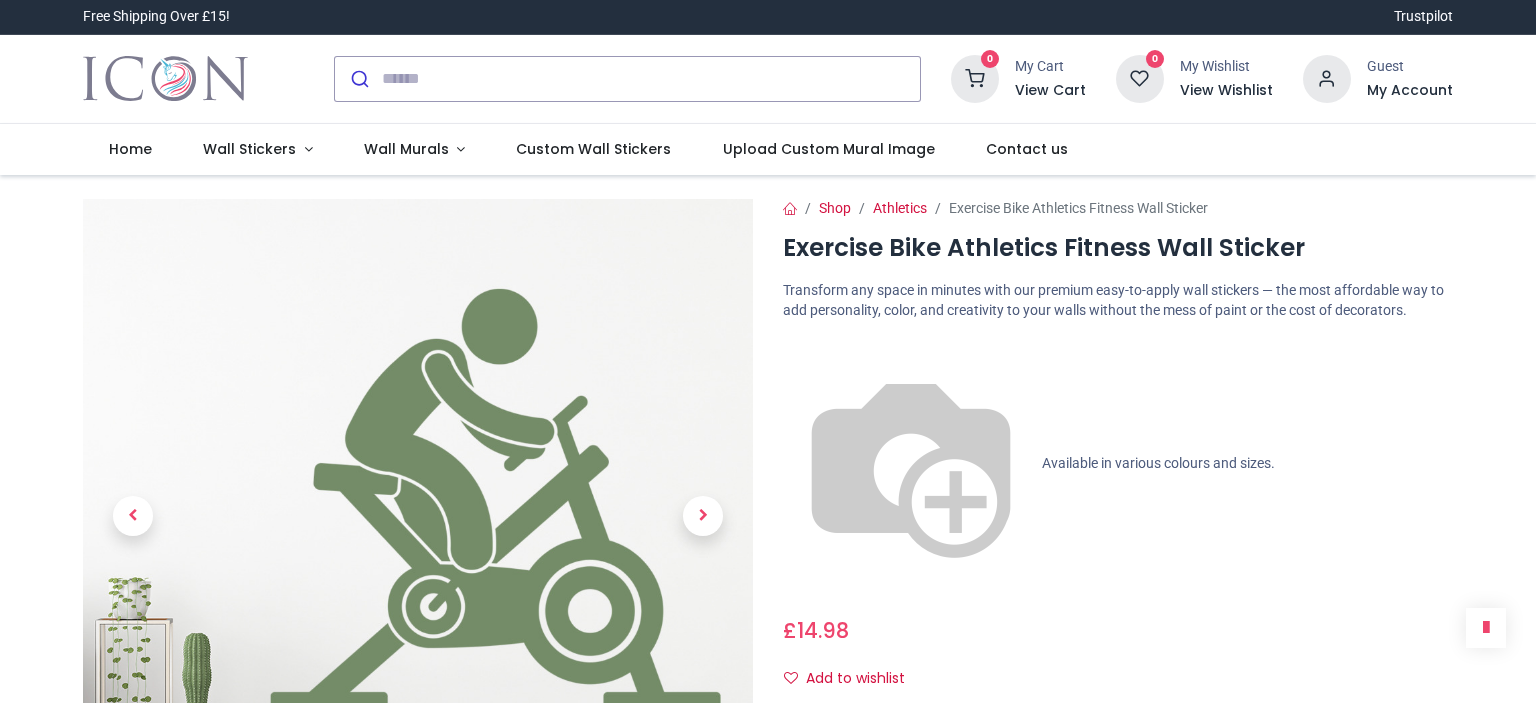 scroll, scrollTop: 0, scrollLeft: 0, axis: both 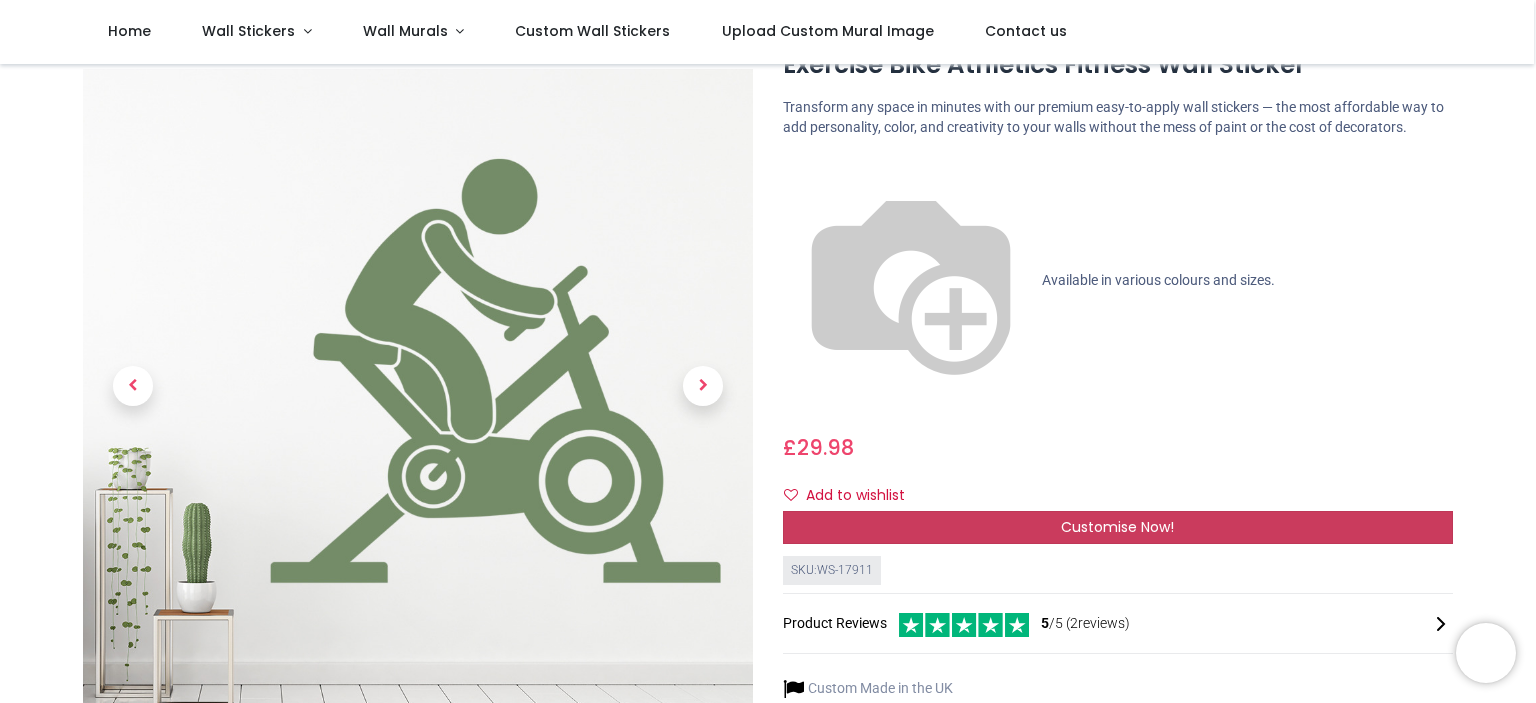 click on "Customise Now!" at bounding box center [1117, 527] 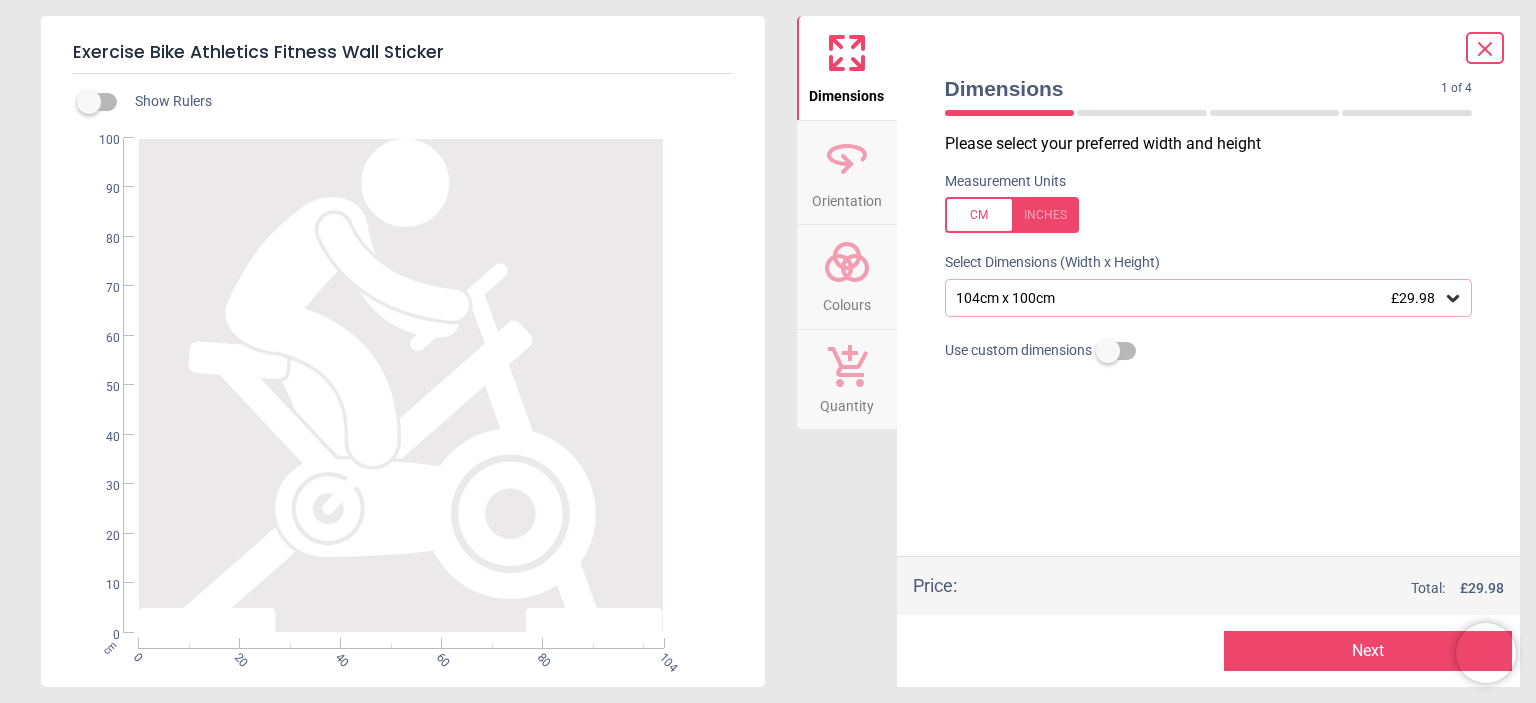click 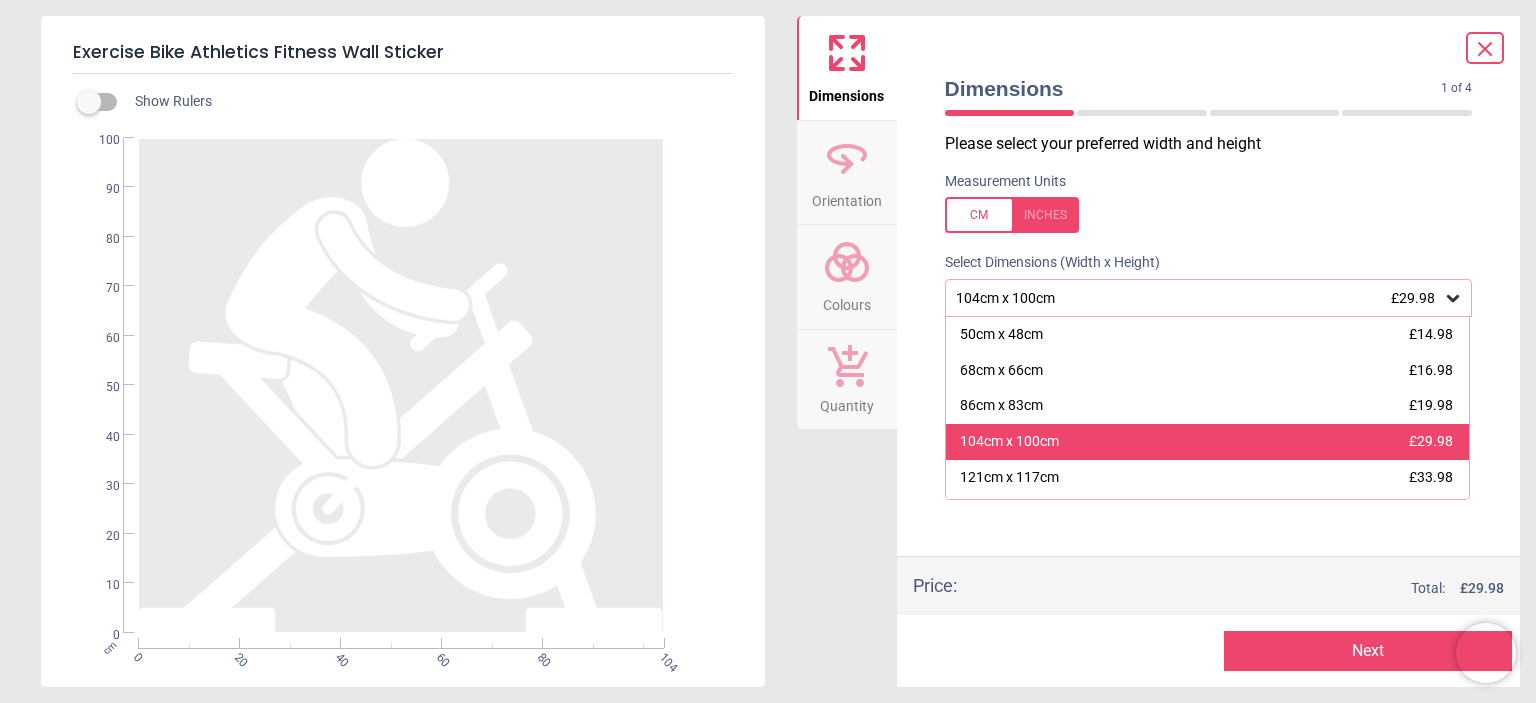 click on "104cm  x  100cm       £29.98" at bounding box center (1208, 442) 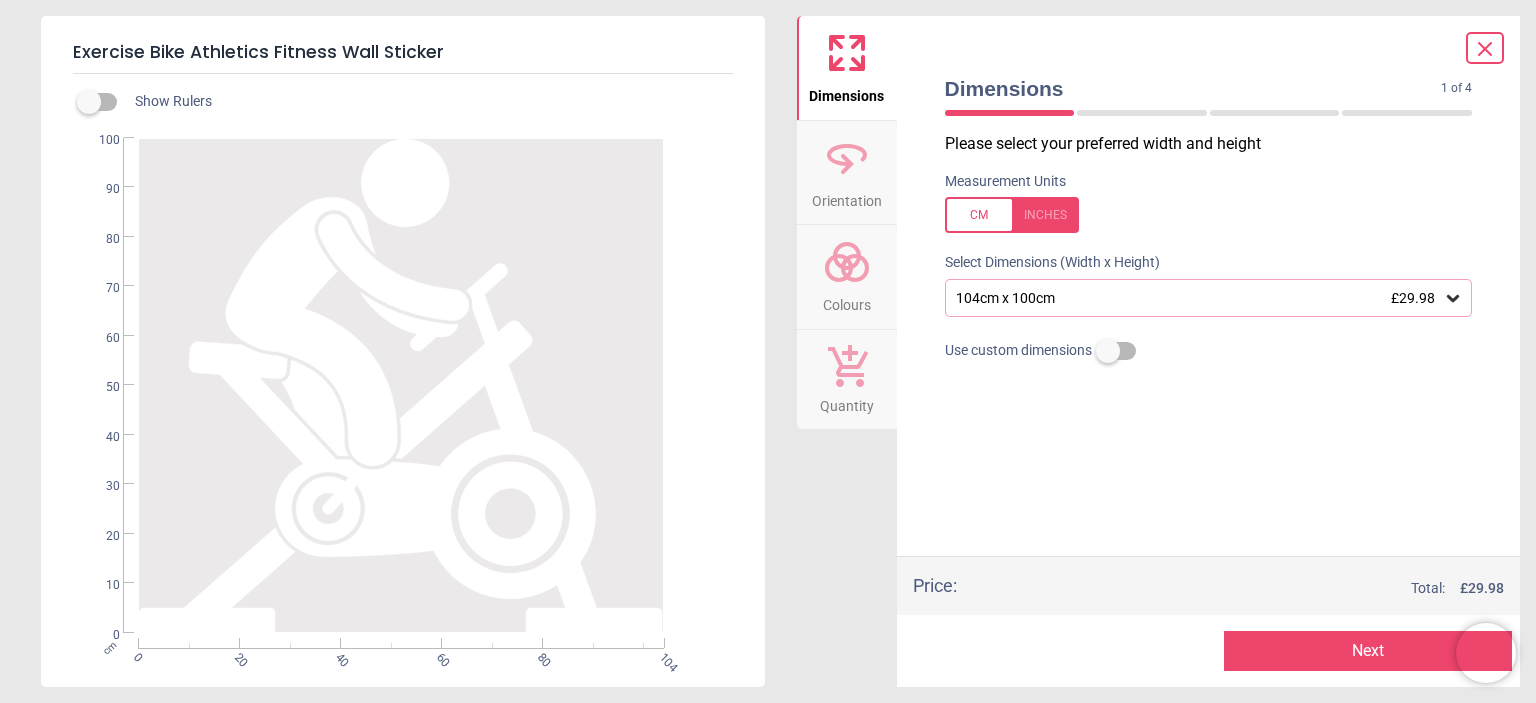 click 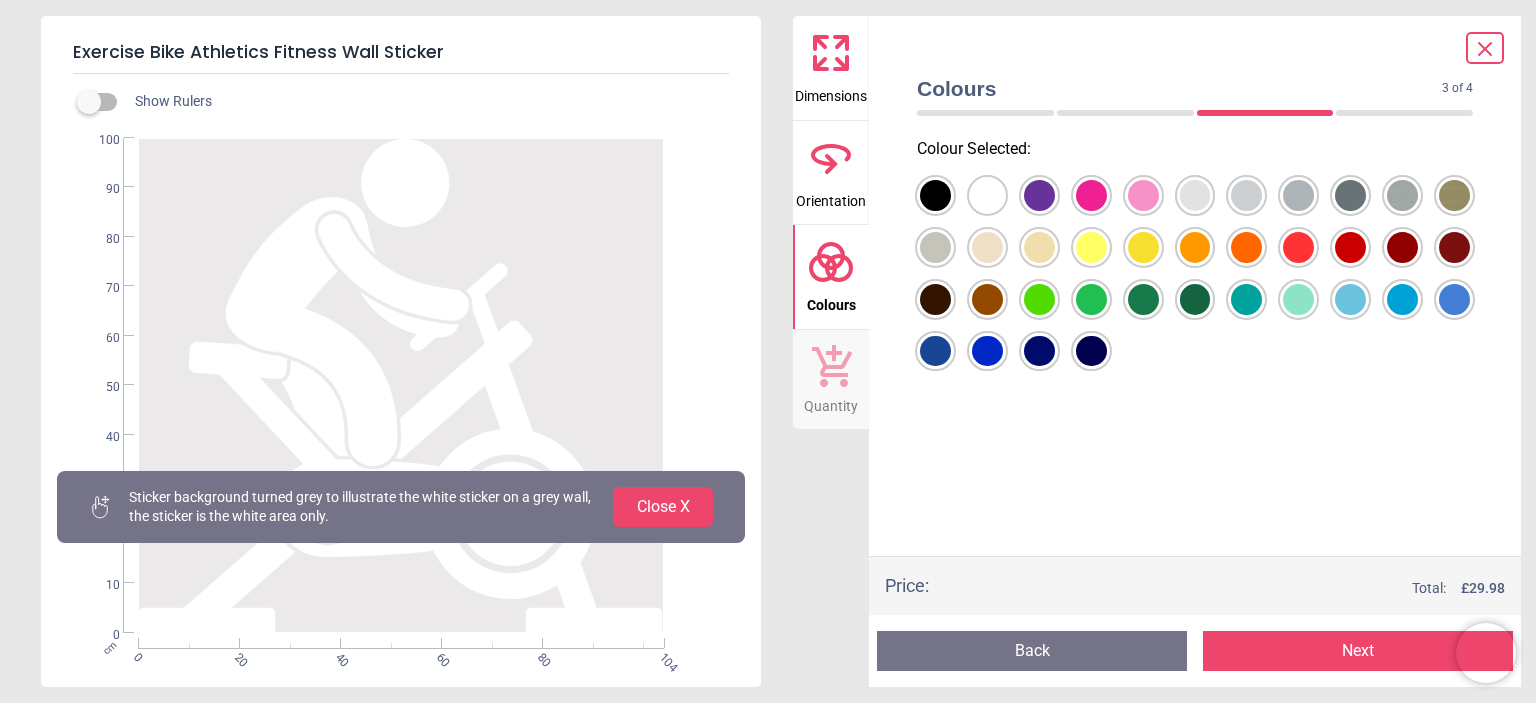 click at bounding box center (935, 195) 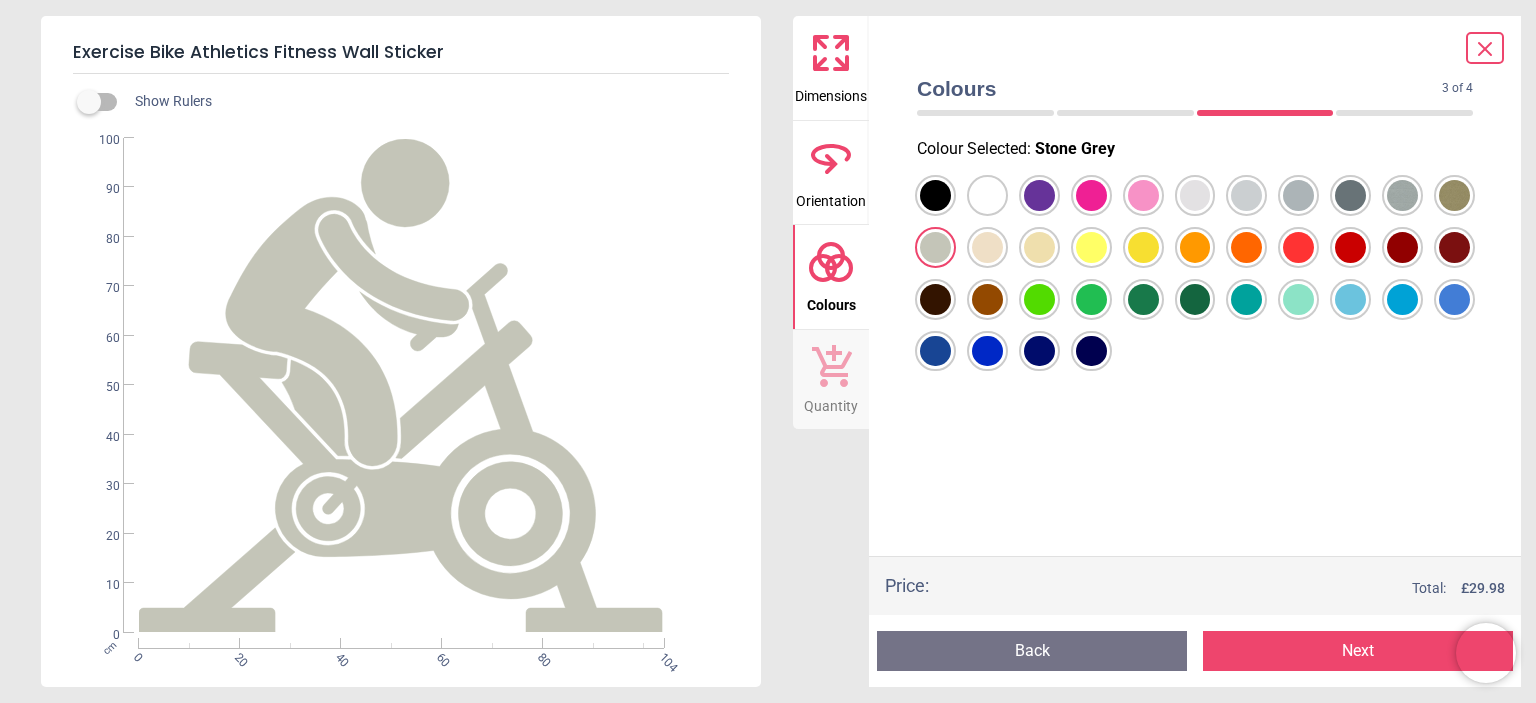click at bounding box center (935, 195) 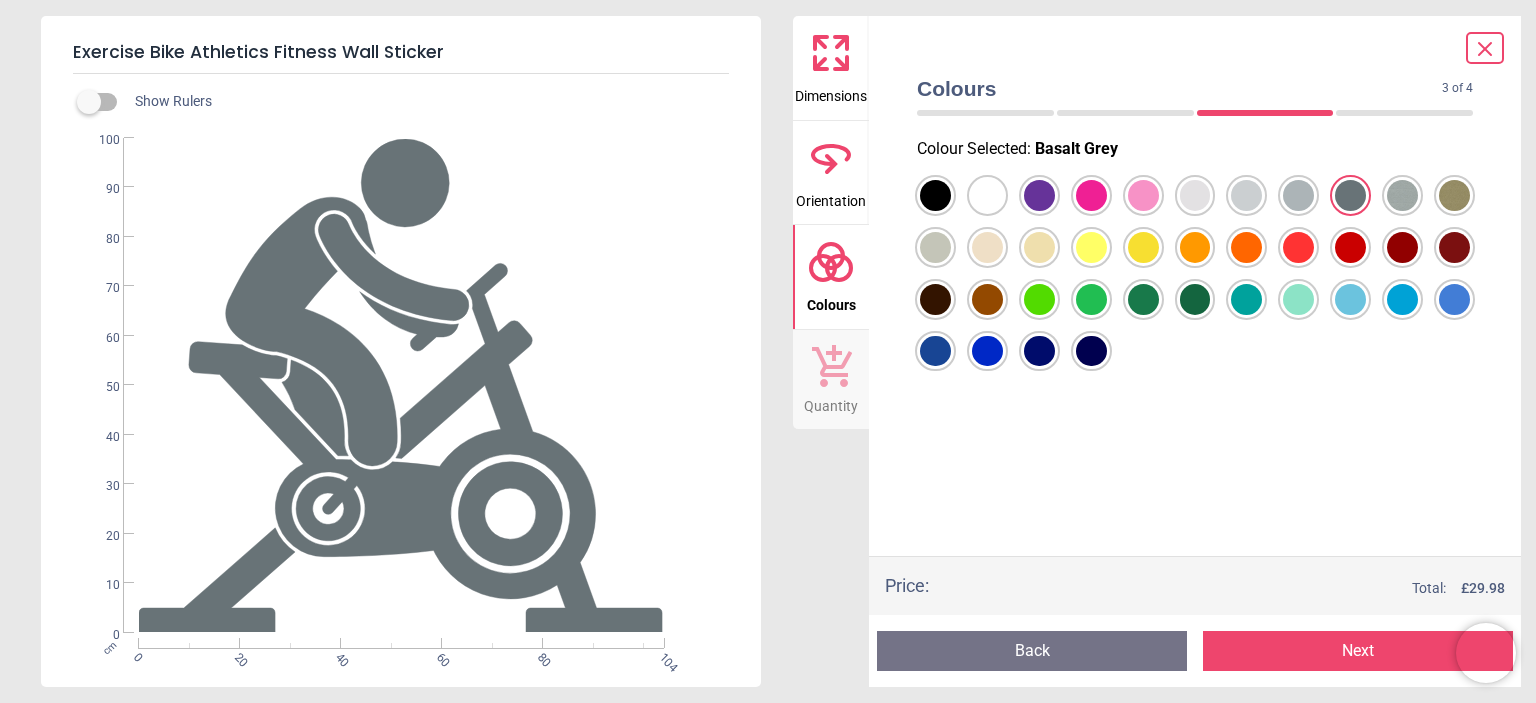 click at bounding box center (935, 195) 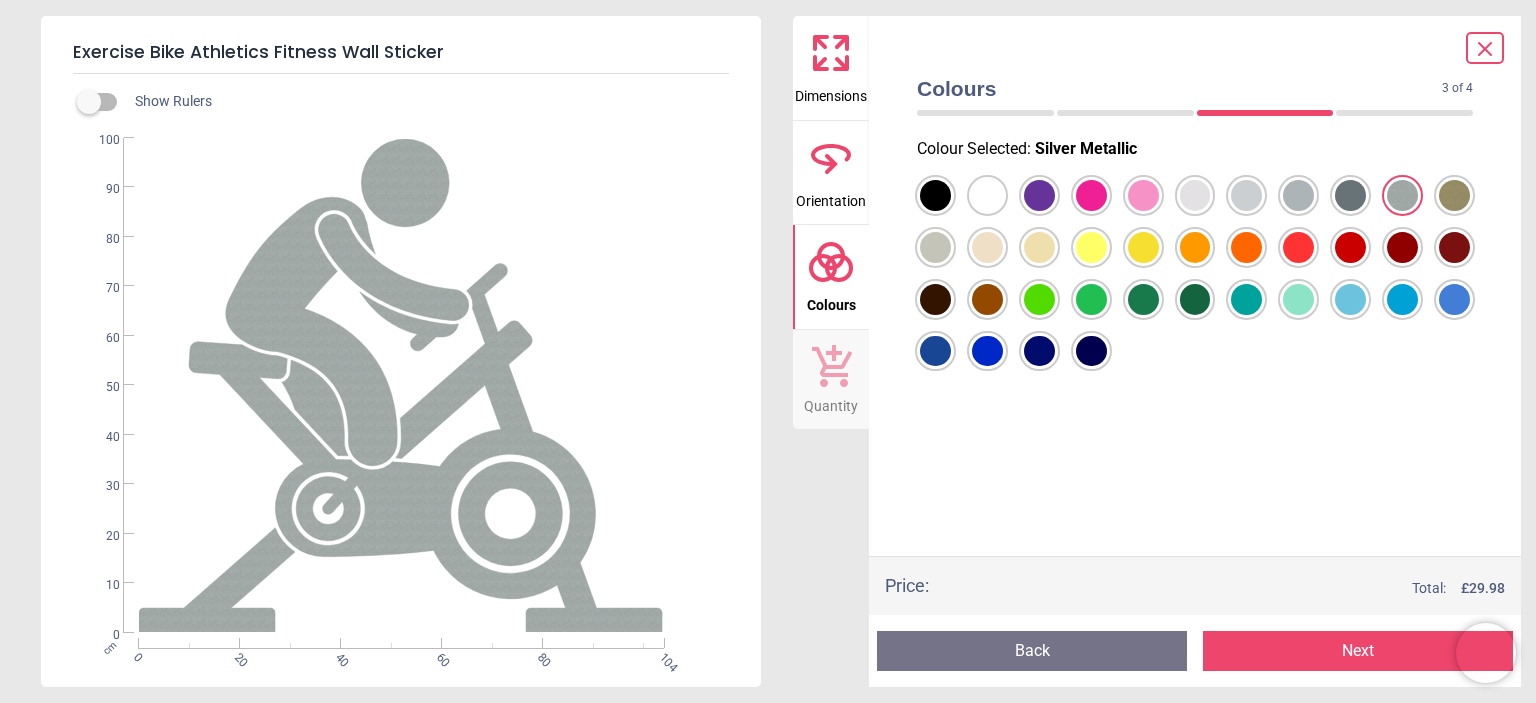 click at bounding box center [935, 195] 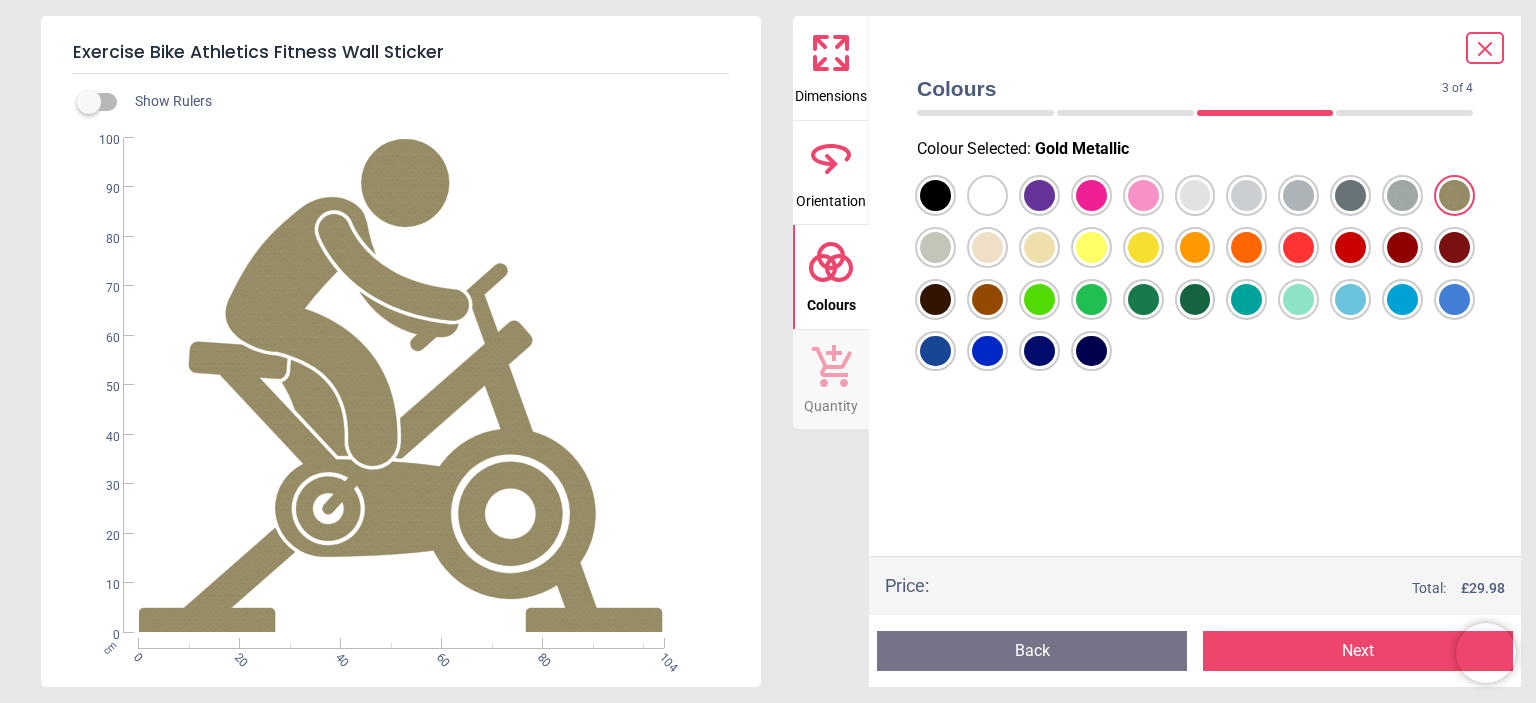 click at bounding box center [935, 195] 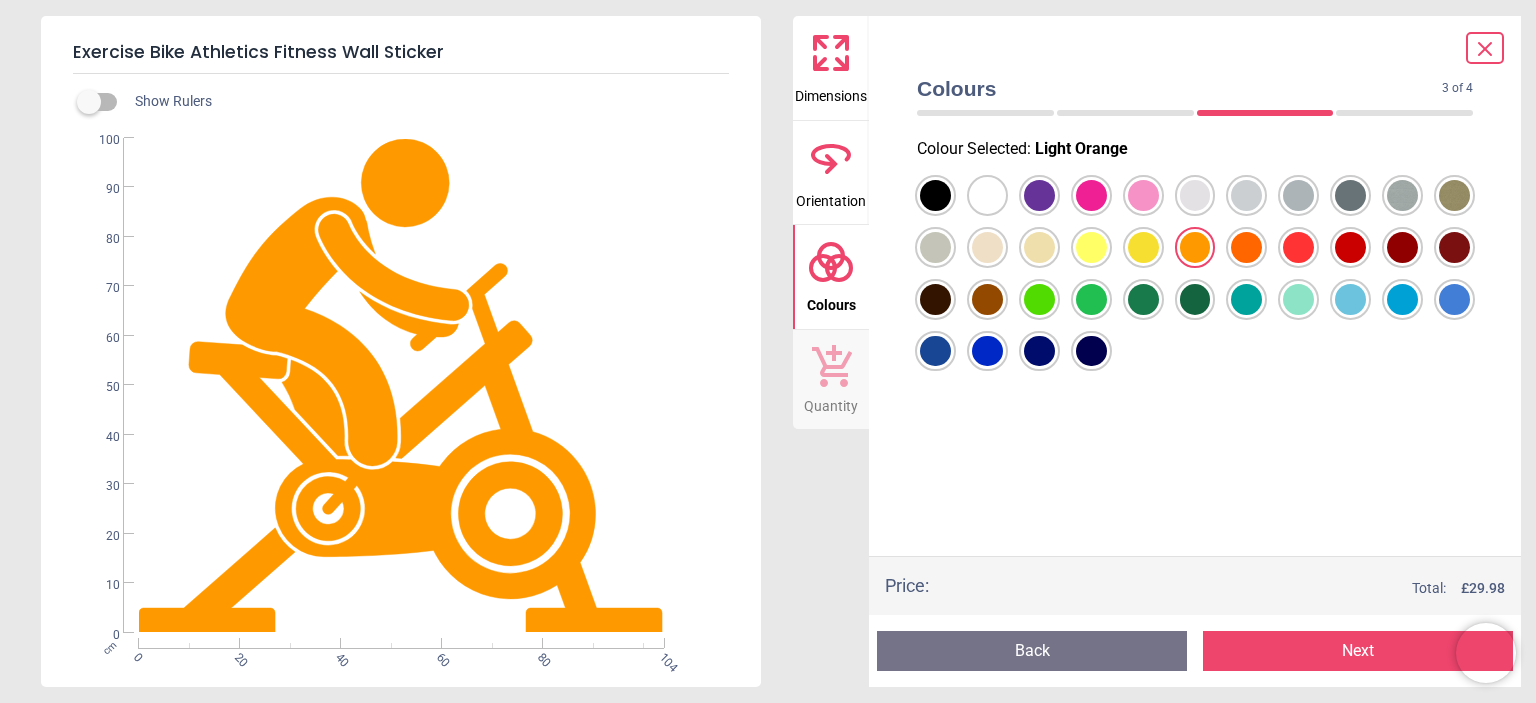 click at bounding box center [935, 195] 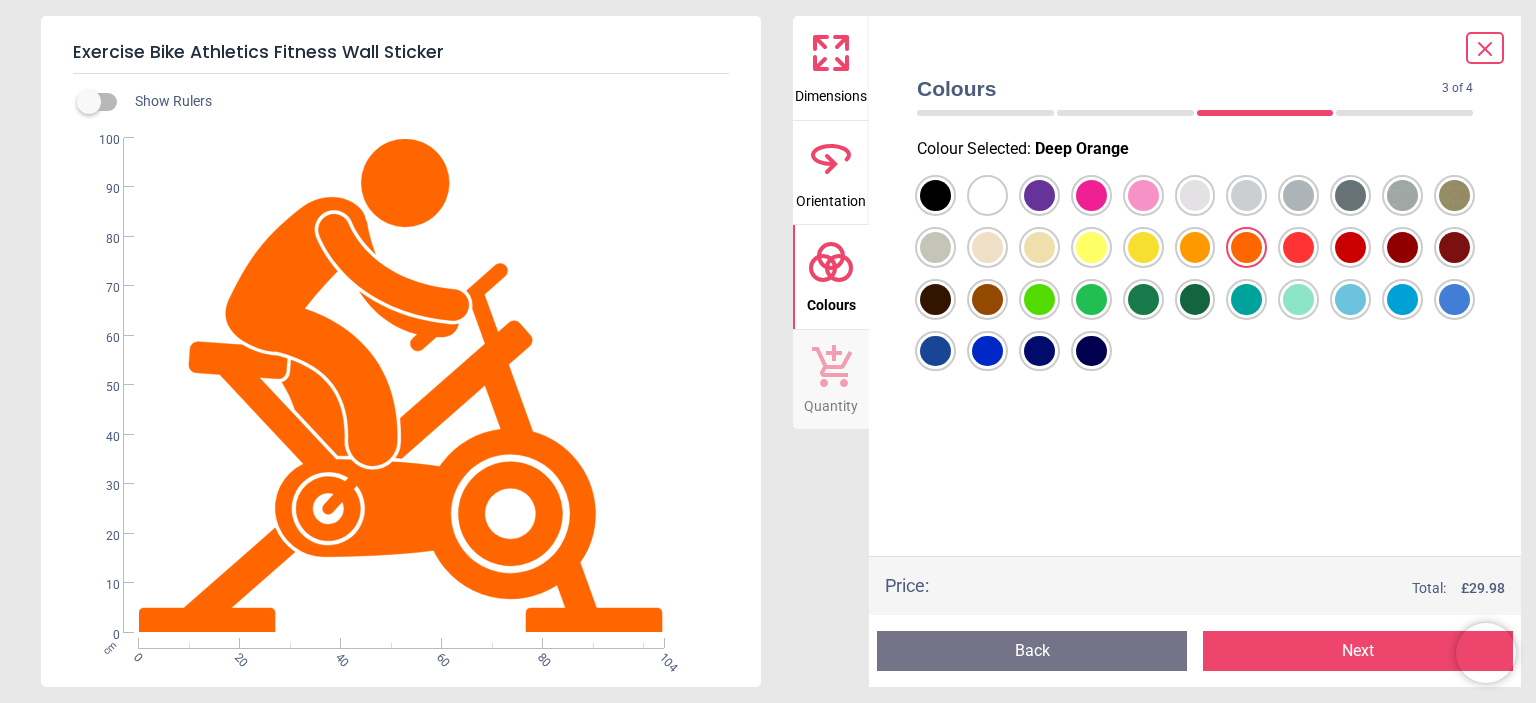 click 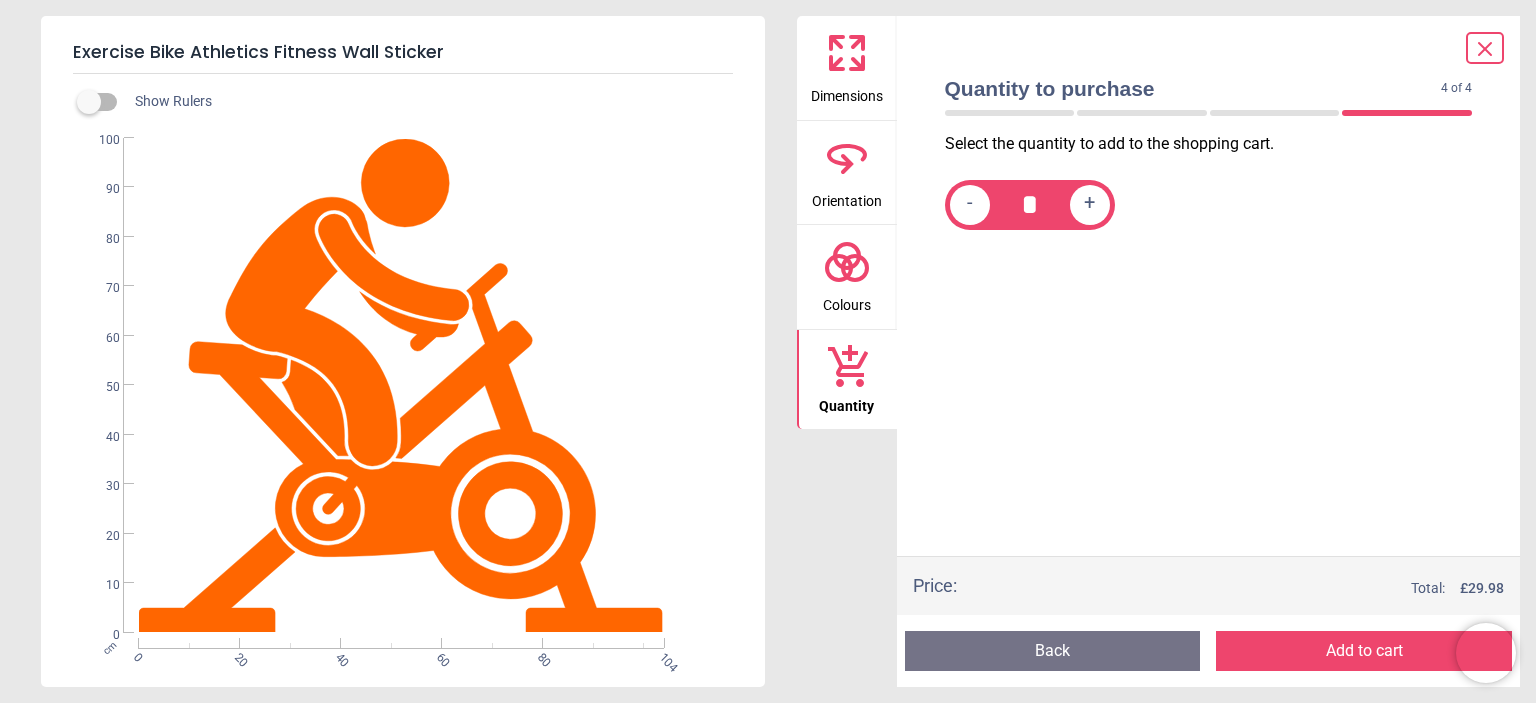 click 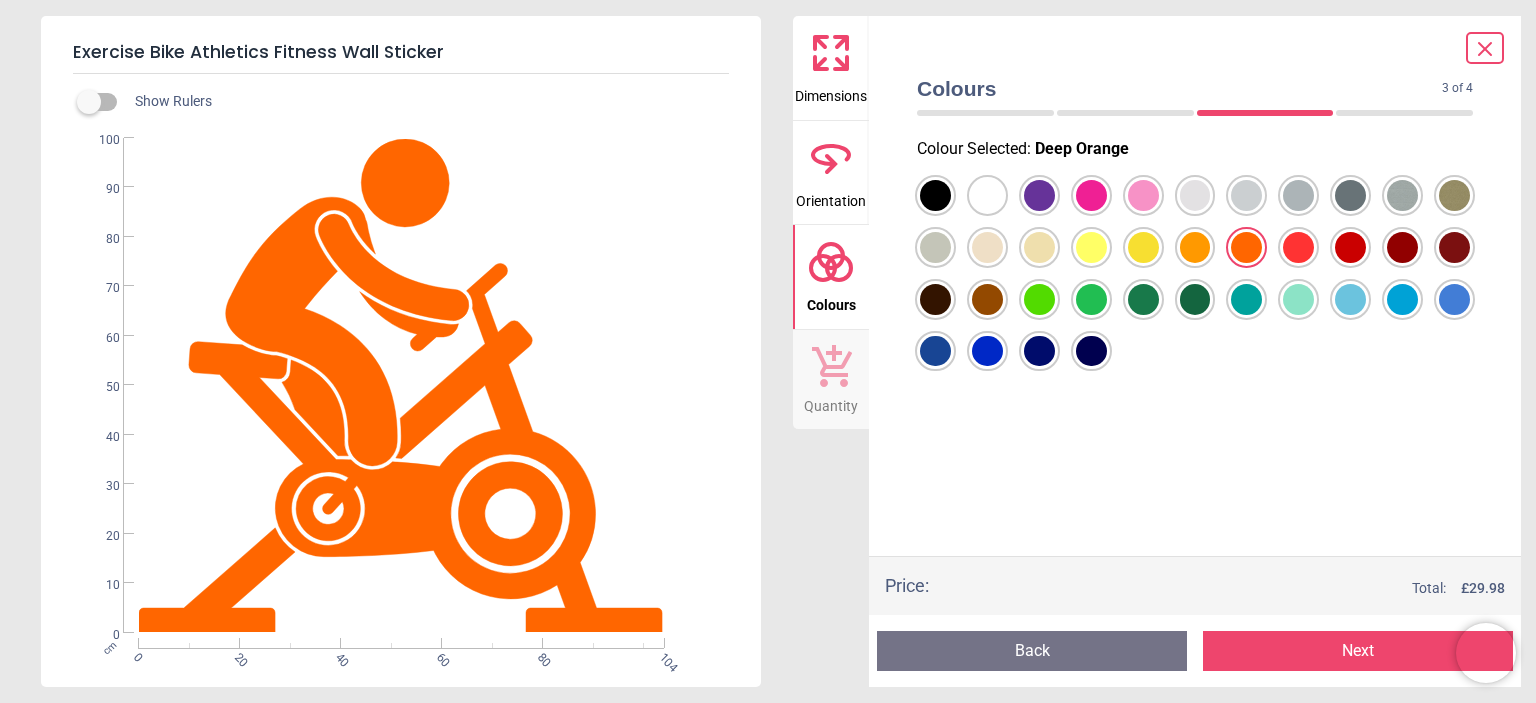 click on "Dimensions" at bounding box center (831, 92) 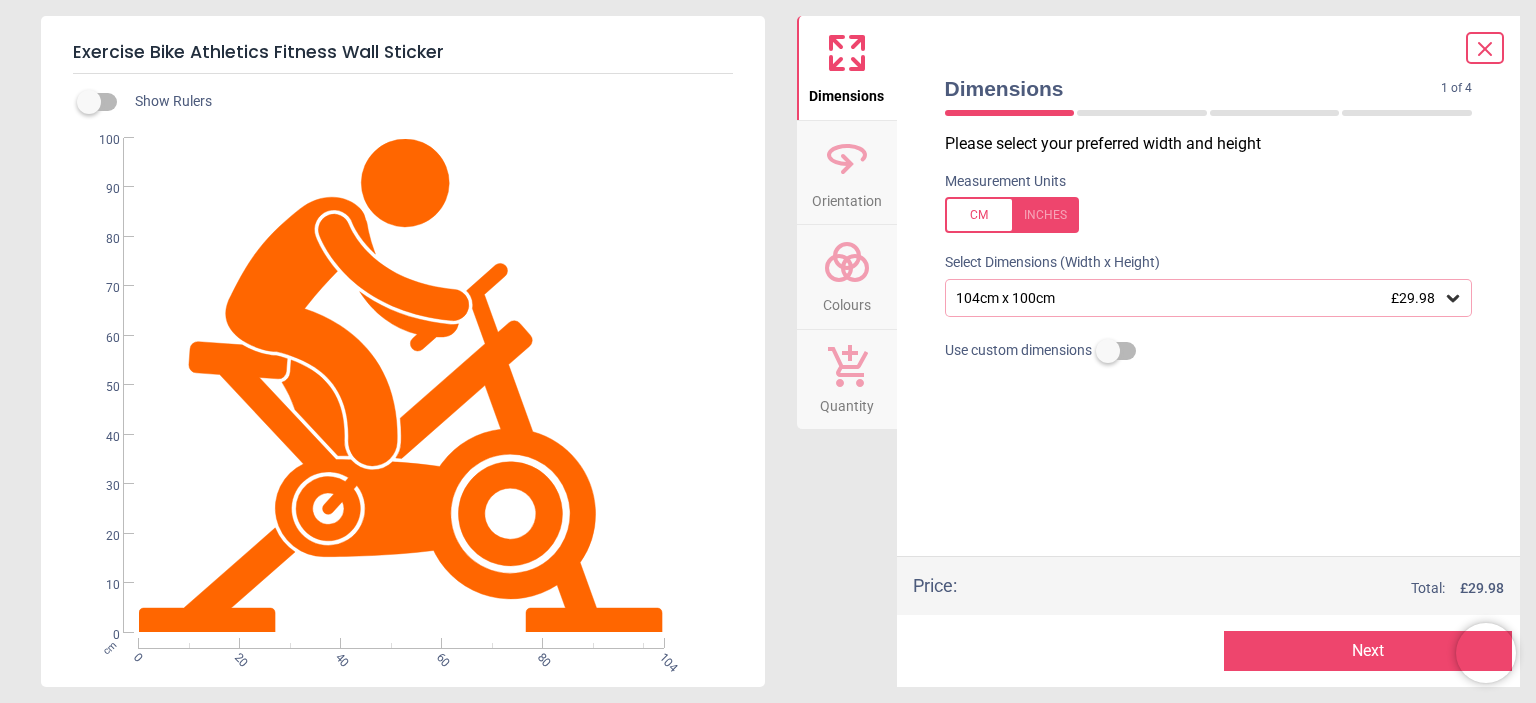 click 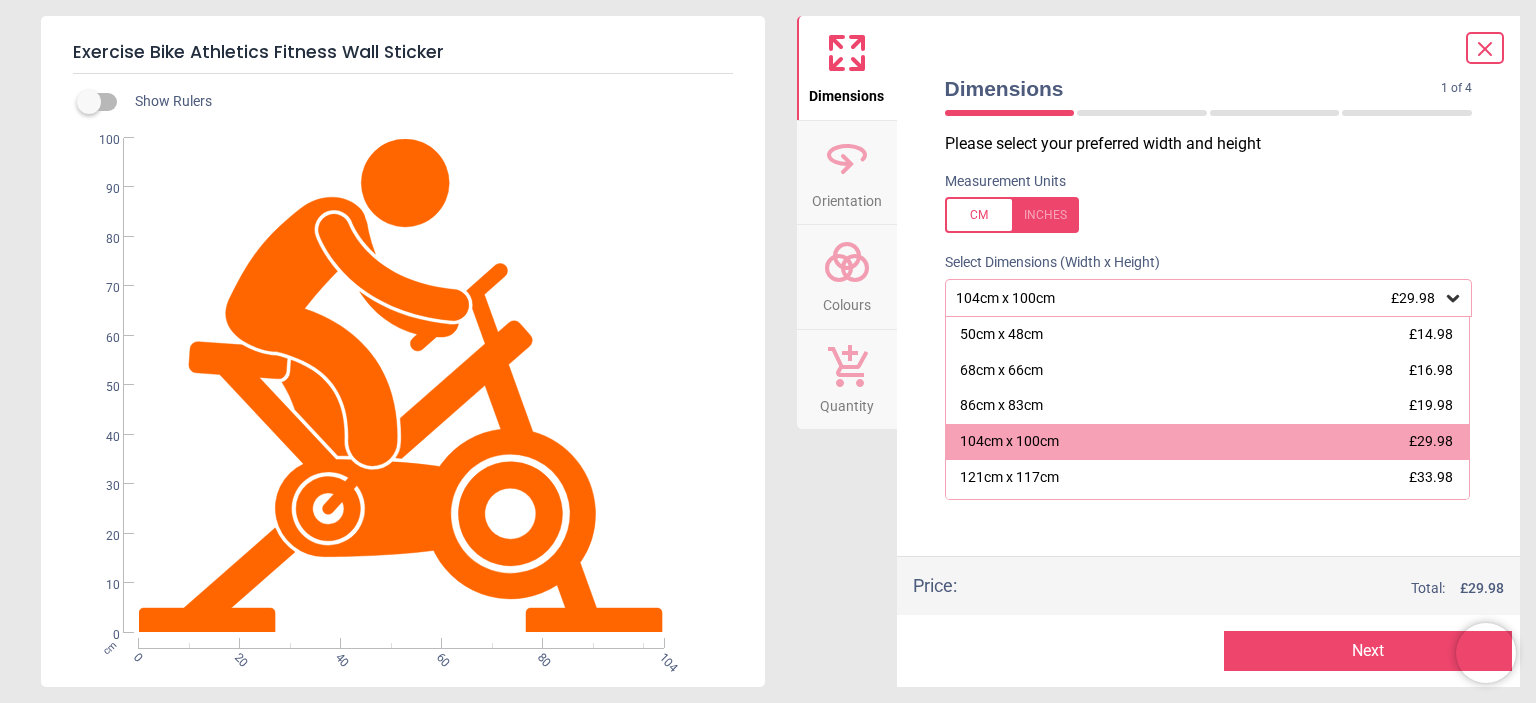 click on "Next" at bounding box center (1368, 651) 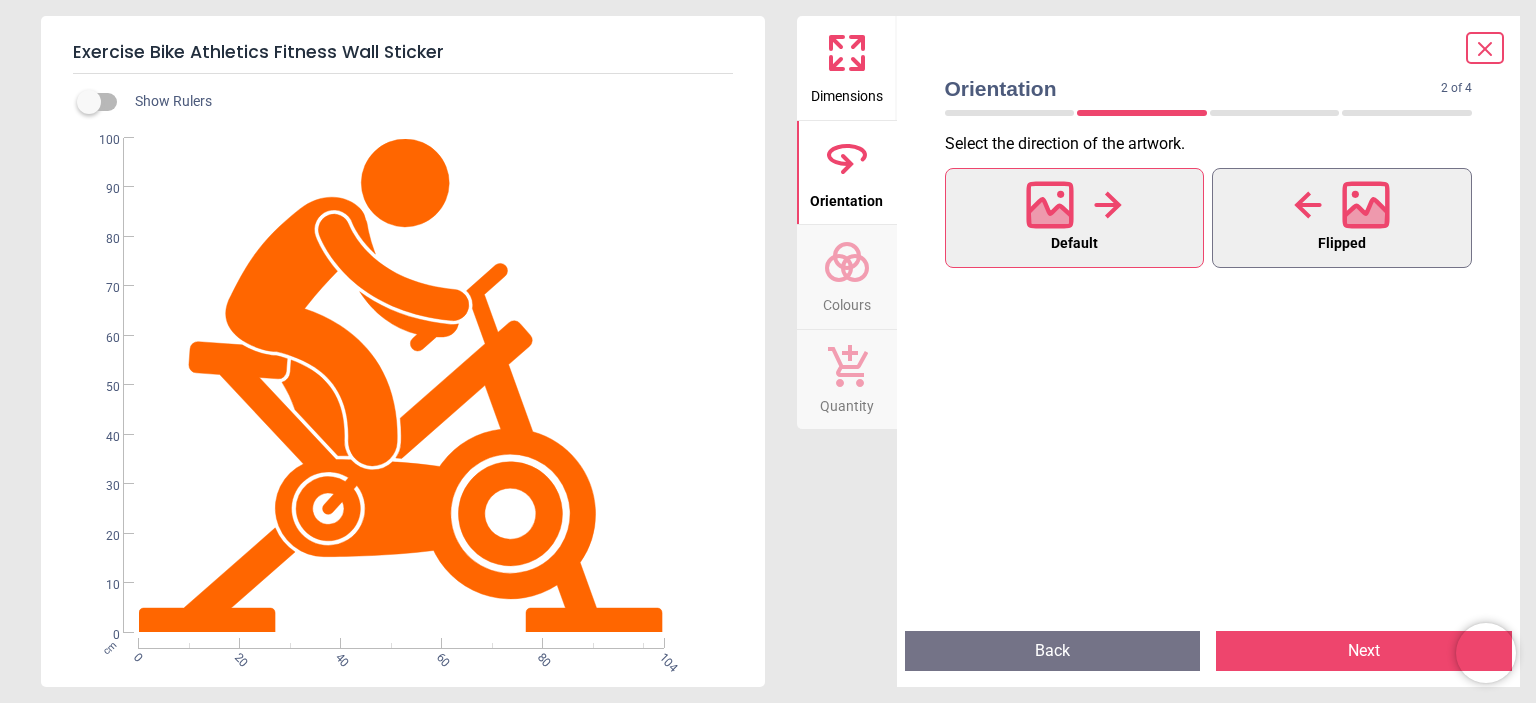click 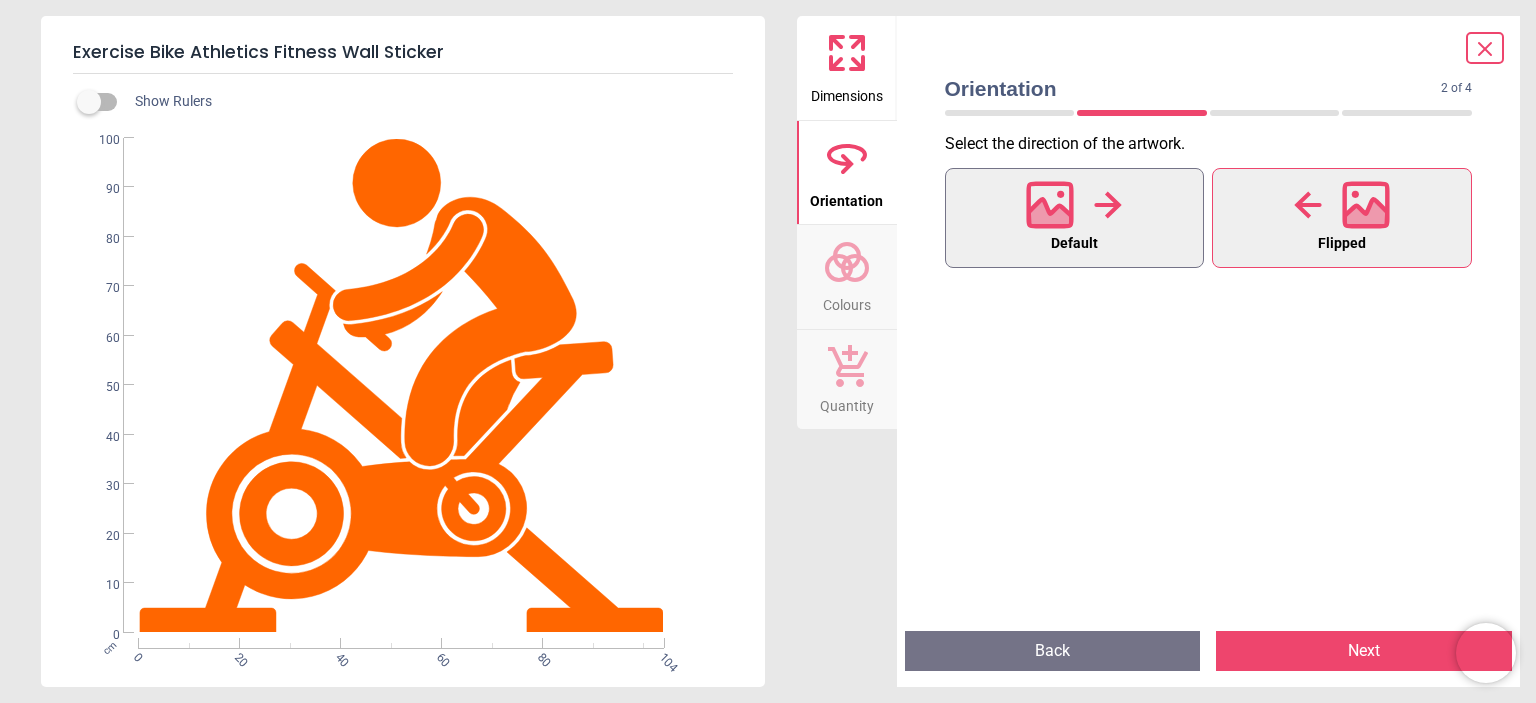click on "Default" at bounding box center [1075, 218] 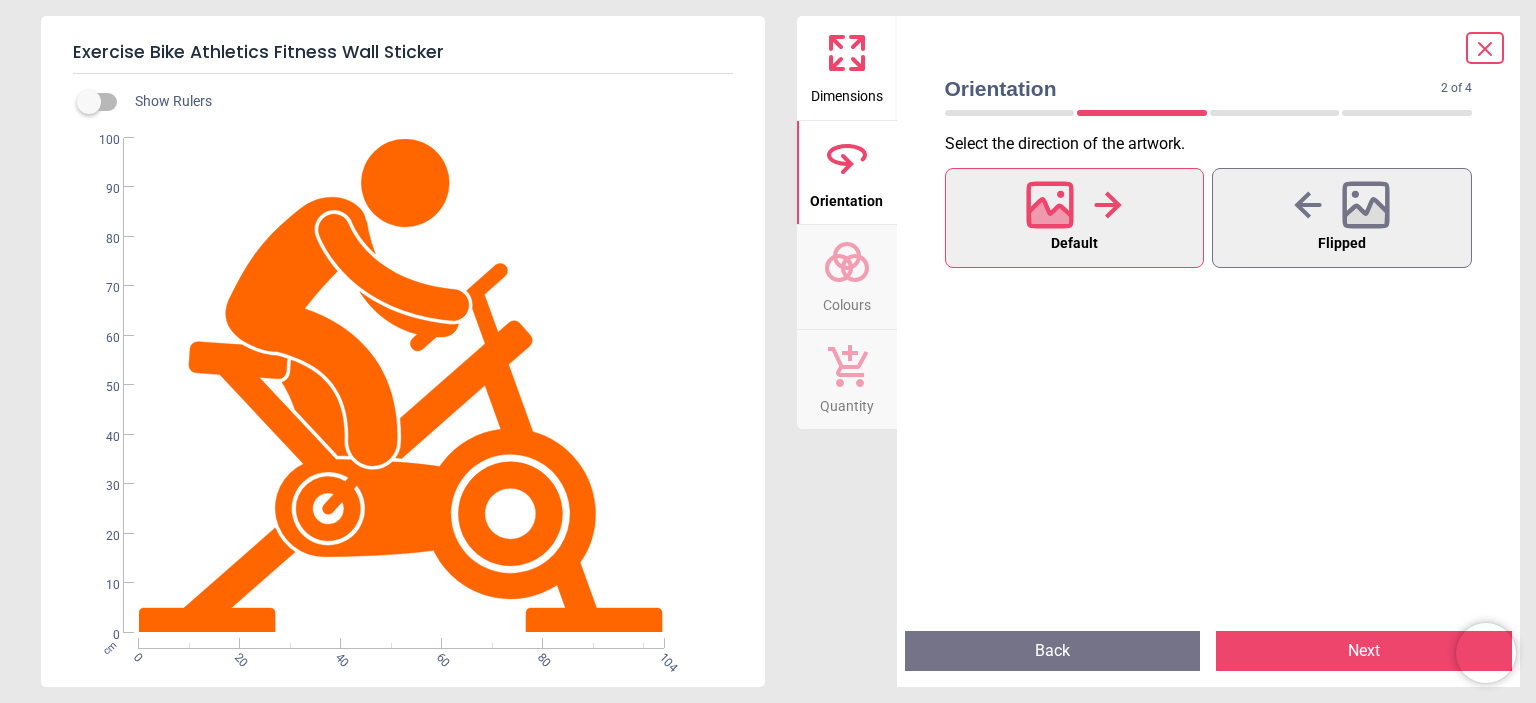 click on "Next" at bounding box center (1364, 651) 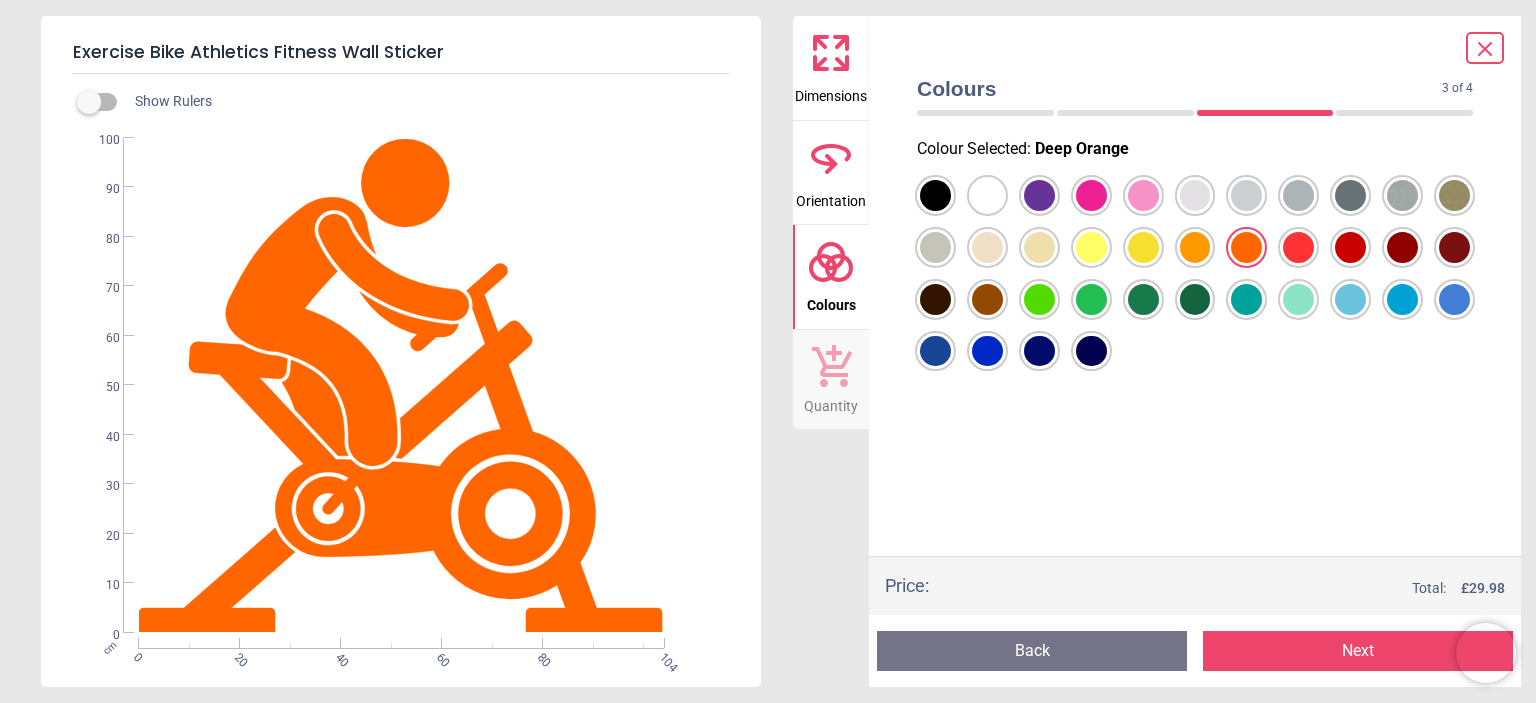 click on "Next" at bounding box center [1358, 651] 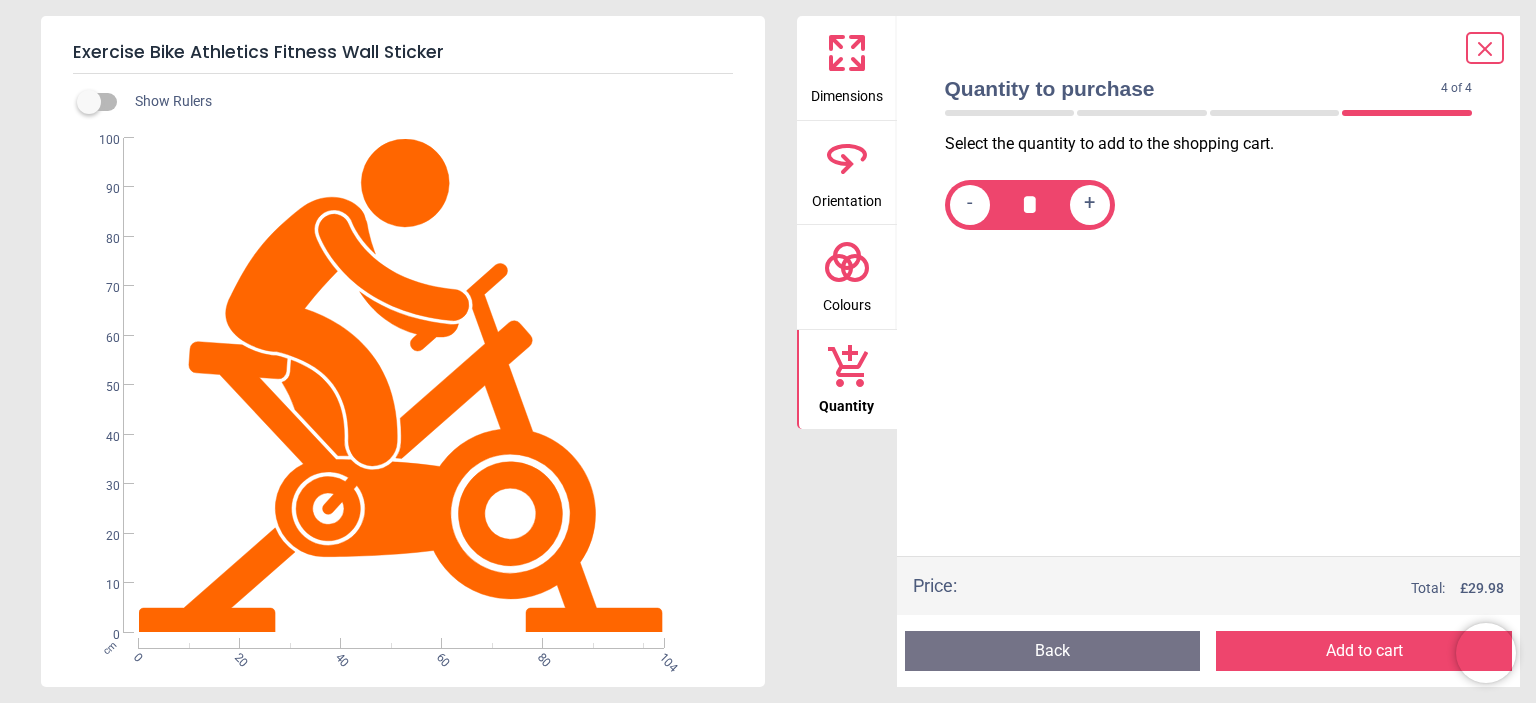 click on "Add to cart" at bounding box center [1364, 651] 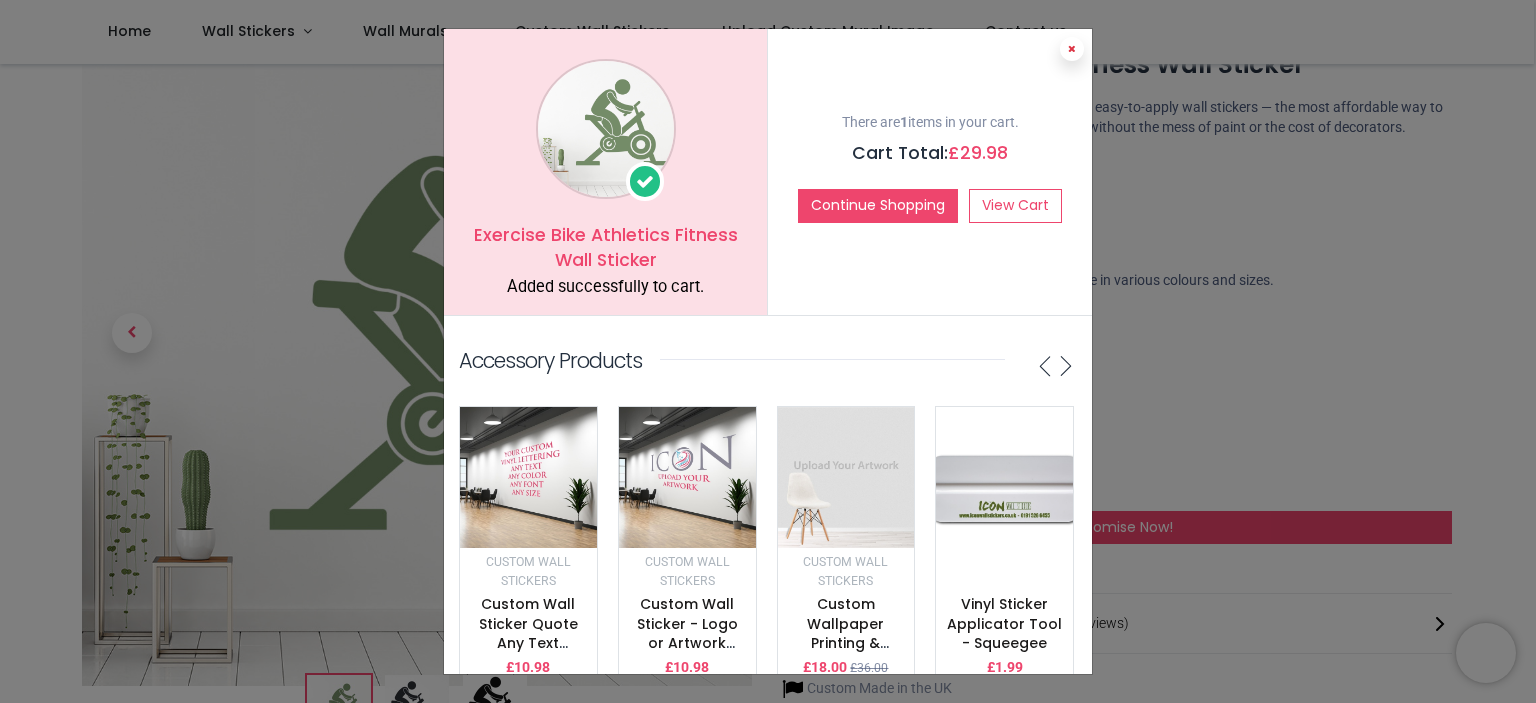 click at bounding box center (1072, 49) 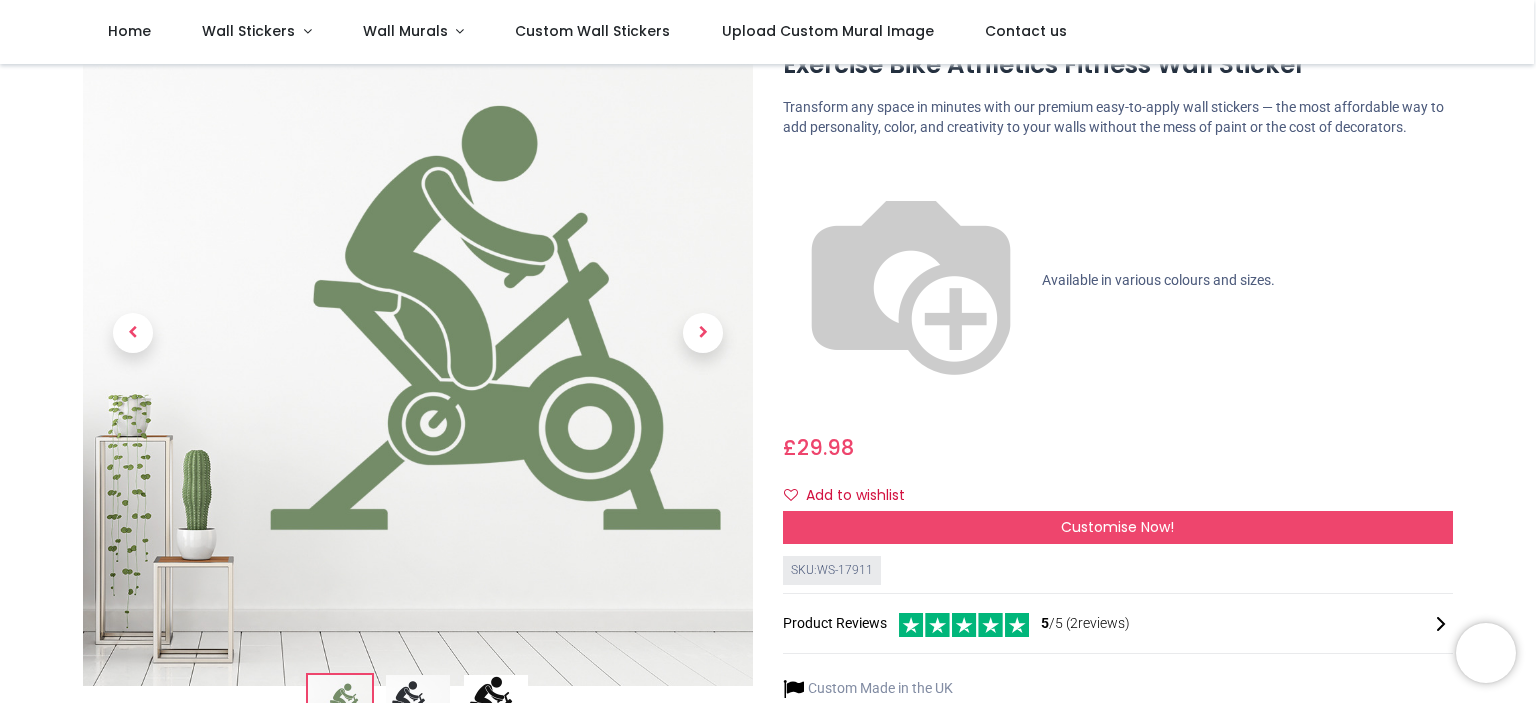scroll, scrollTop: 0, scrollLeft: 0, axis: both 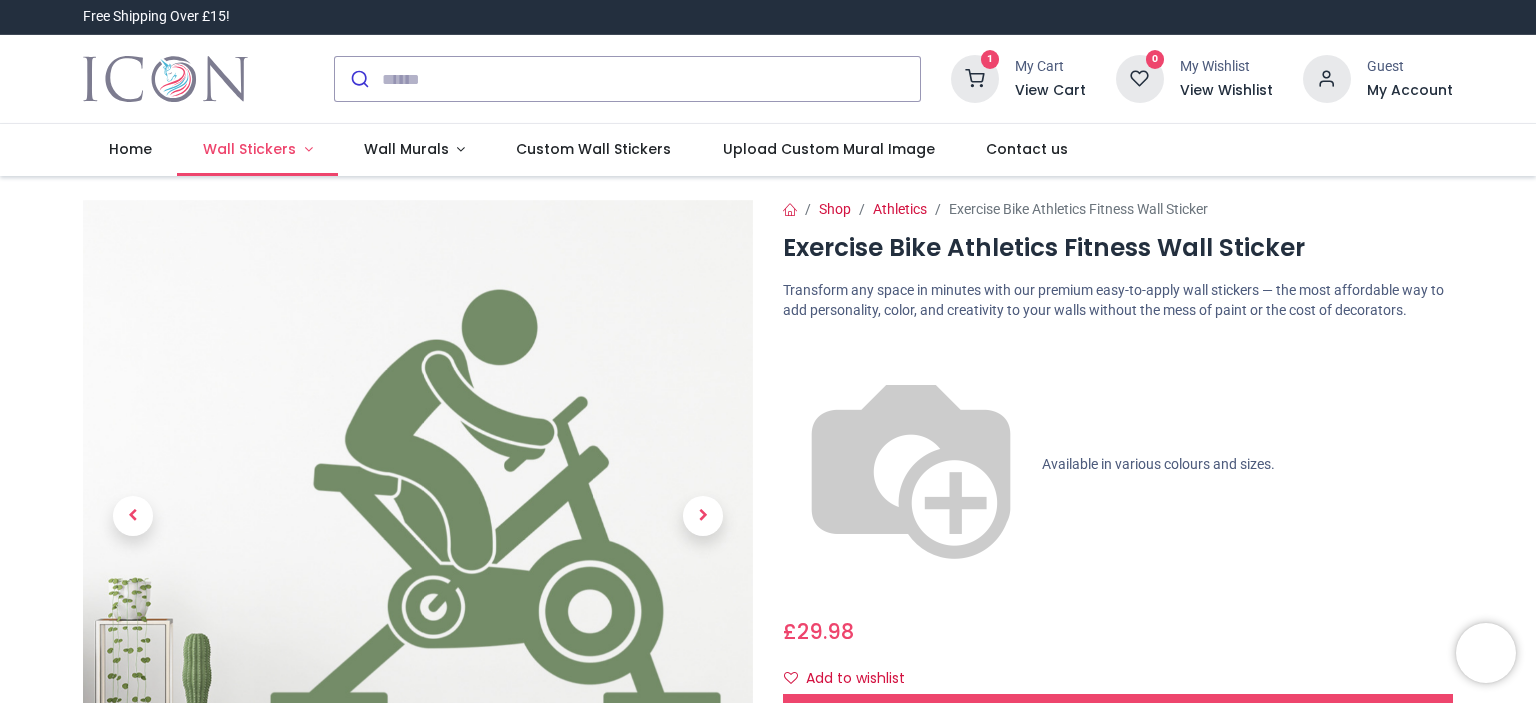click on "Wall Stickers" at bounding box center [251, 149] 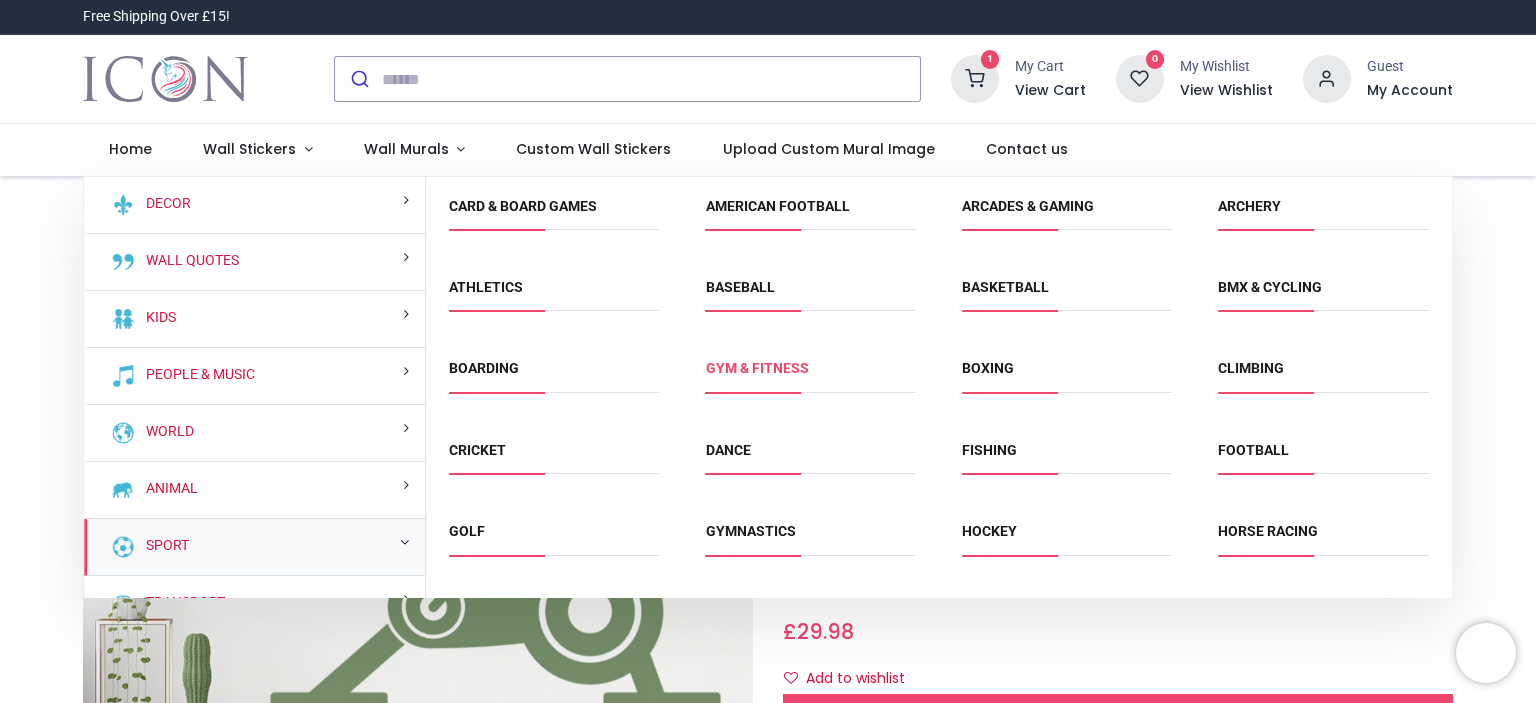 click on "Gym & fitness" at bounding box center [757, 368] 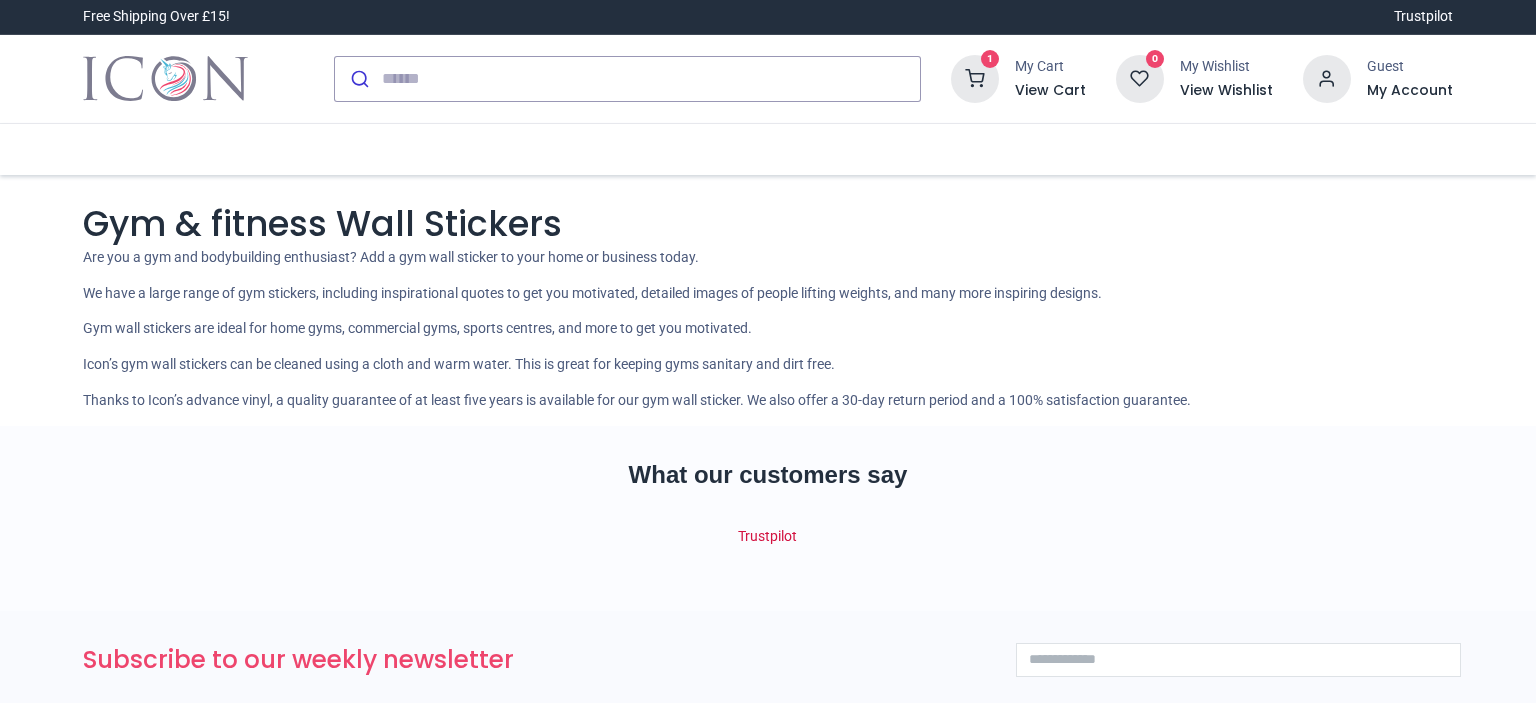 scroll, scrollTop: 0, scrollLeft: 0, axis: both 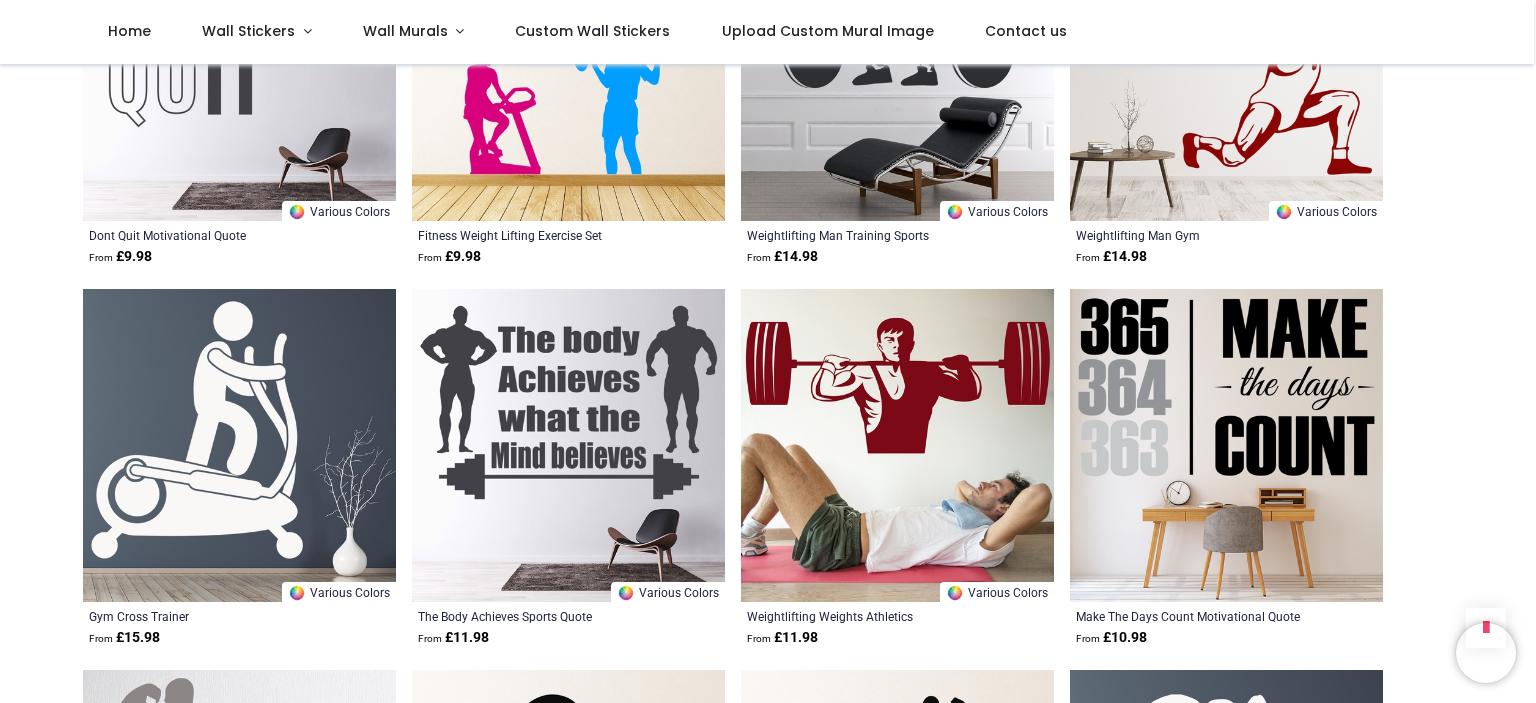 click at bounding box center [239, 445] 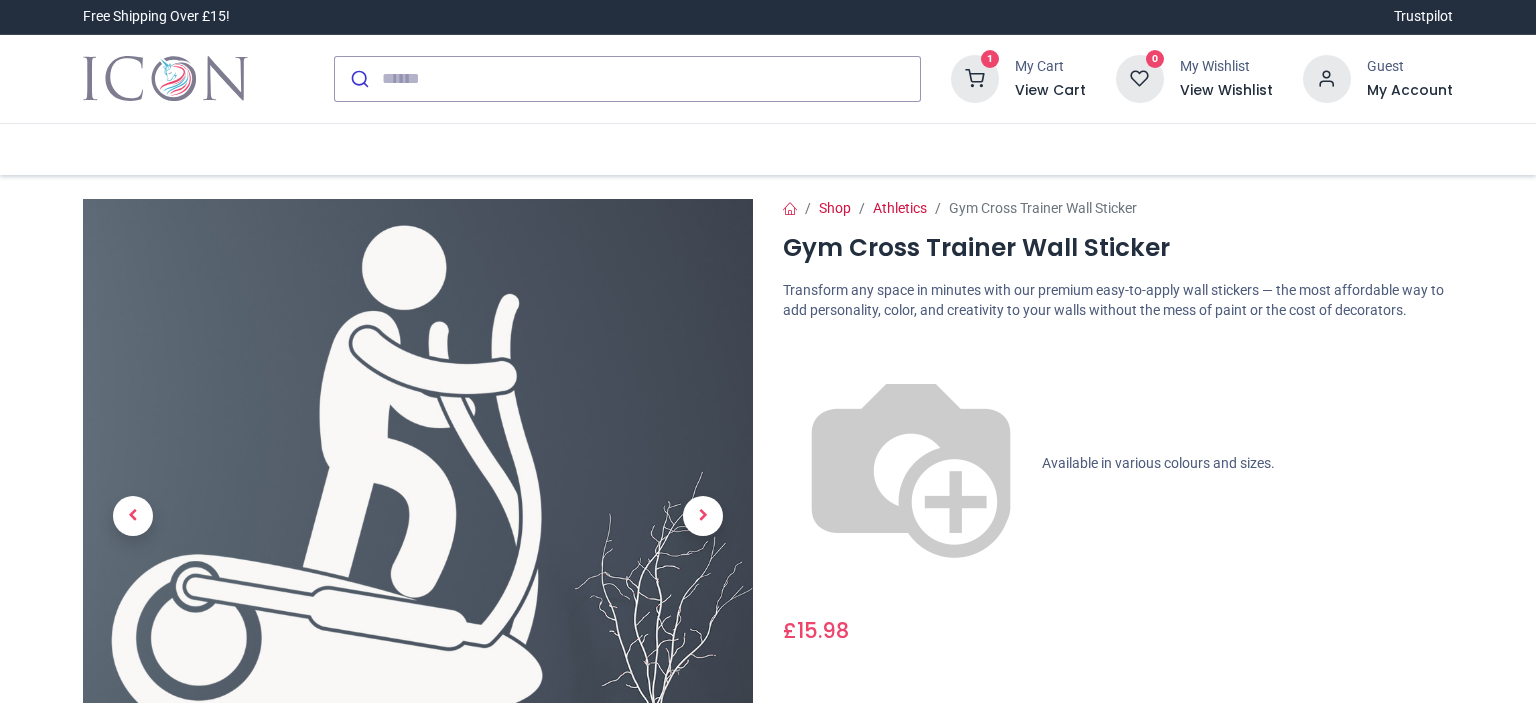 scroll, scrollTop: 0, scrollLeft: 0, axis: both 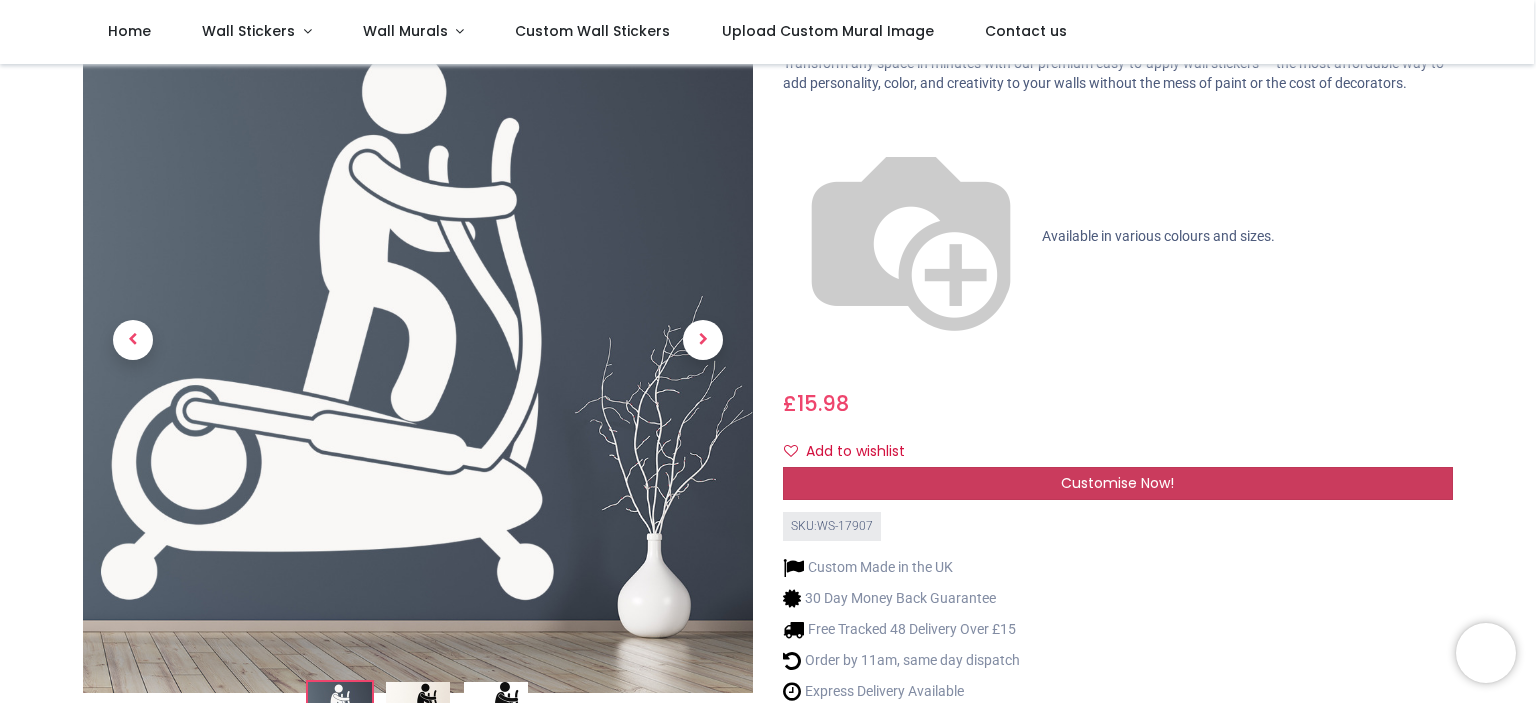 click on "Customise Now!" at bounding box center (1117, 483) 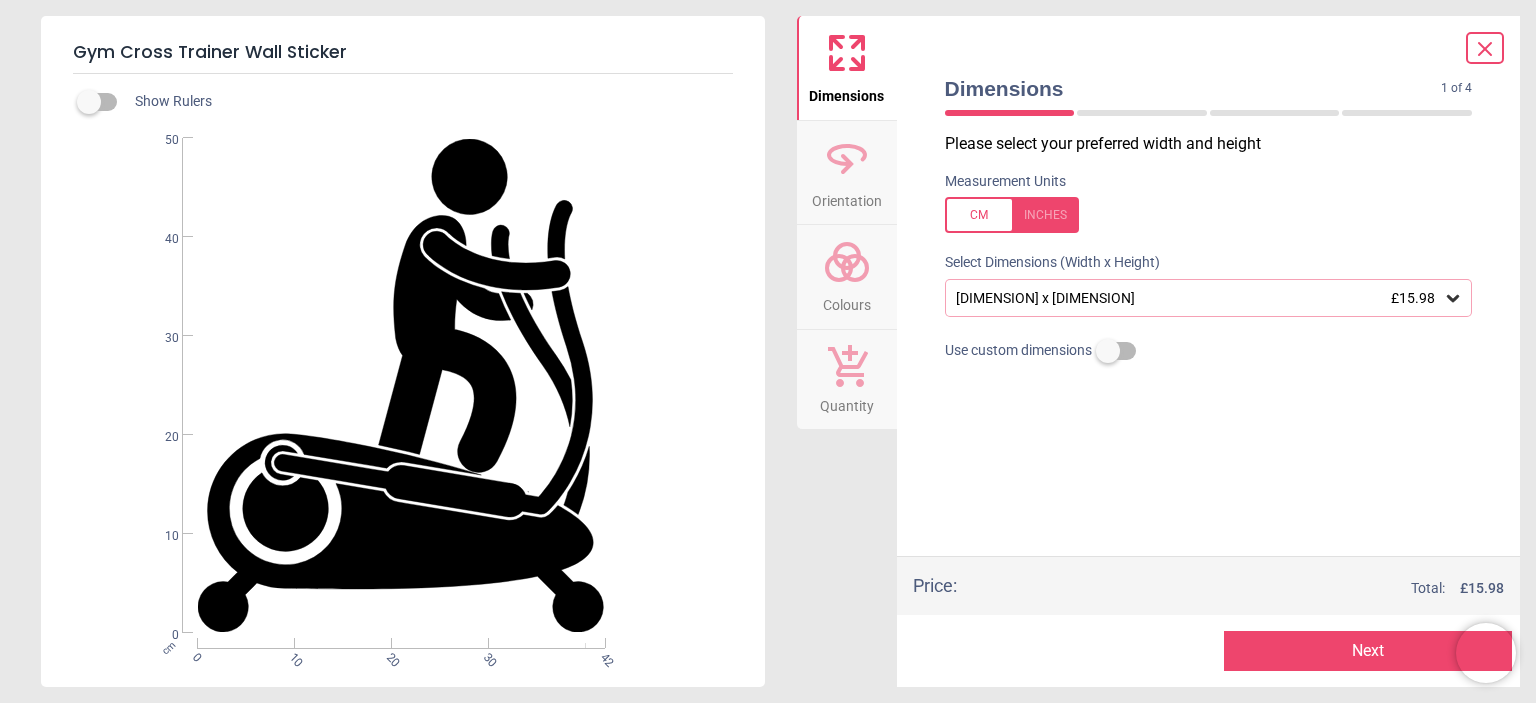click on "42cm  x  50cm       £15.98" at bounding box center [1199, 298] 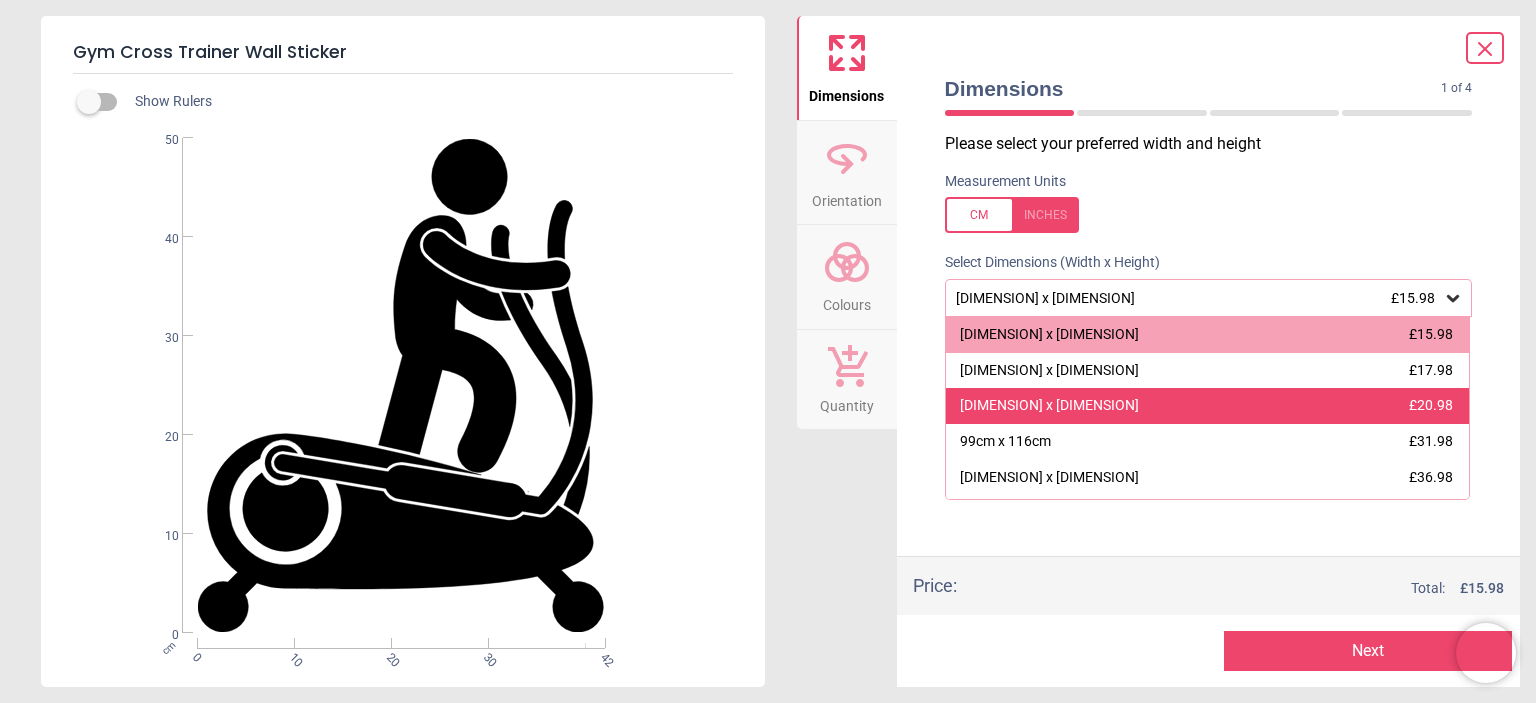 click on "80cm  x  94cm" at bounding box center (1049, 406) 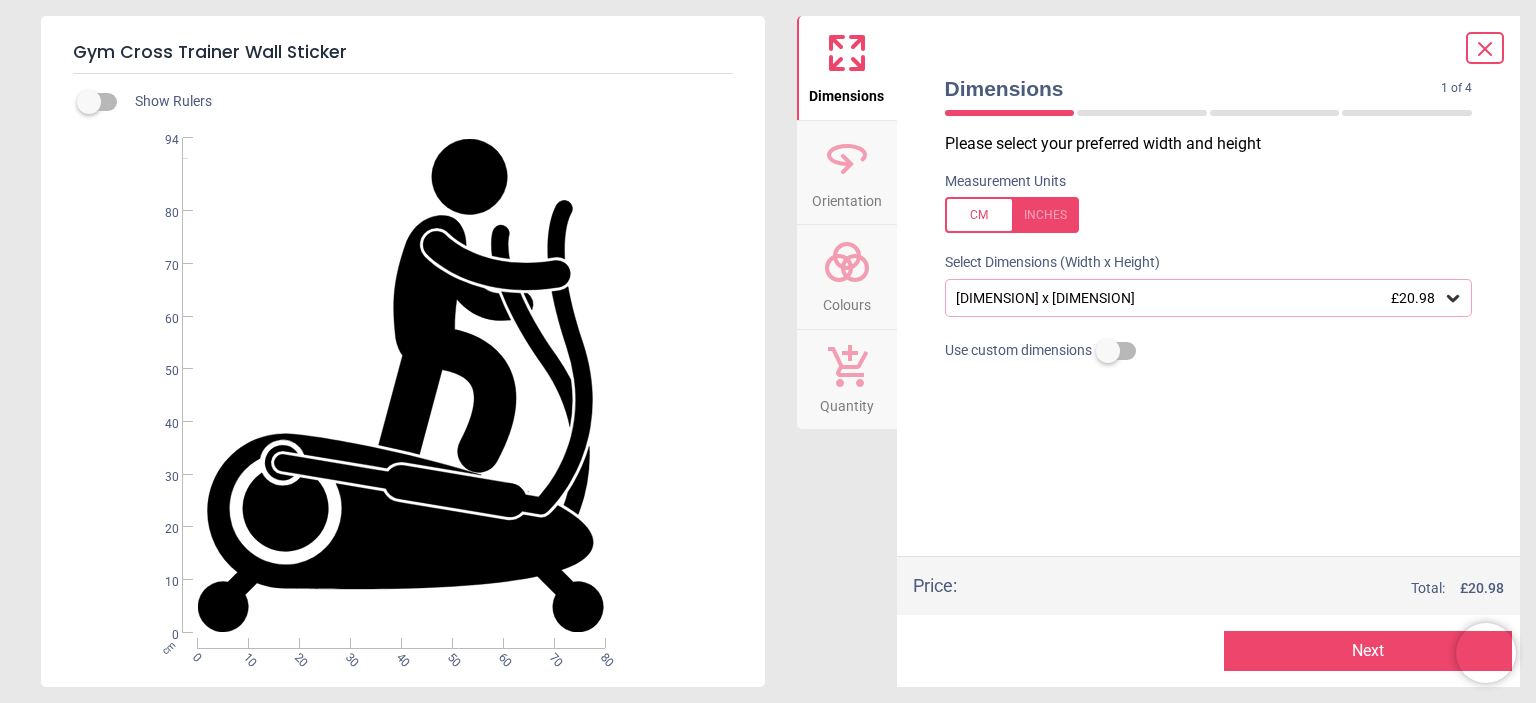 click on "80cm  x  94cm       £20.98" at bounding box center [1199, 298] 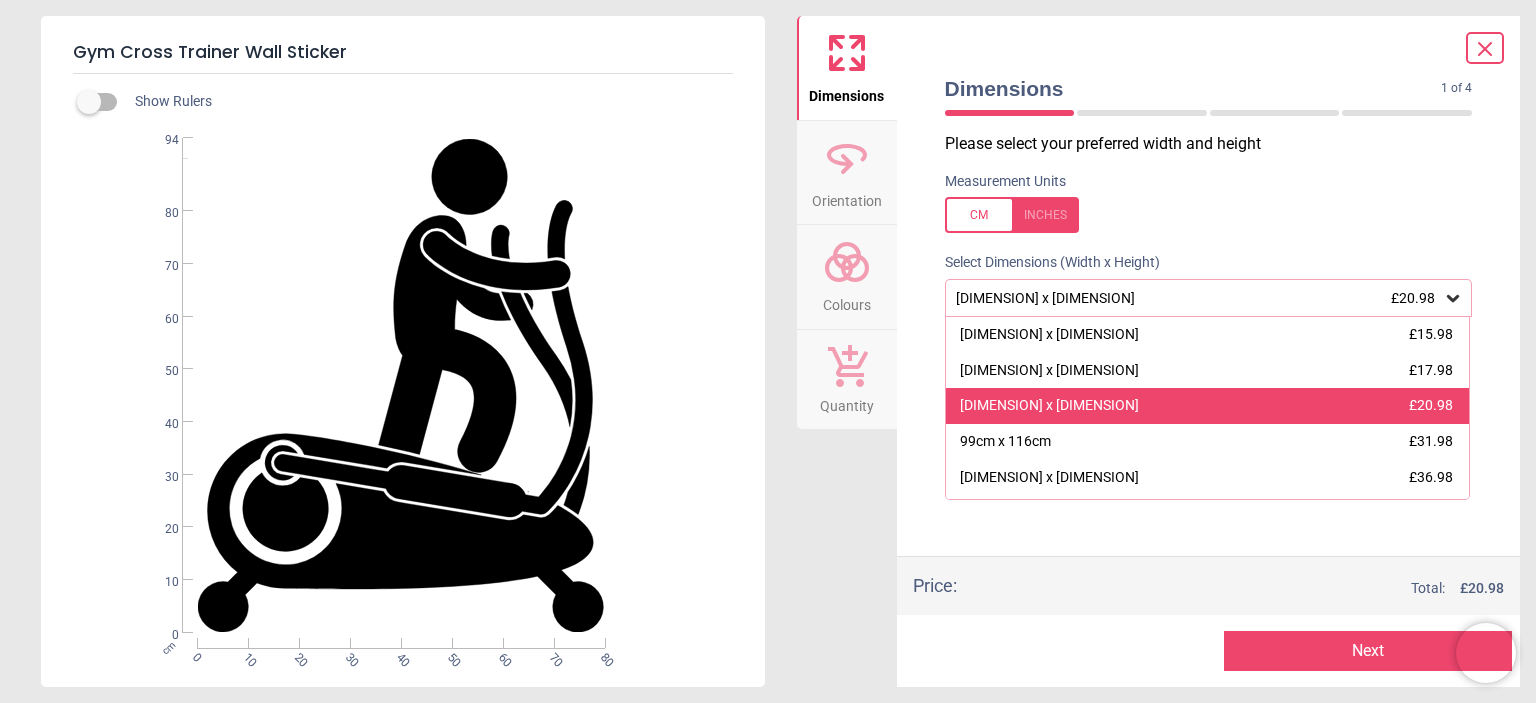 click on "80cm  x  94cm       £20.98" at bounding box center (1208, 406) 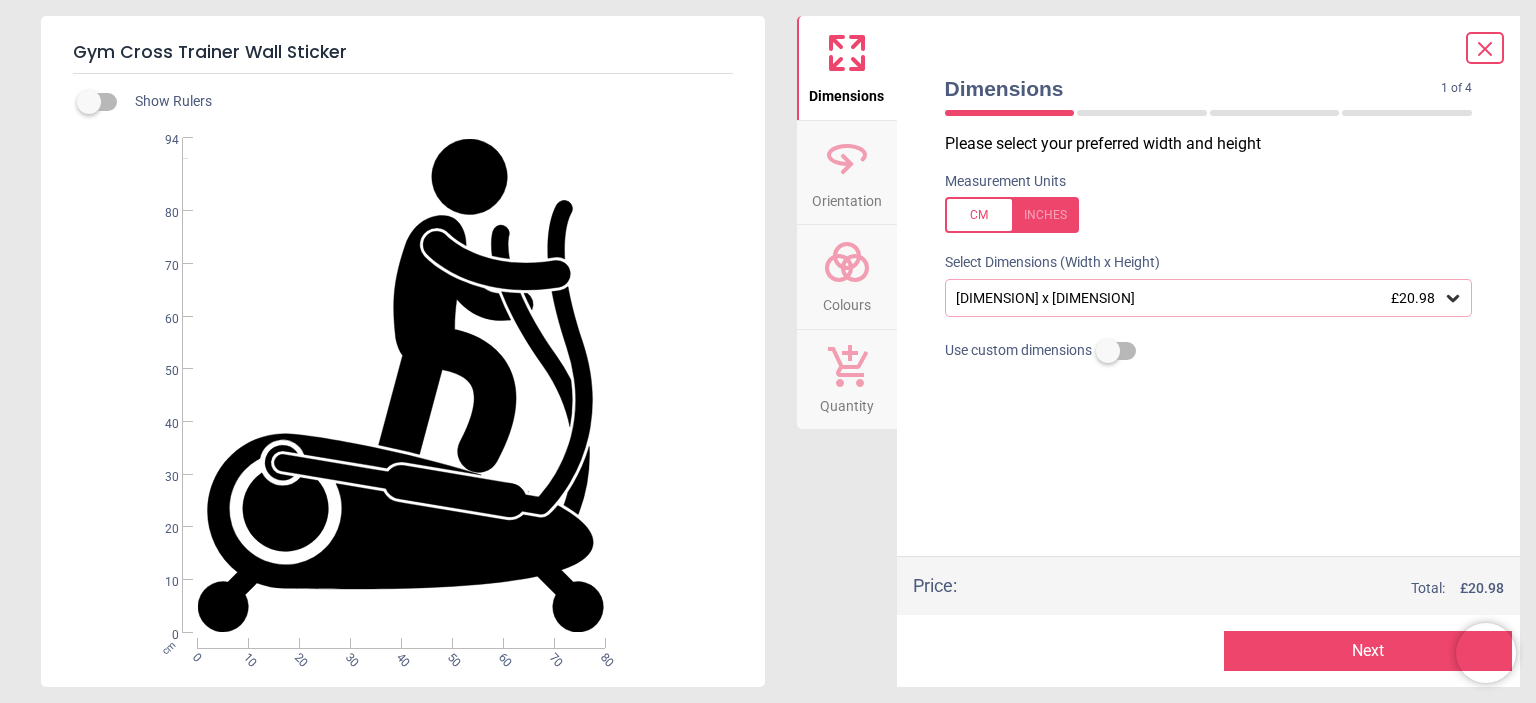 click on "Next" at bounding box center [1368, 651] 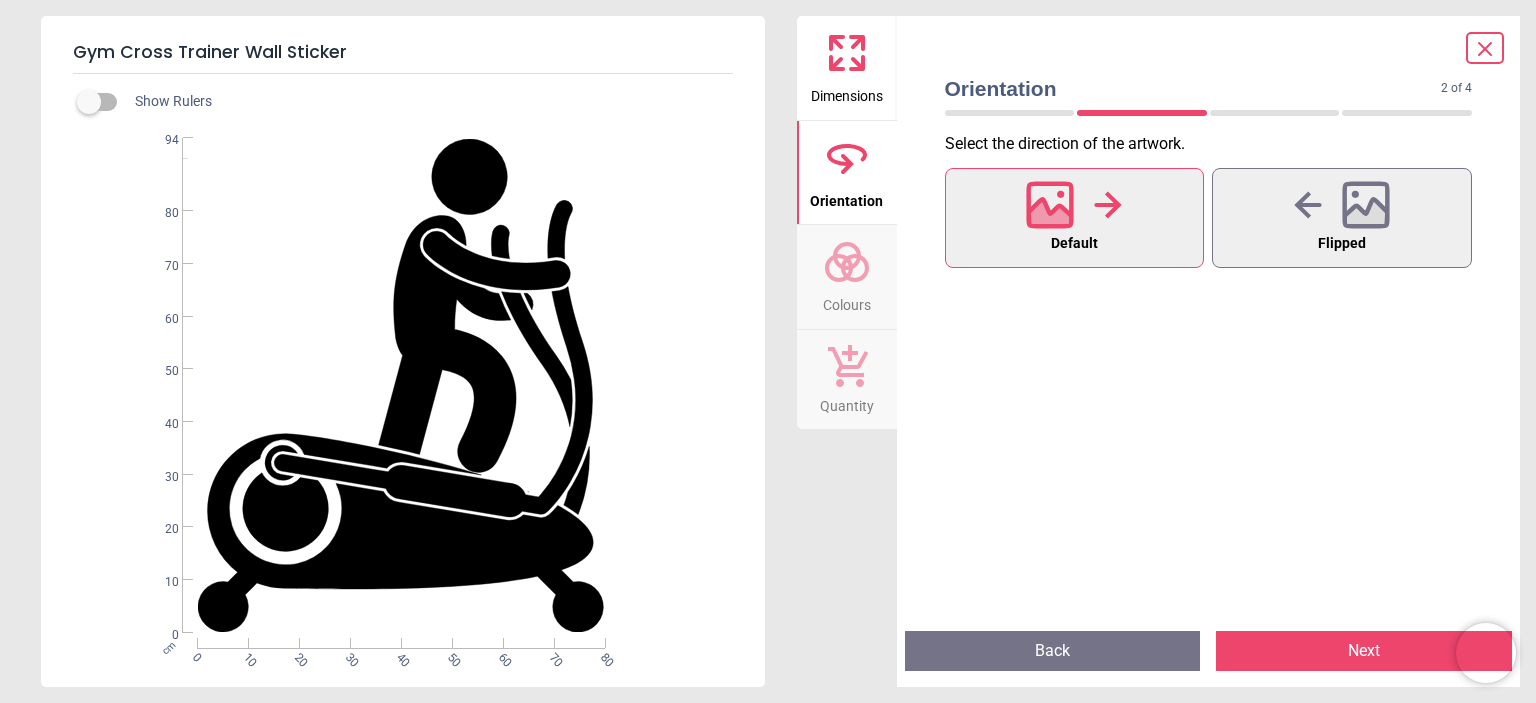 click on "Next" at bounding box center [1364, 651] 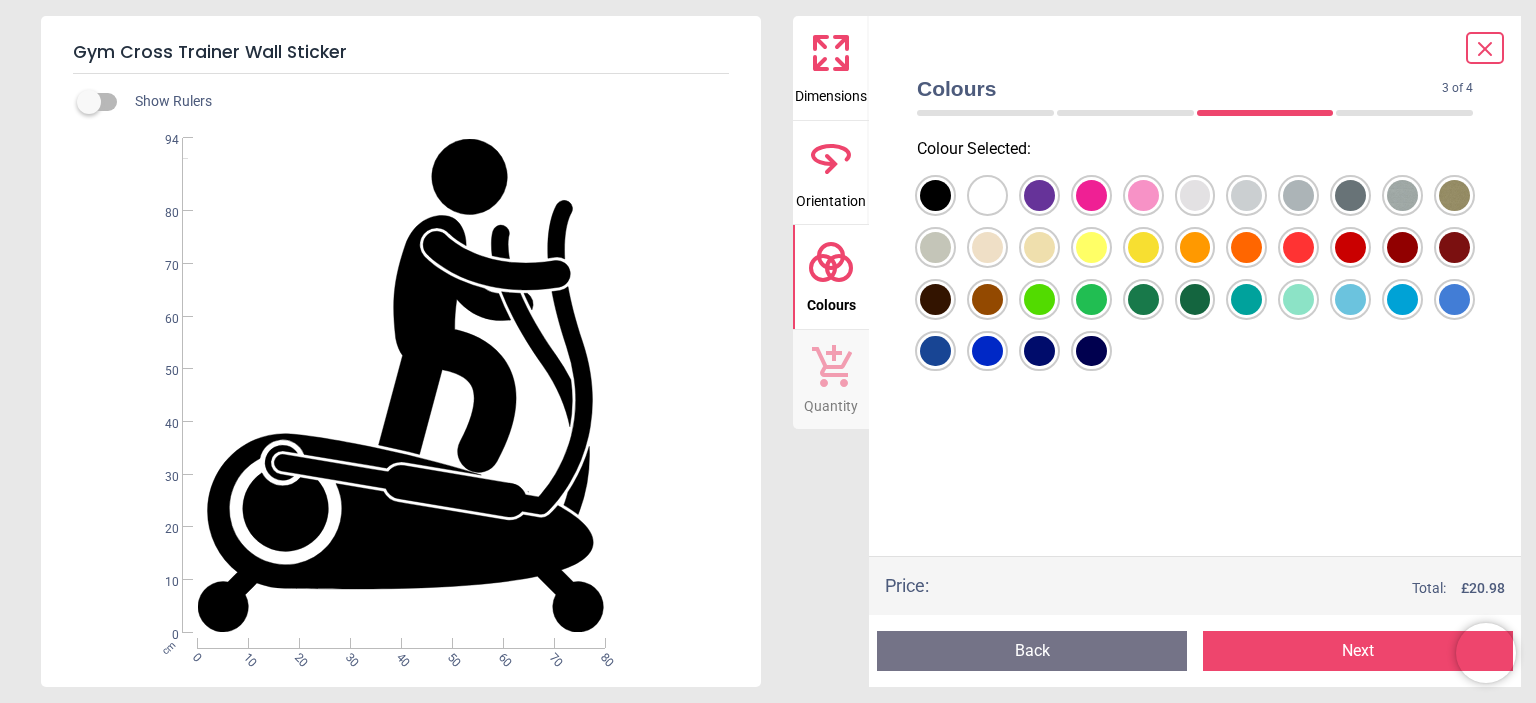 click at bounding box center (935, 195) 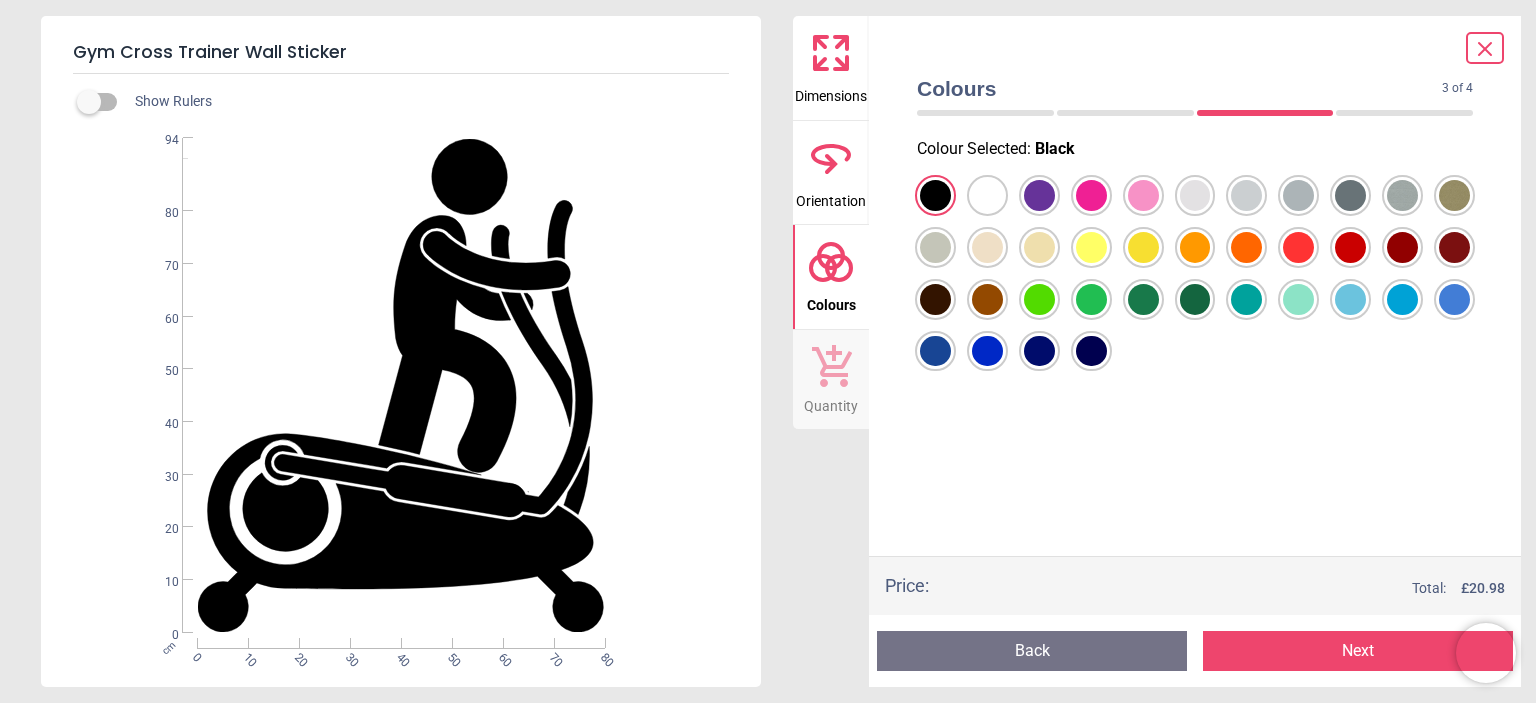 click at bounding box center (935, 195) 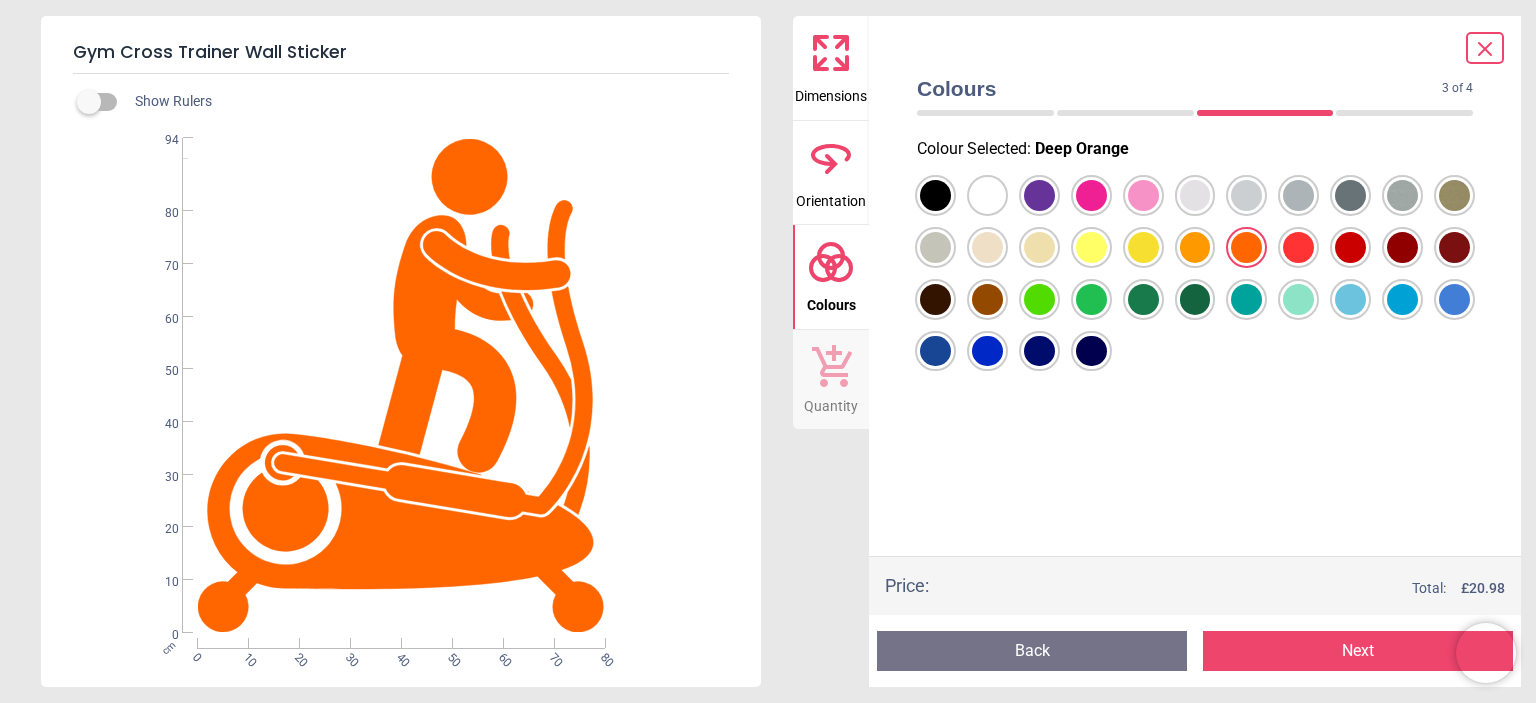 click at bounding box center [935, 195] 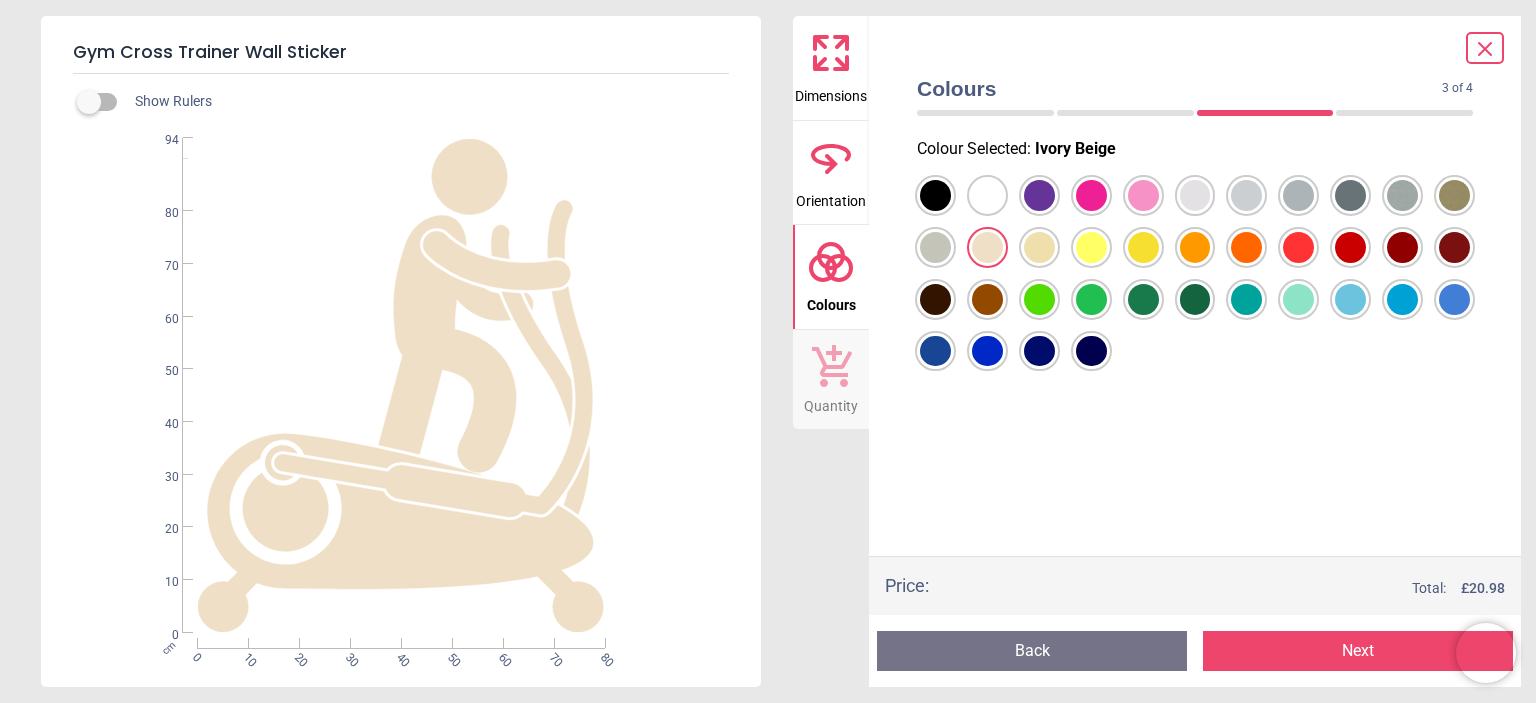click at bounding box center (935, 195) 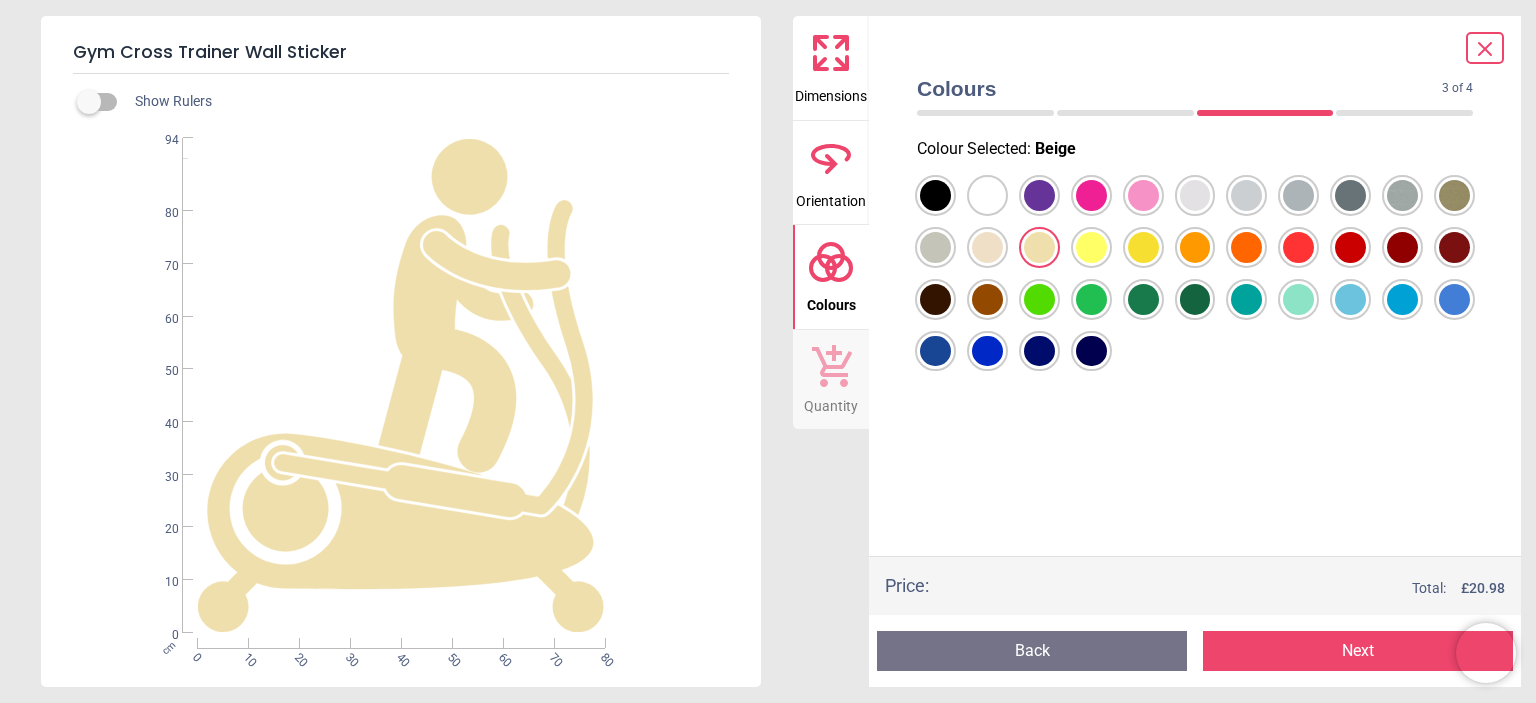 click at bounding box center (935, 195) 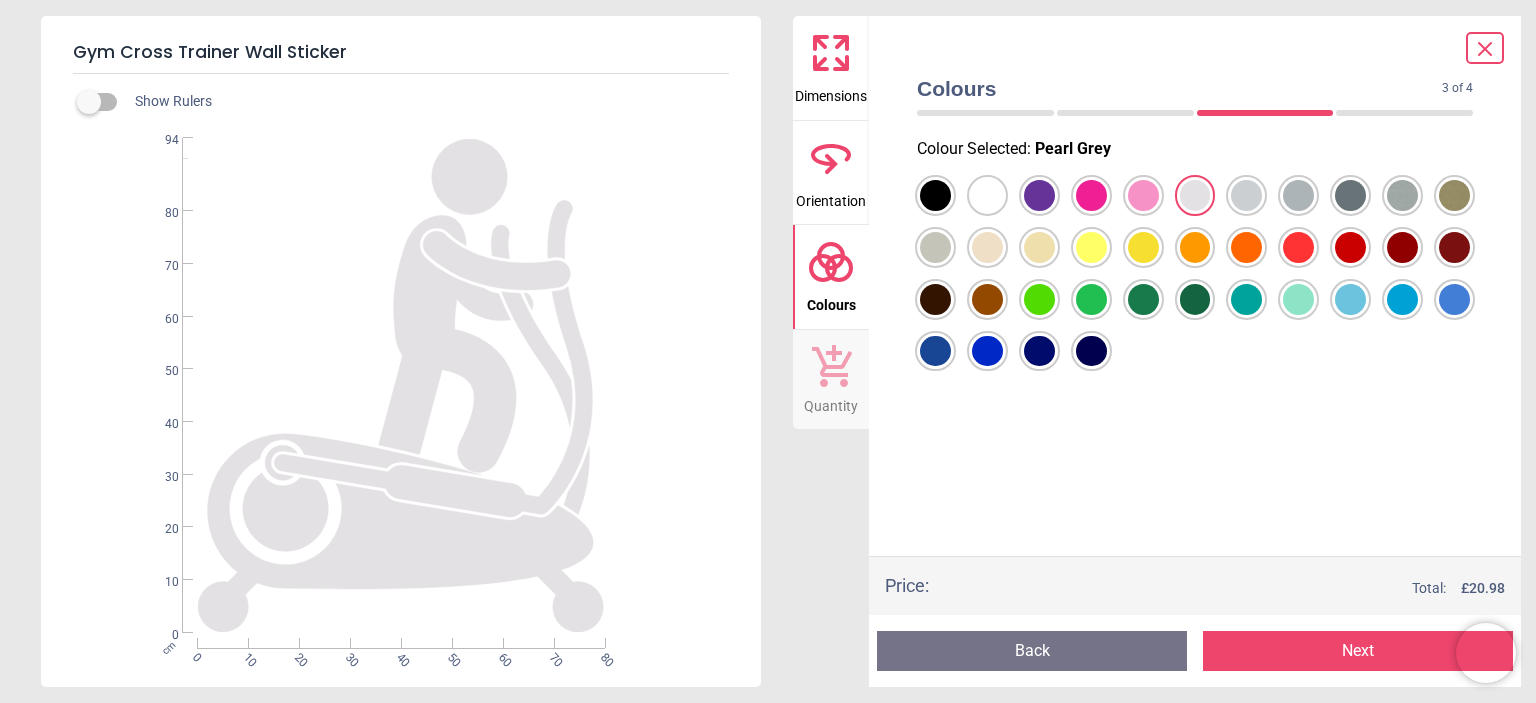 click at bounding box center [935, 195] 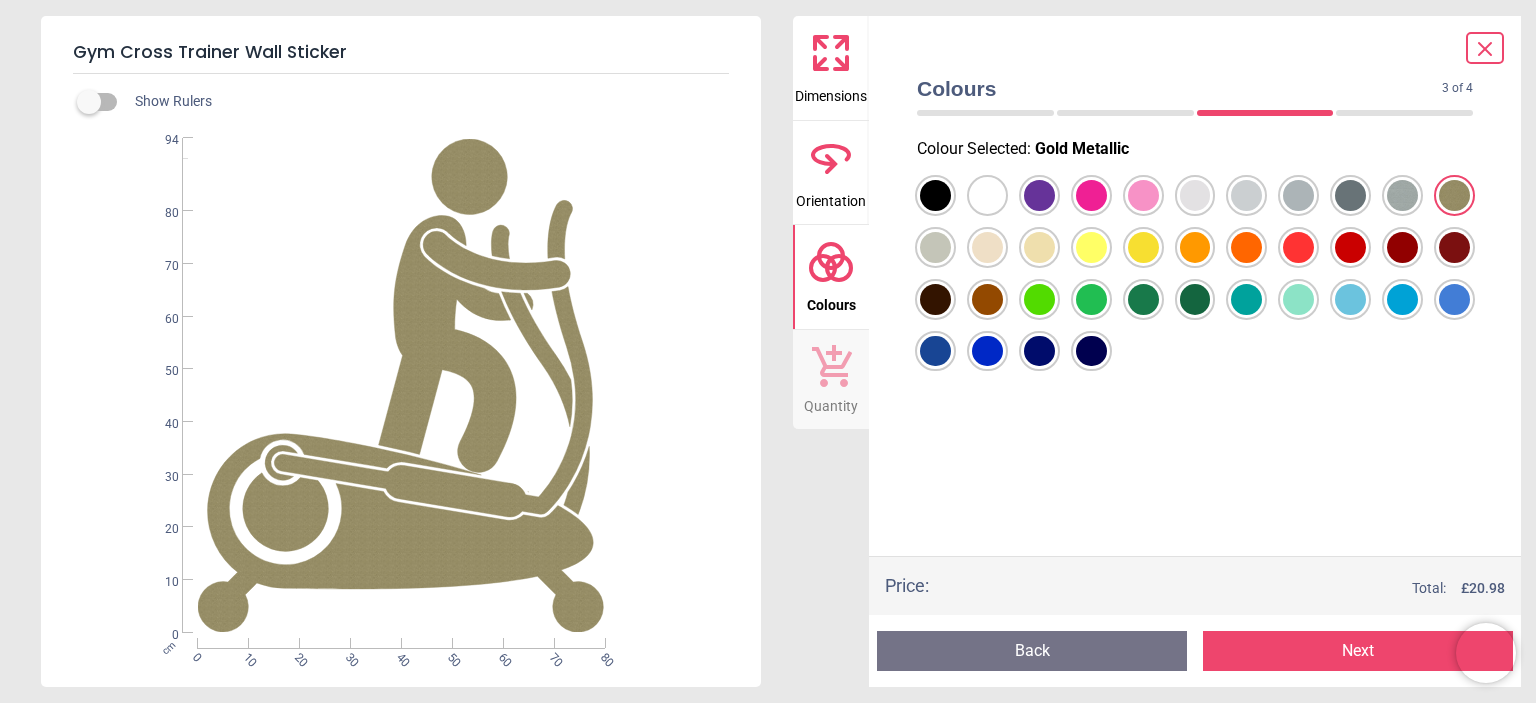 click at bounding box center (935, 195) 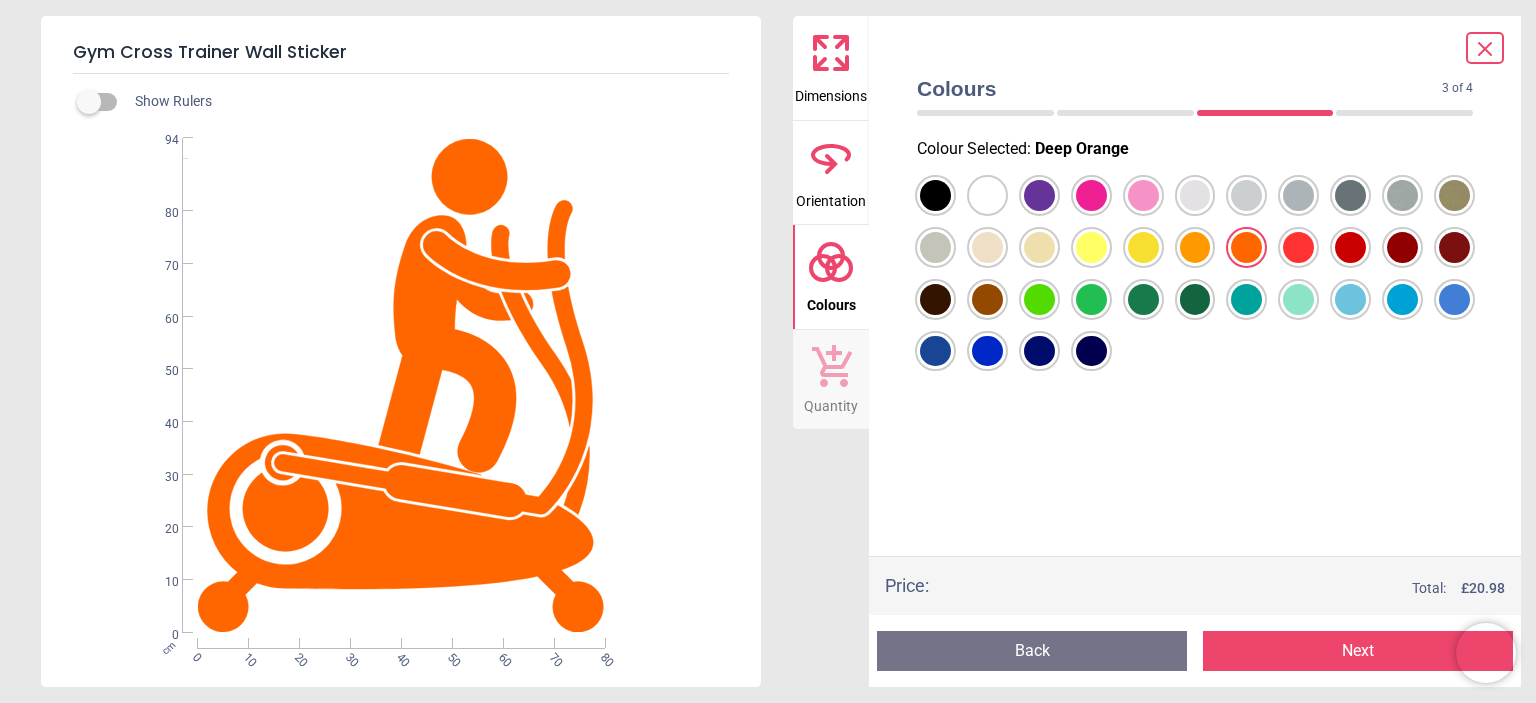 click on "Next" at bounding box center (1358, 651) 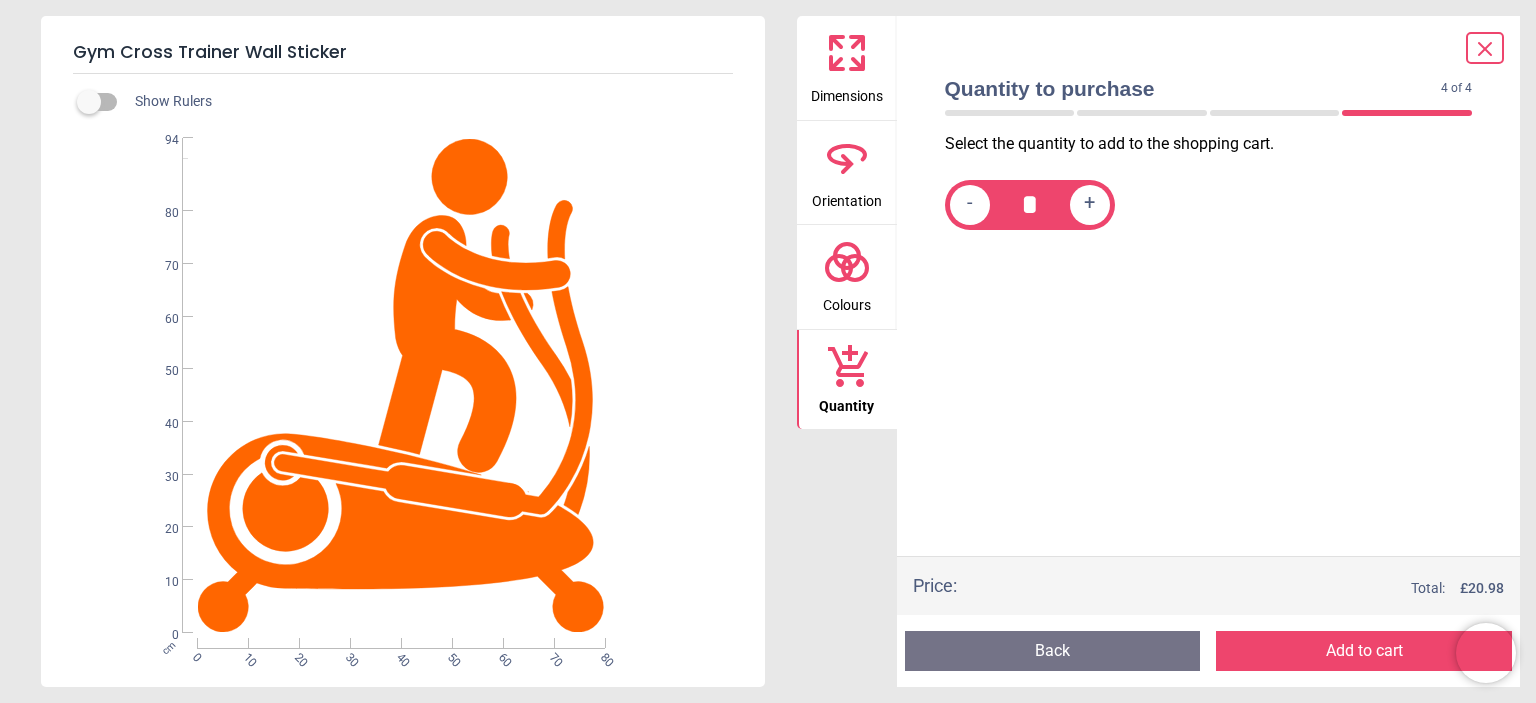 click on "Add to cart" at bounding box center (1364, 651) 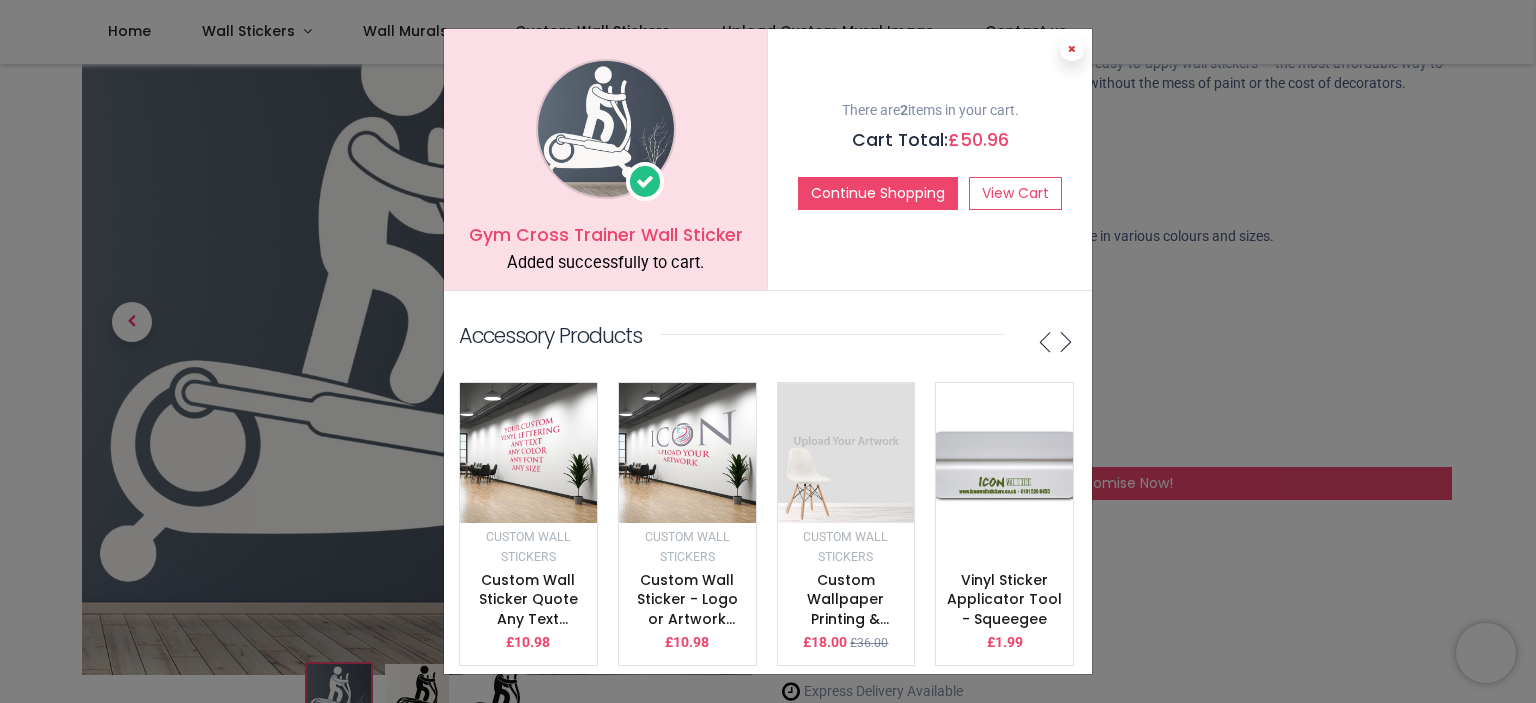 click at bounding box center (1072, 49) 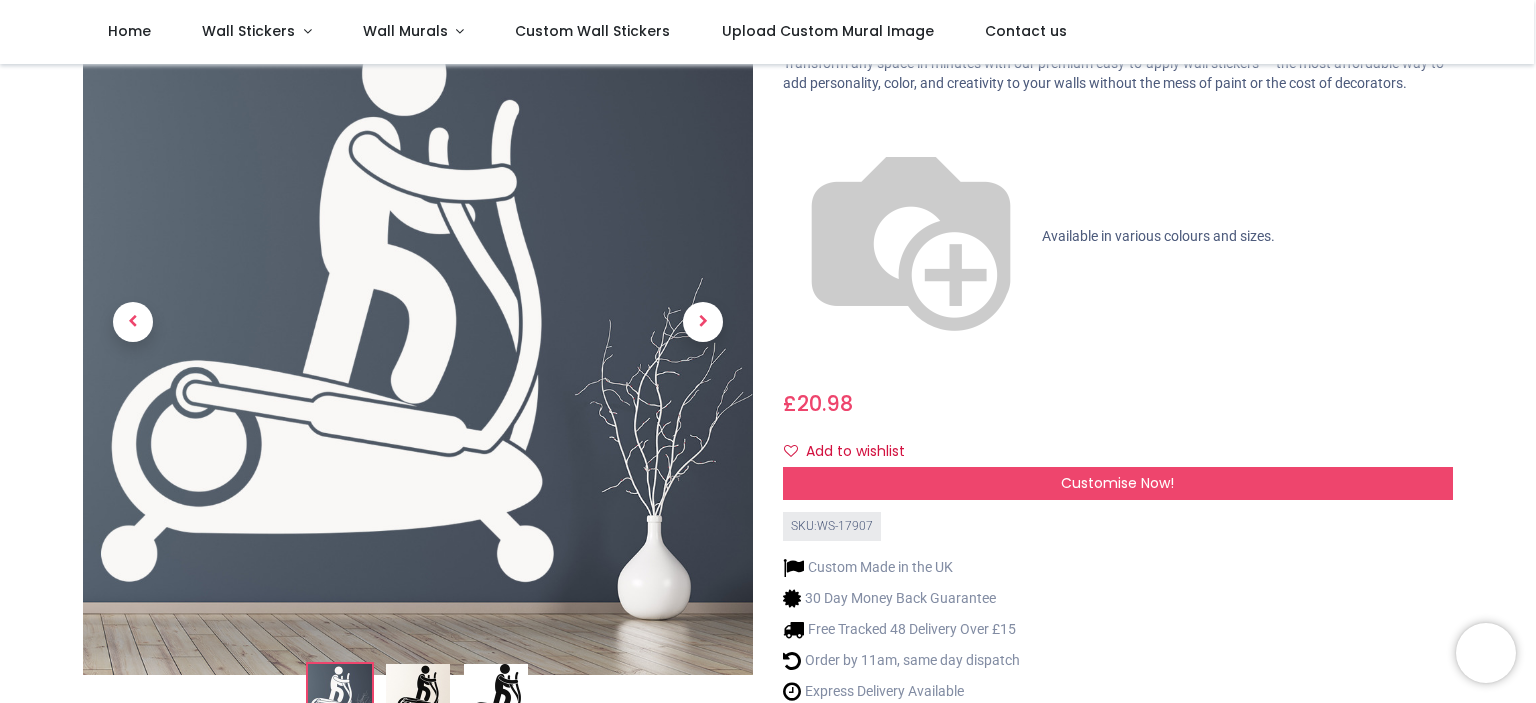 scroll, scrollTop: 0, scrollLeft: 0, axis: both 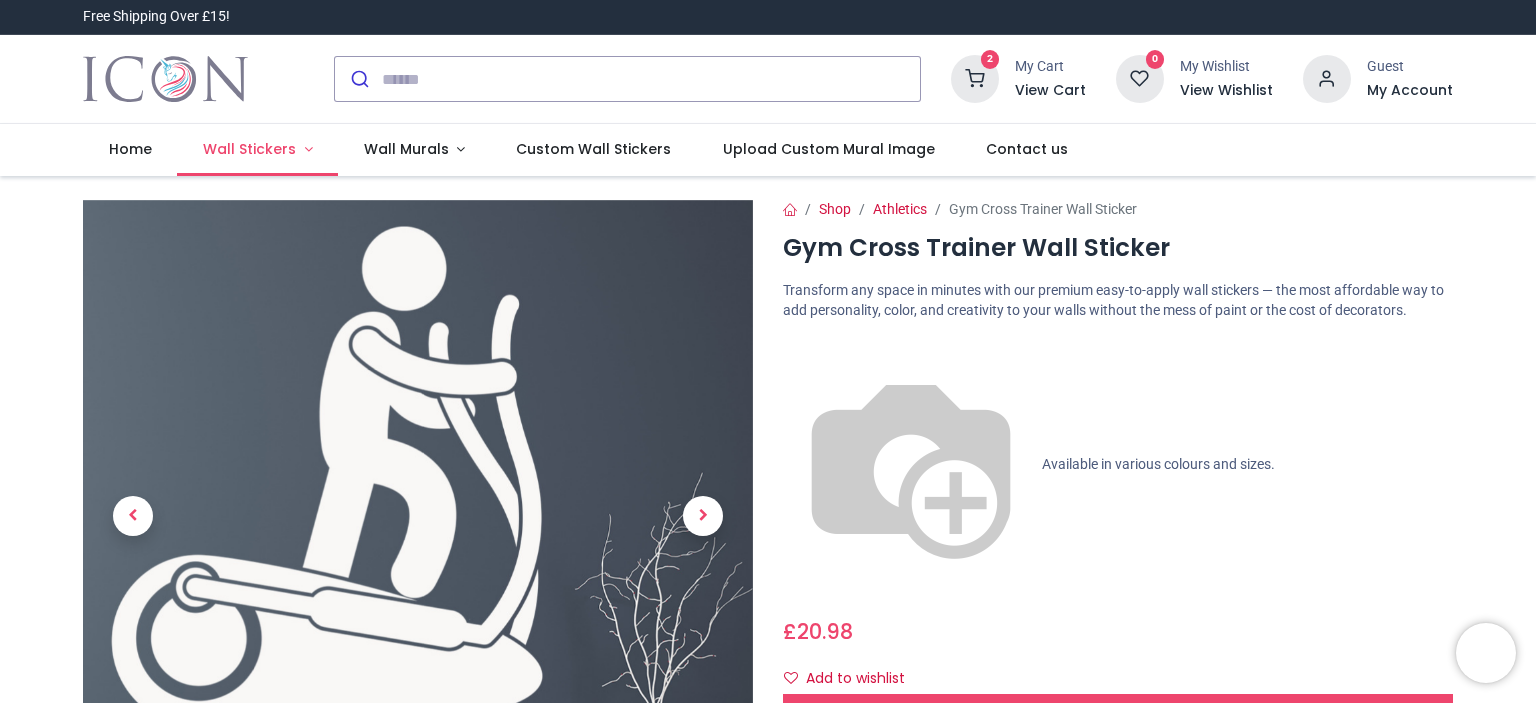 click on "Wall Stickers" at bounding box center (249, 149) 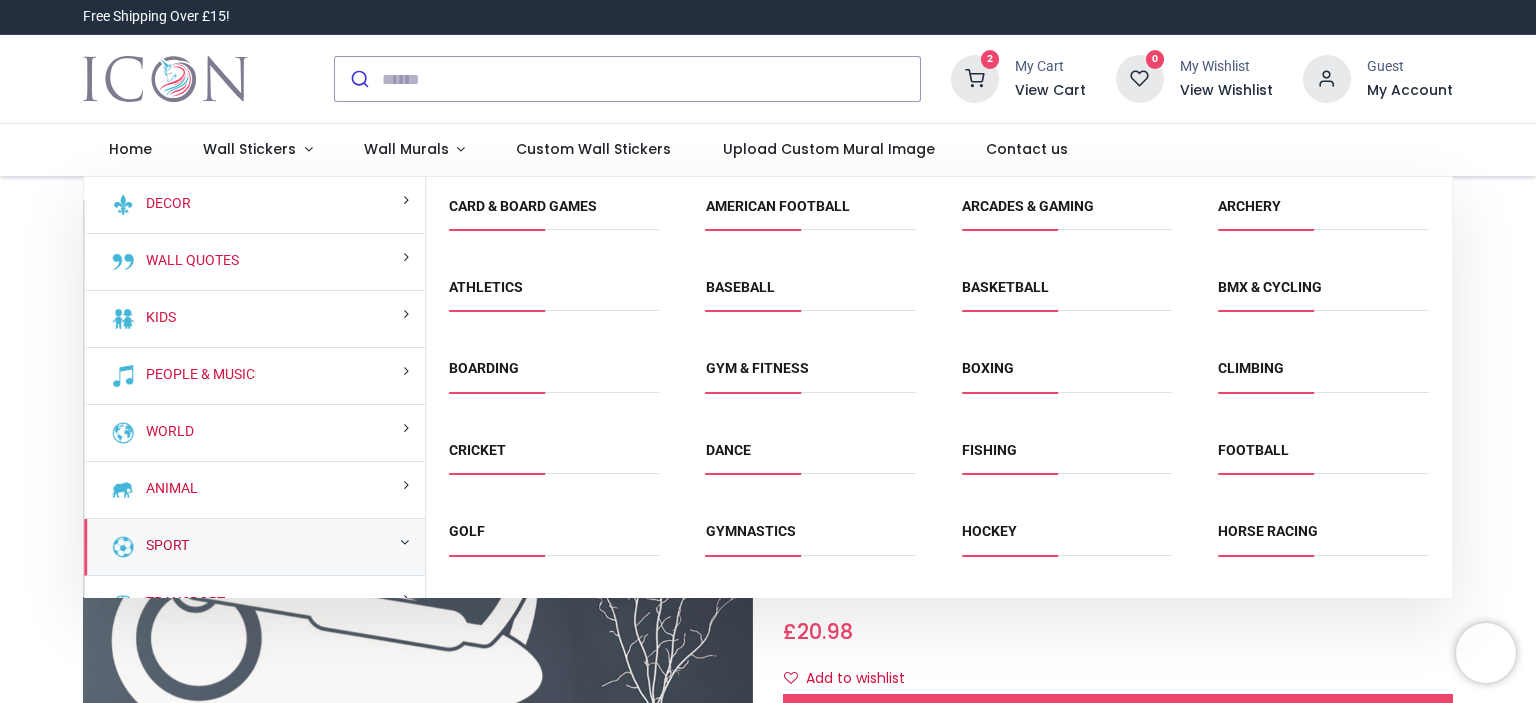 click on "Sport" at bounding box center [163, 546] 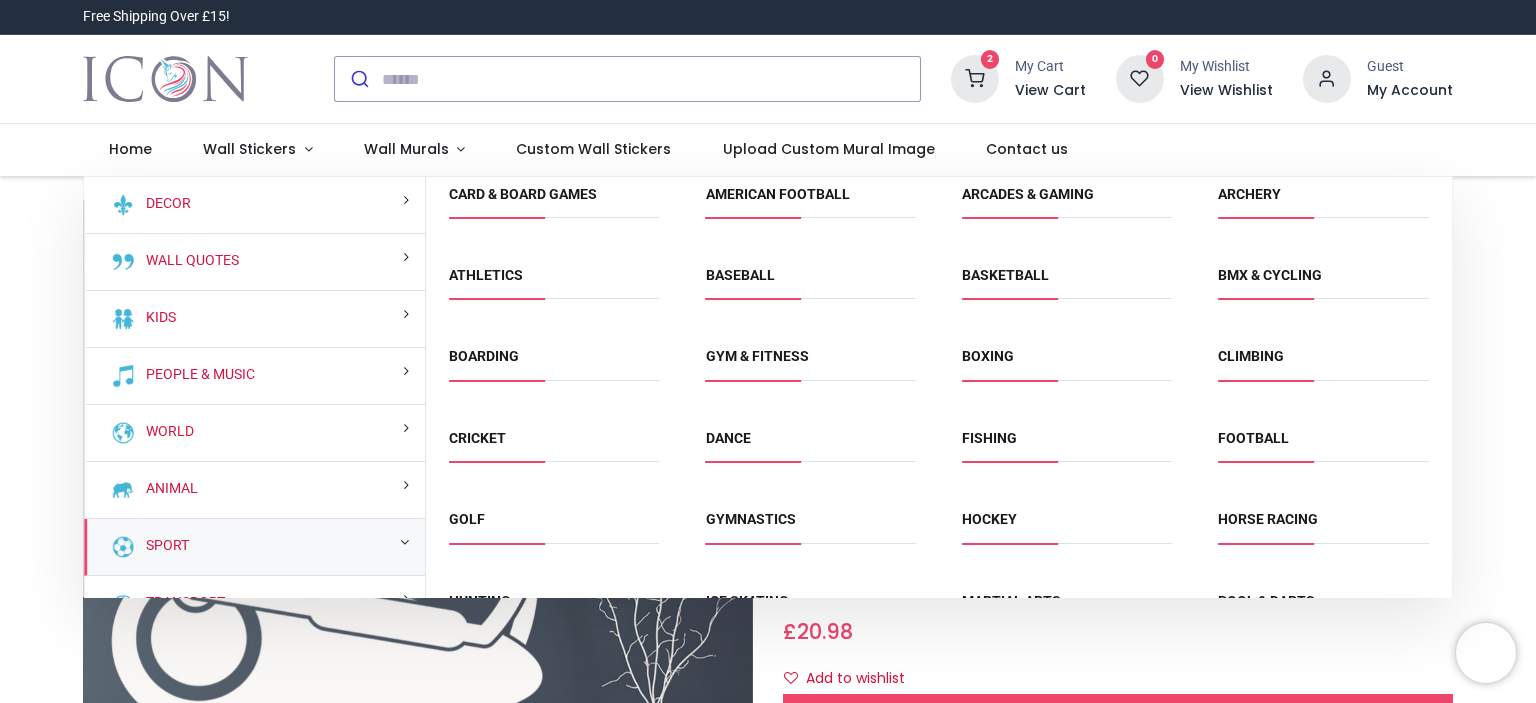 scroll, scrollTop: 0, scrollLeft: 0, axis: both 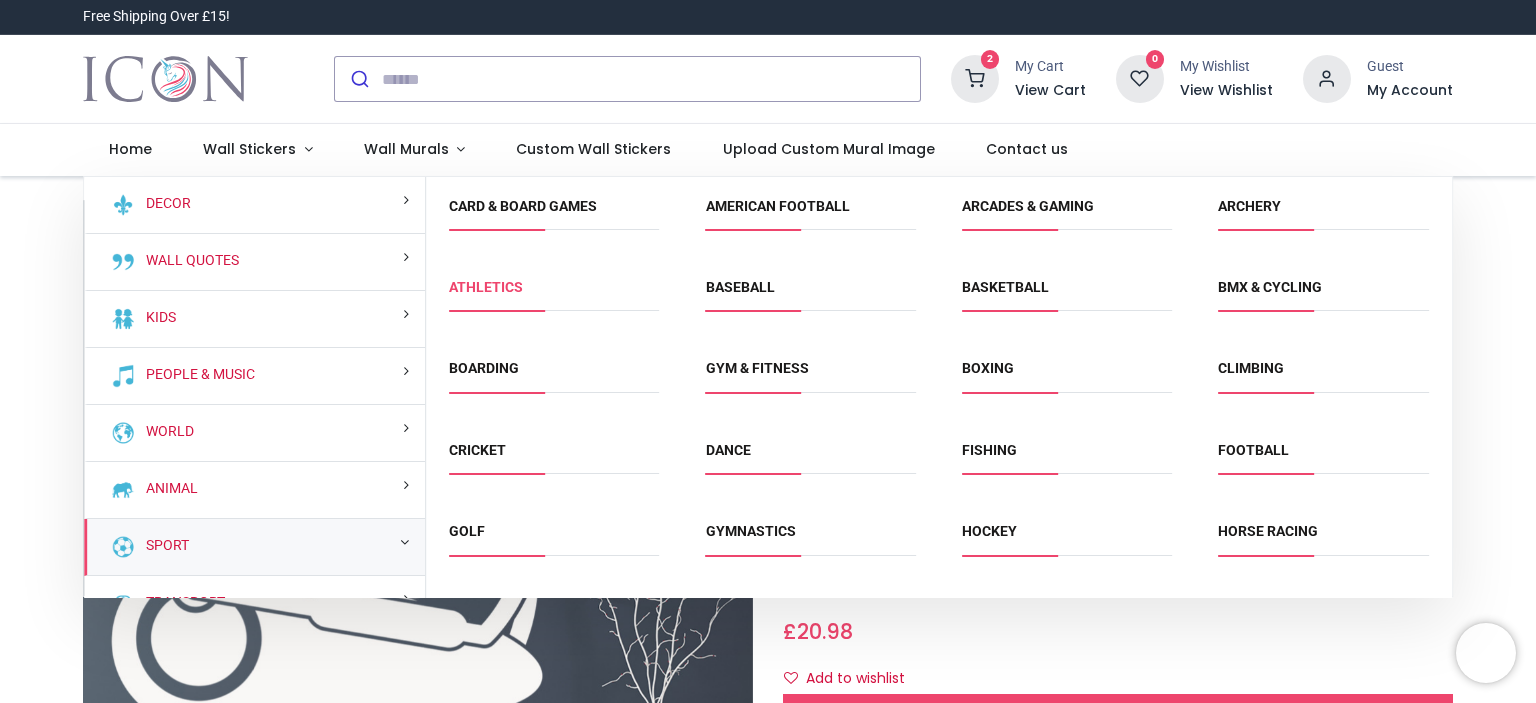 click on "Athletics" at bounding box center (486, 287) 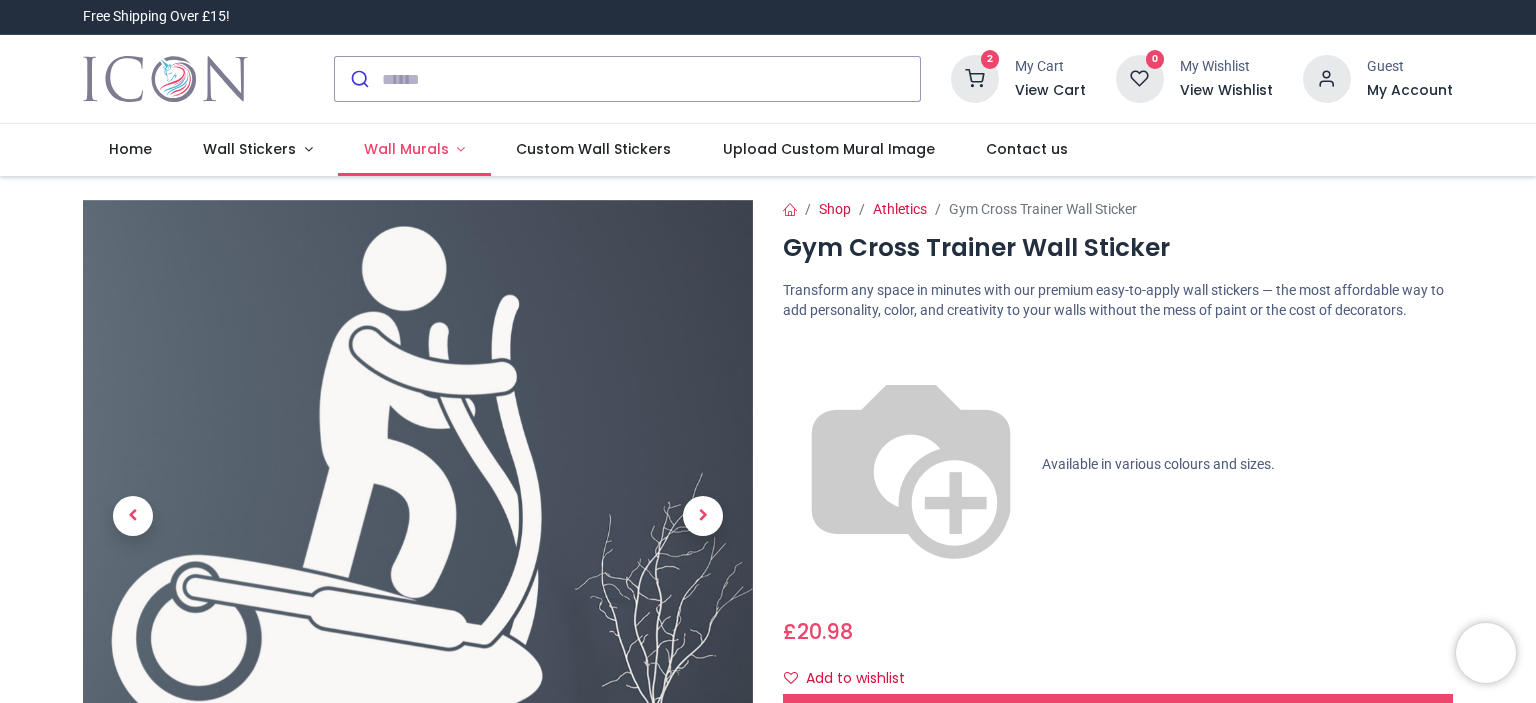click on "Wall Murals" at bounding box center [406, 149] 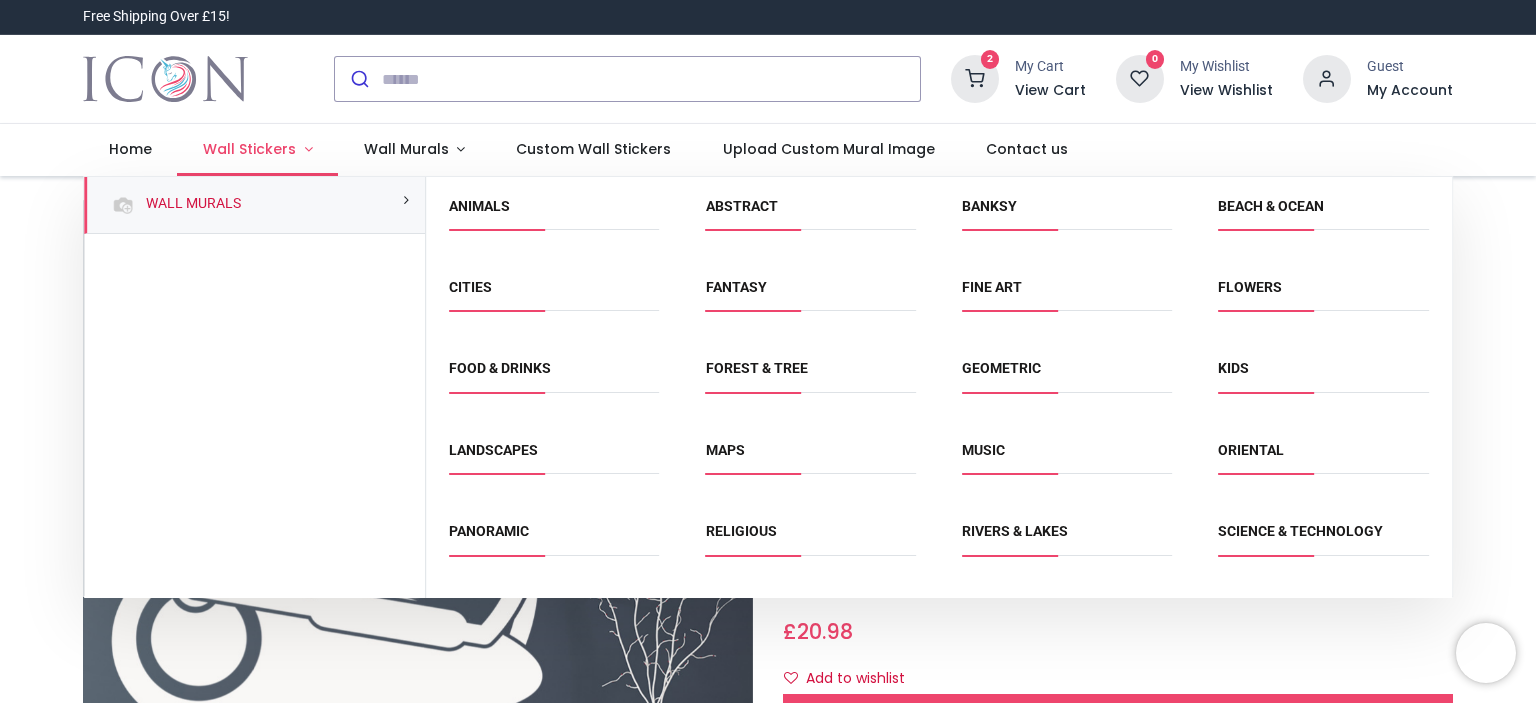 click on "Wall Stickers" at bounding box center (249, 149) 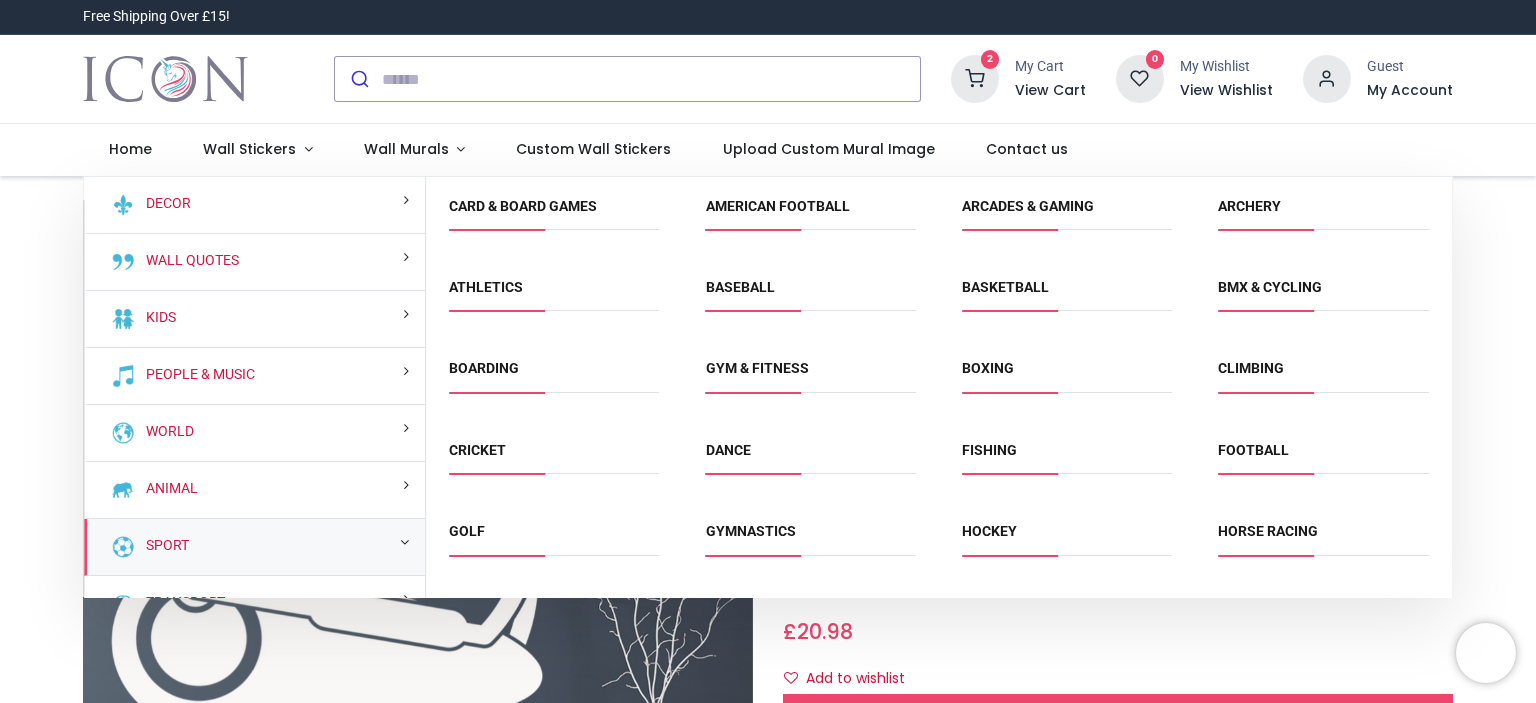 click on "Gym & fitness" at bounding box center (811, 375) 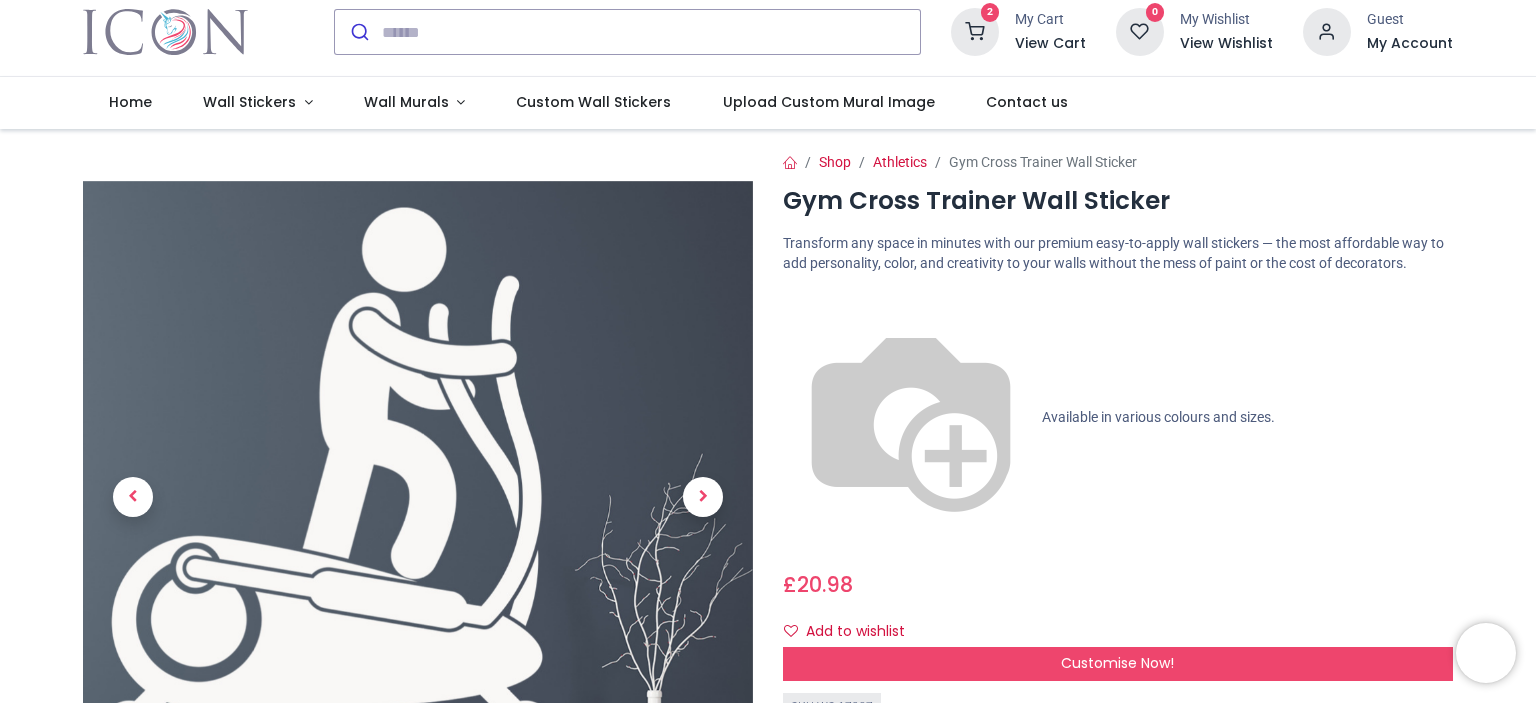 scroll, scrollTop: 0, scrollLeft: 0, axis: both 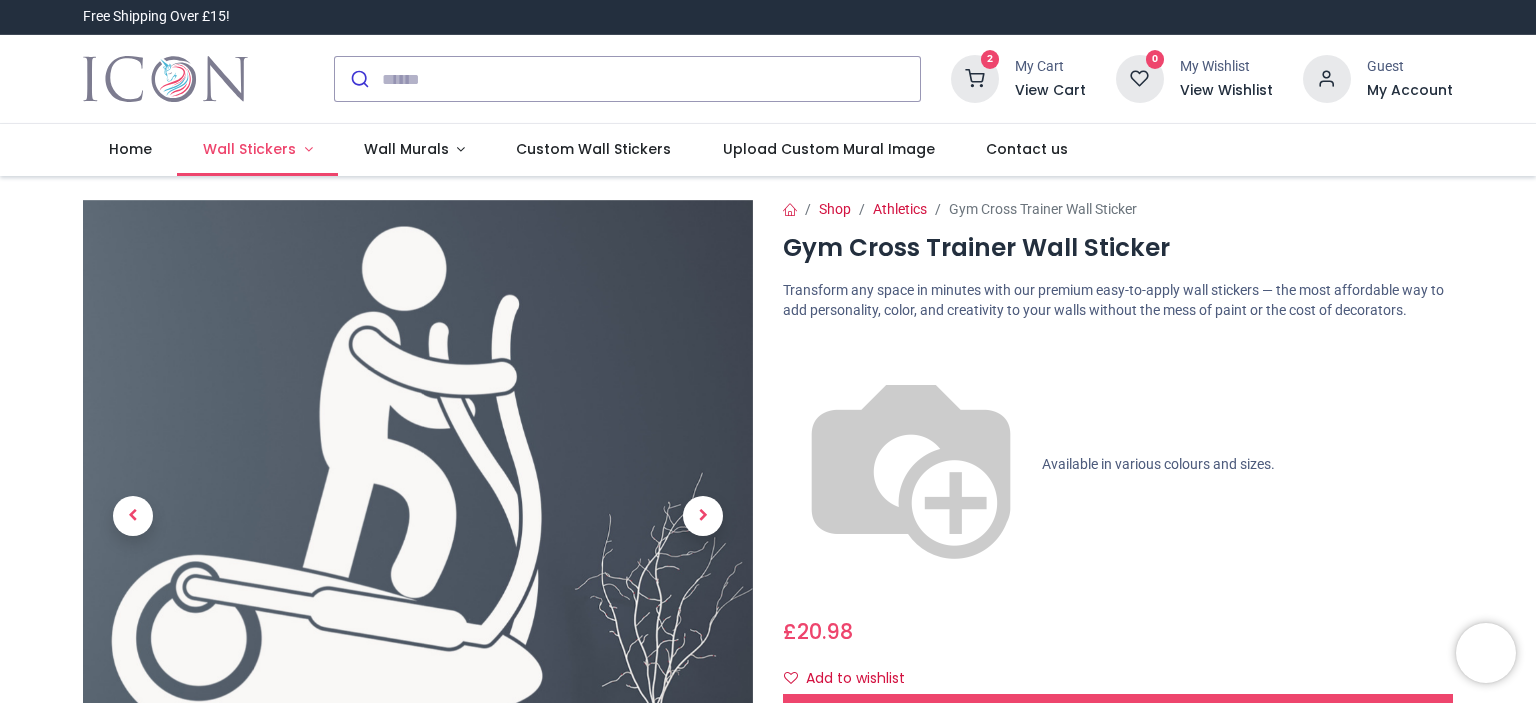 drag, startPoint x: 788, startPoint y: 243, endPoint x: 259, endPoint y: 151, distance: 536.9404 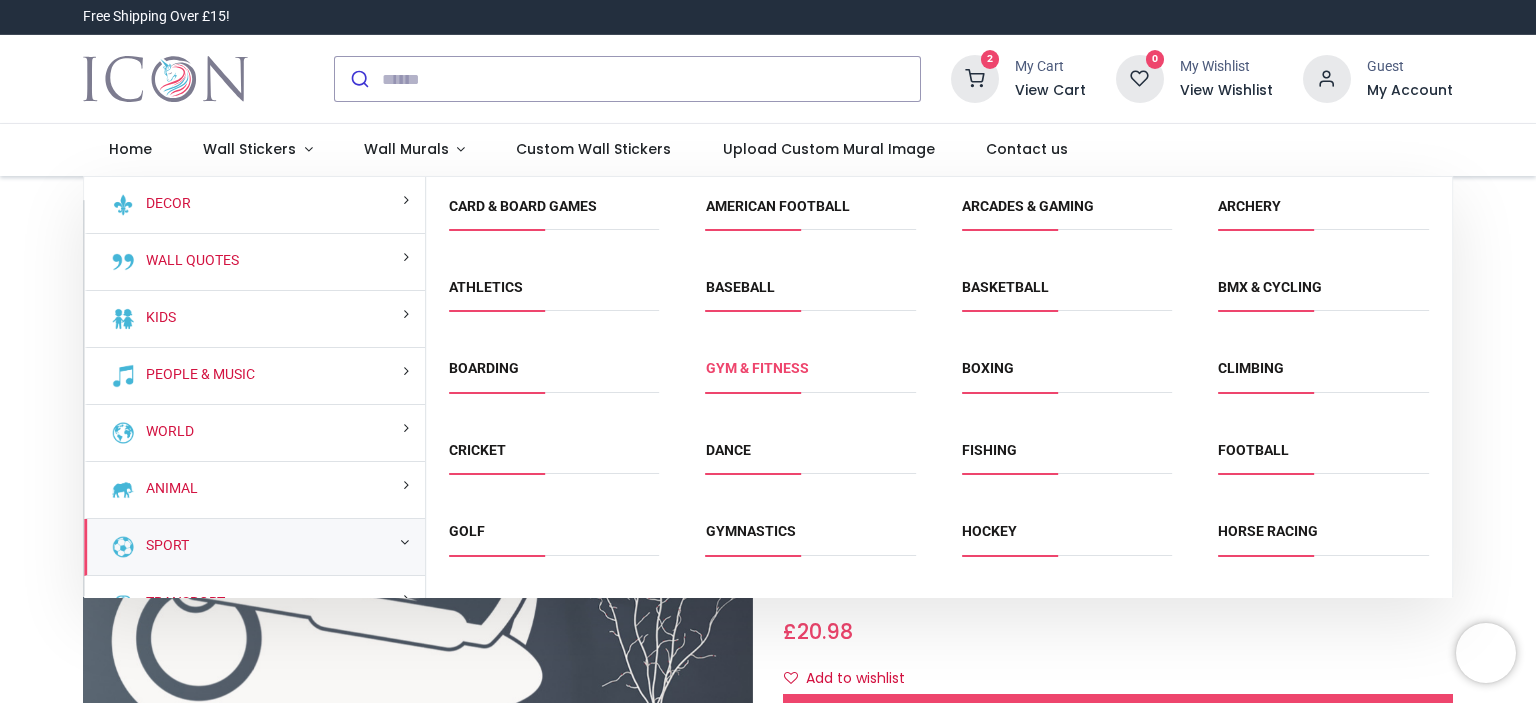 click on "Gym & fitness" at bounding box center [757, 368] 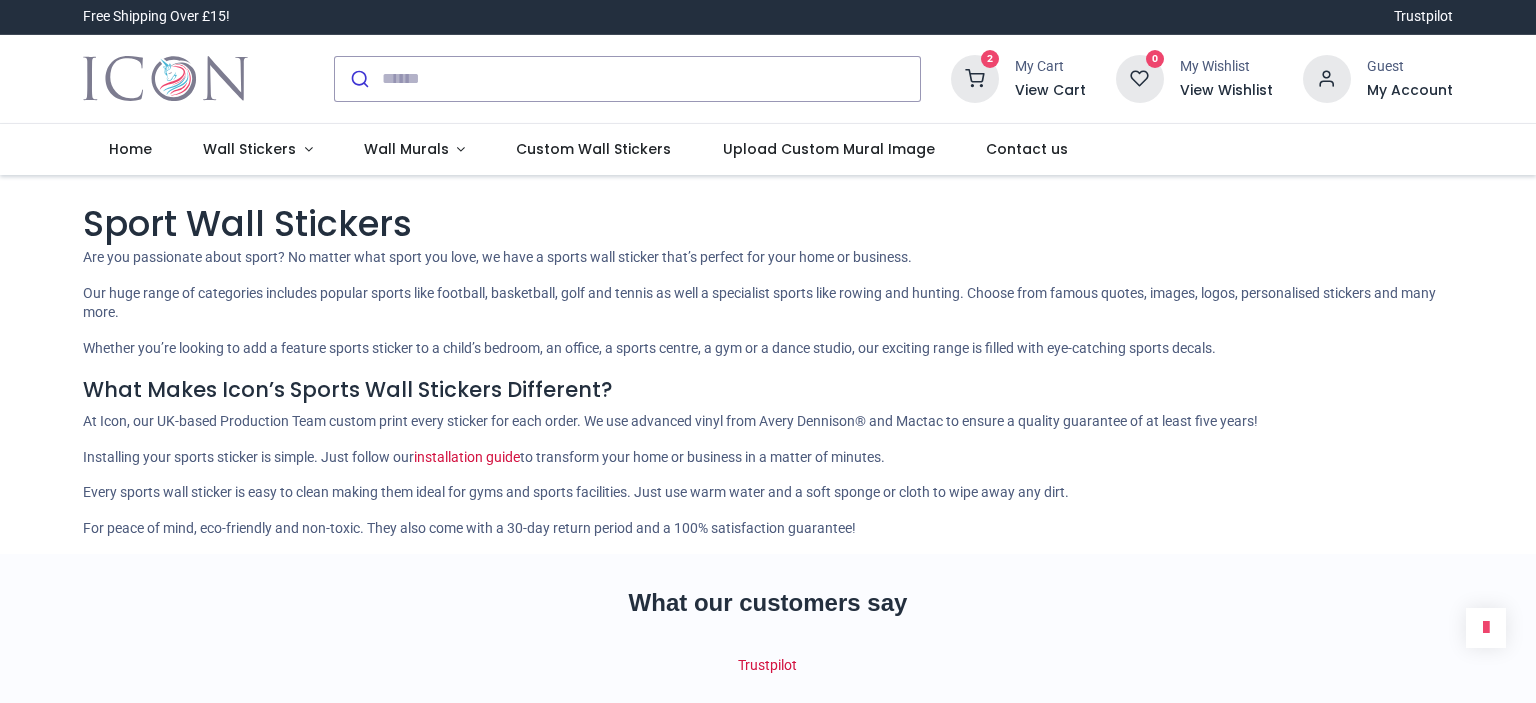 scroll, scrollTop: 0, scrollLeft: 0, axis: both 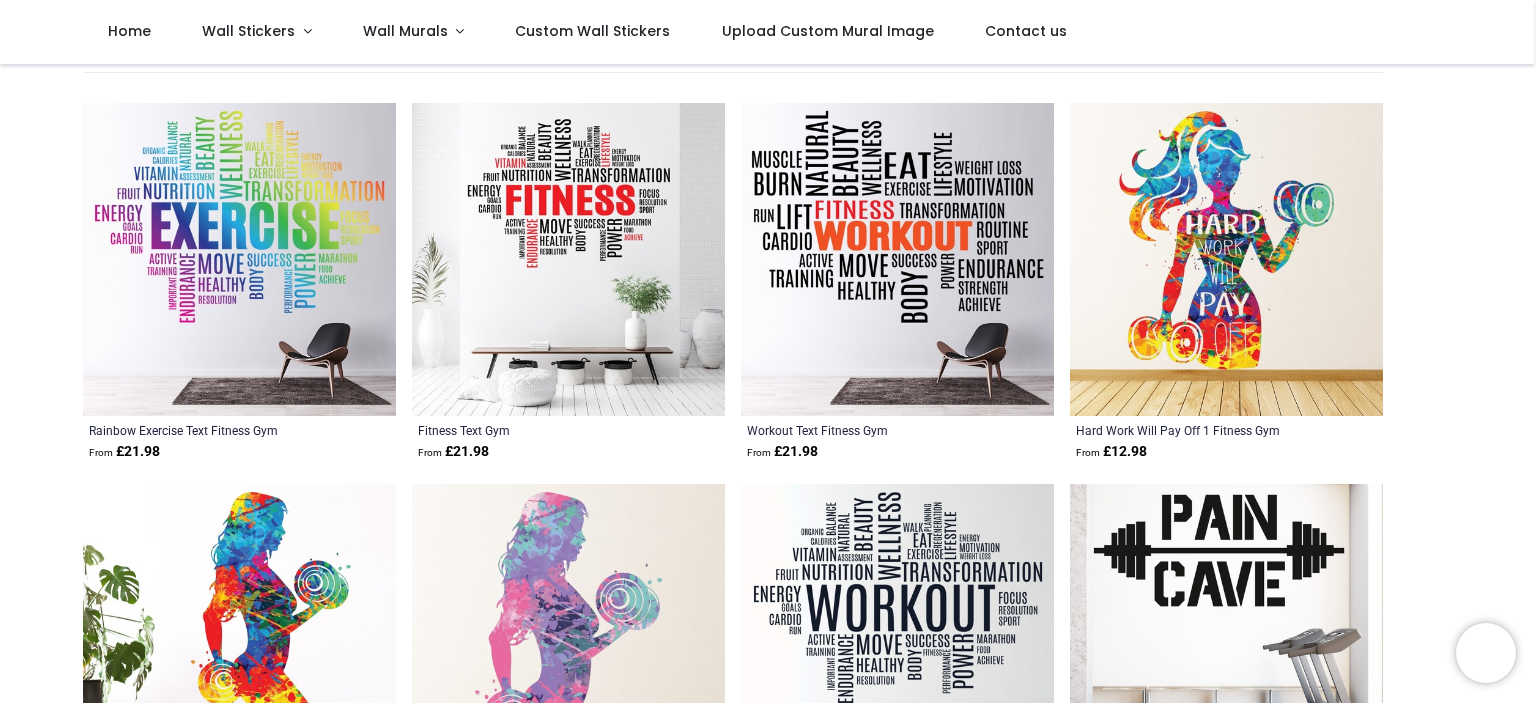 click at bounding box center [897, 259] 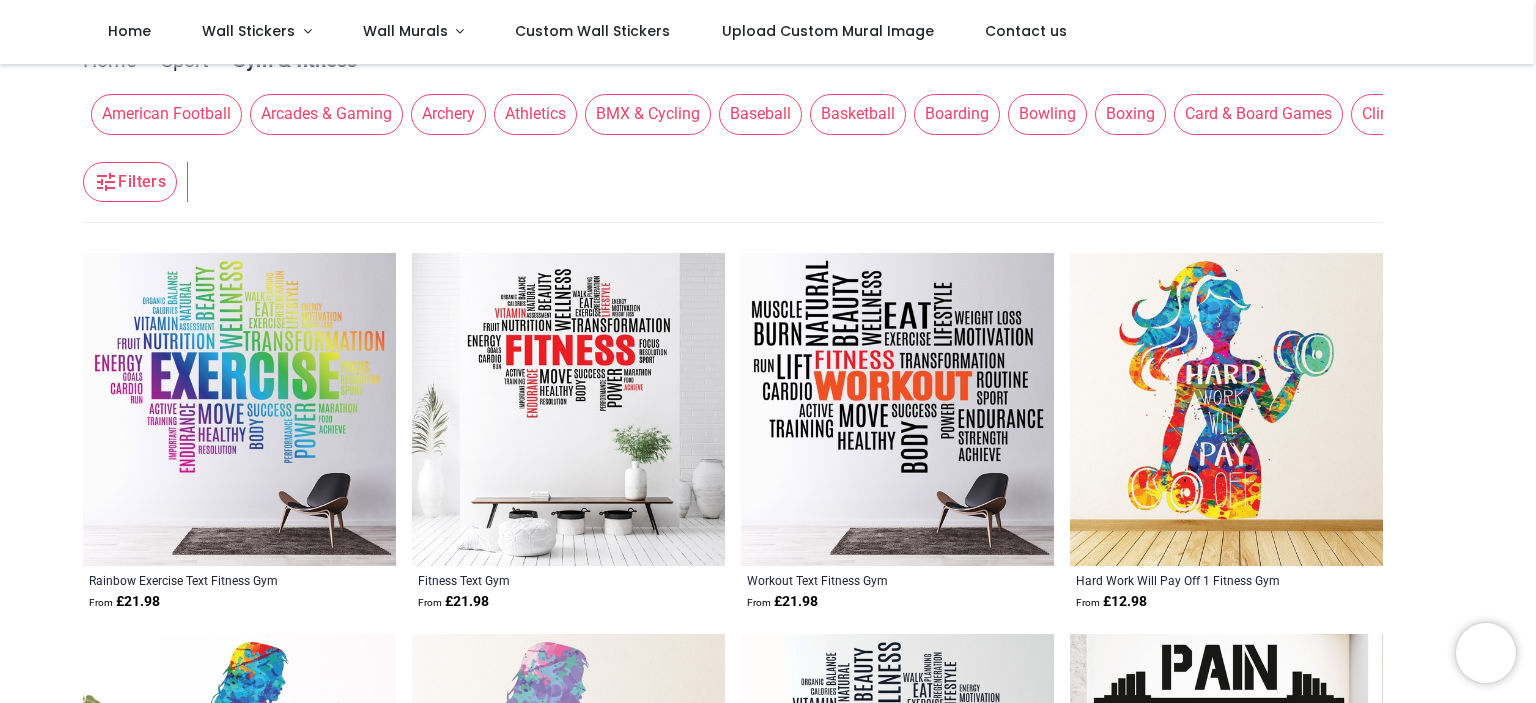 scroll, scrollTop: 208, scrollLeft: 0, axis: vertical 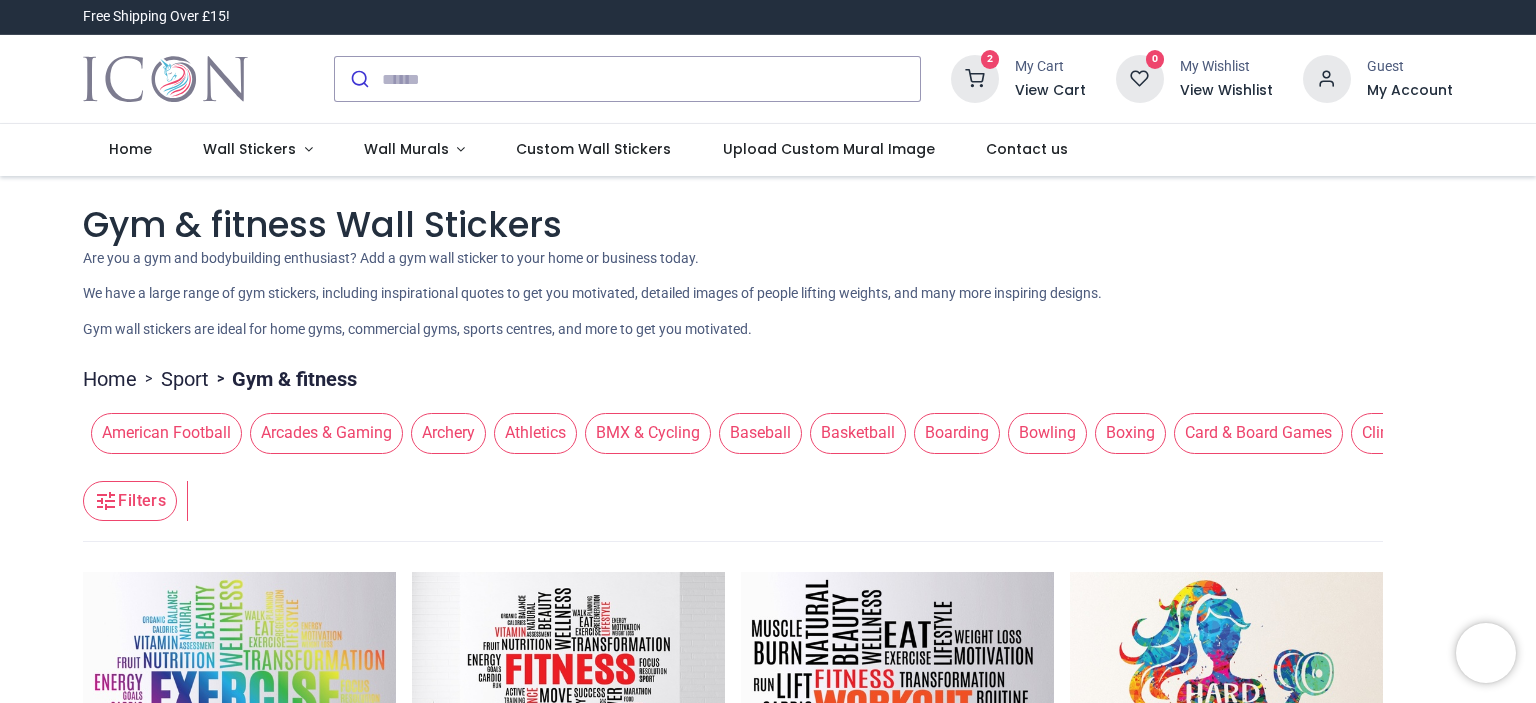 click at bounding box center [975, 79] 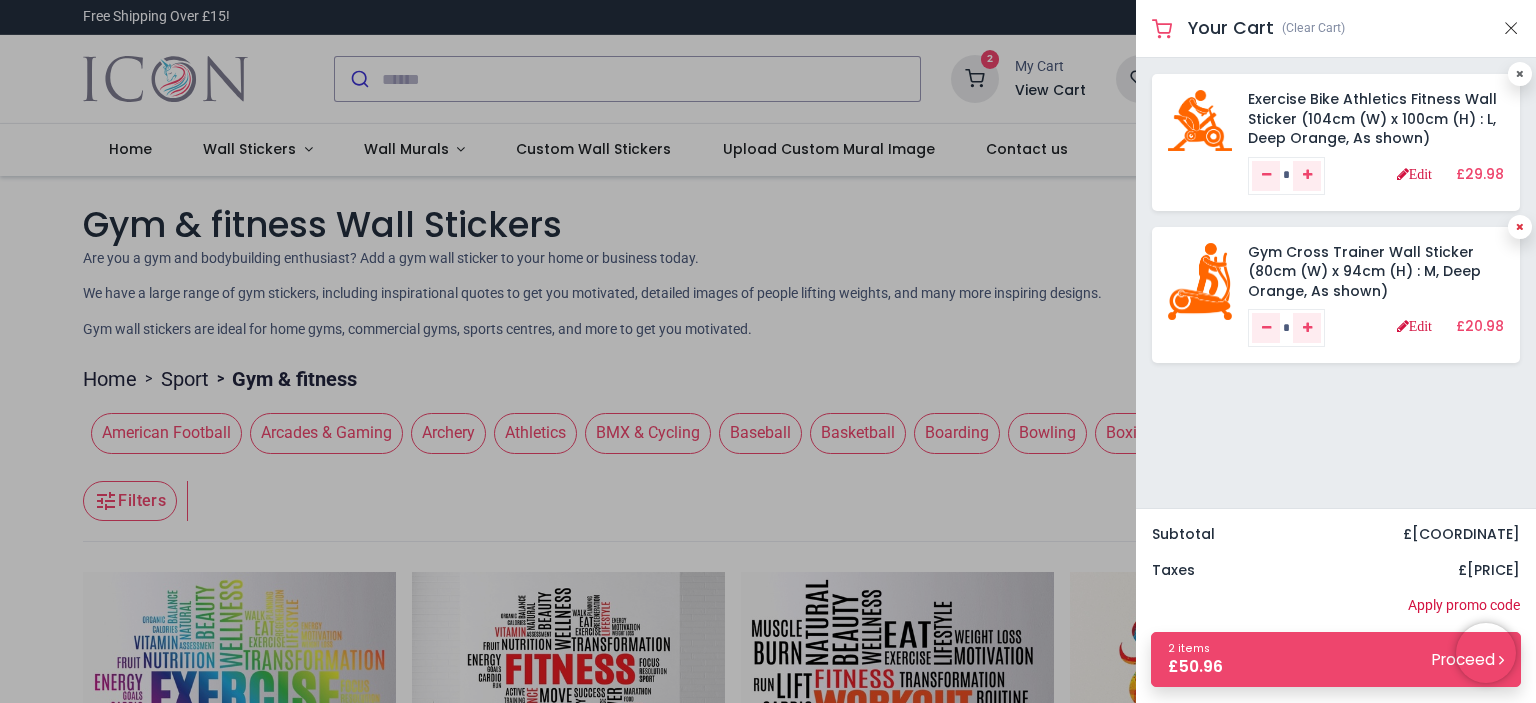 click at bounding box center (1520, 227) 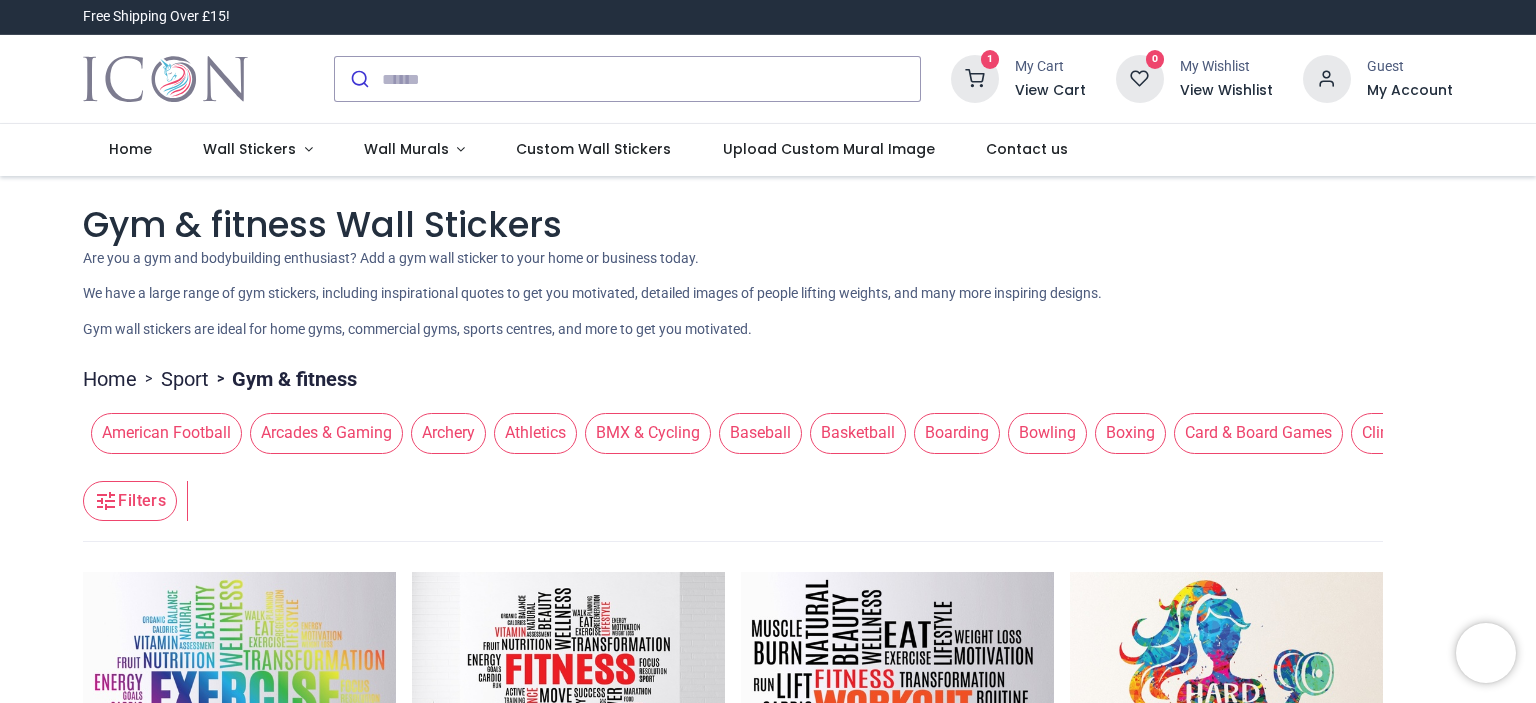 click at bounding box center [768, 351] 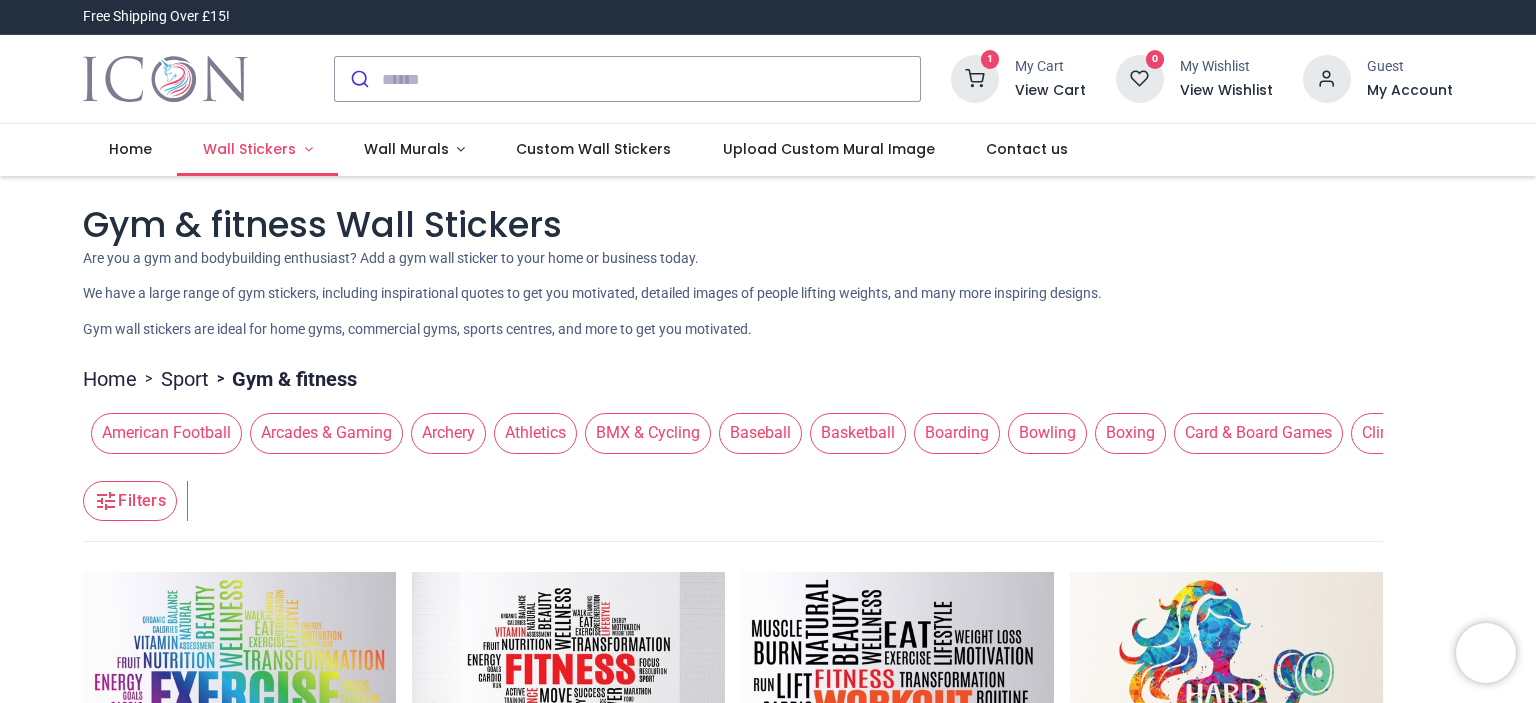 click on "Wall Stickers" at bounding box center (249, 149) 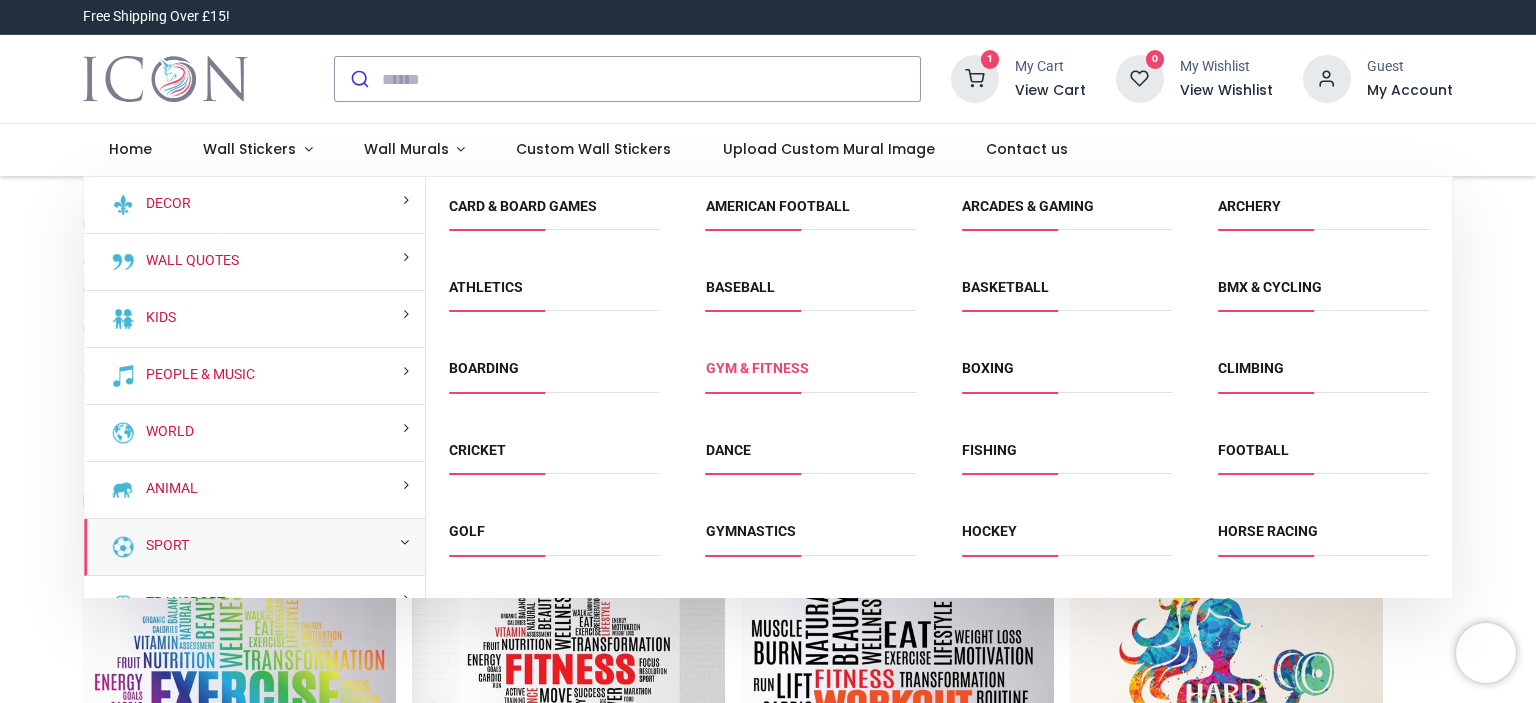 click on "Gym & fitness" at bounding box center (757, 368) 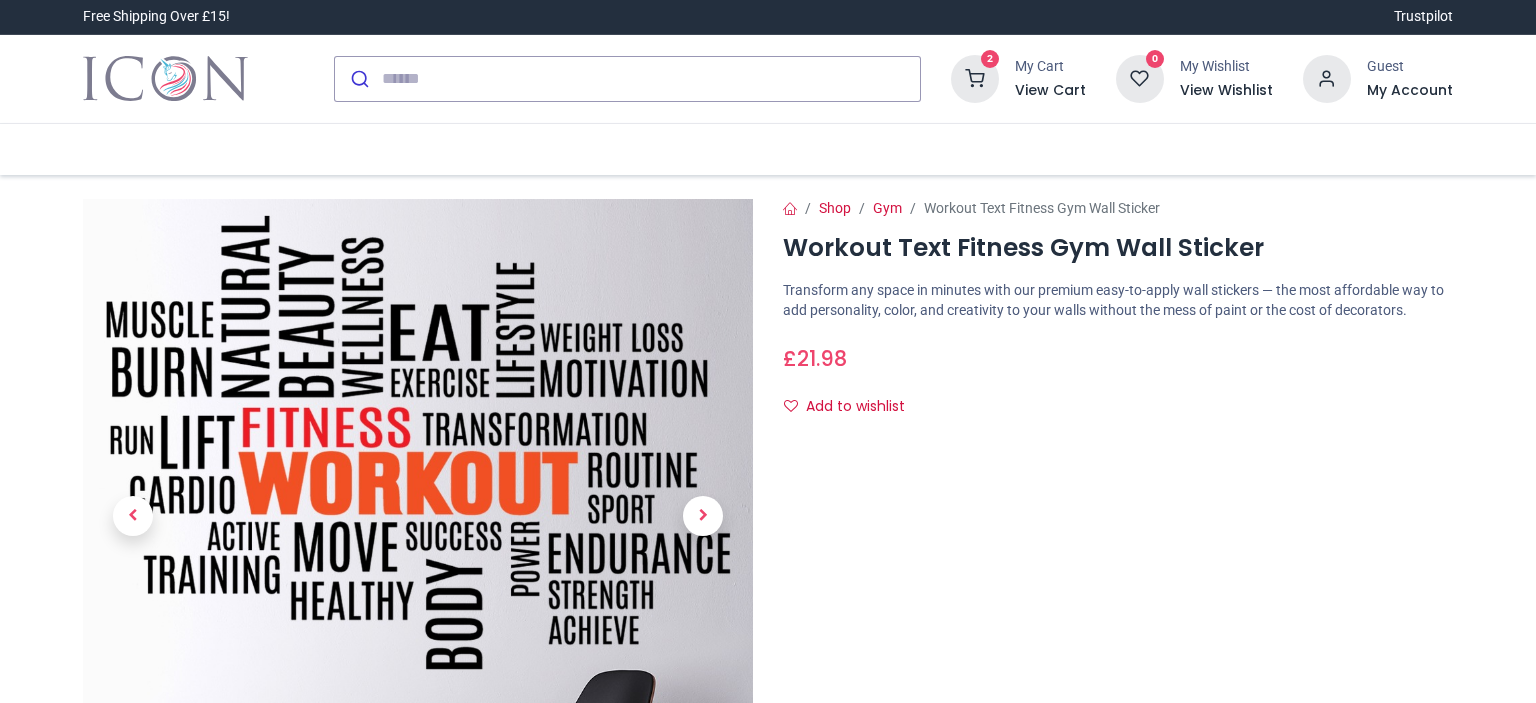 scroll, scrollTop: 0, scrollLeft: 0, axis: both 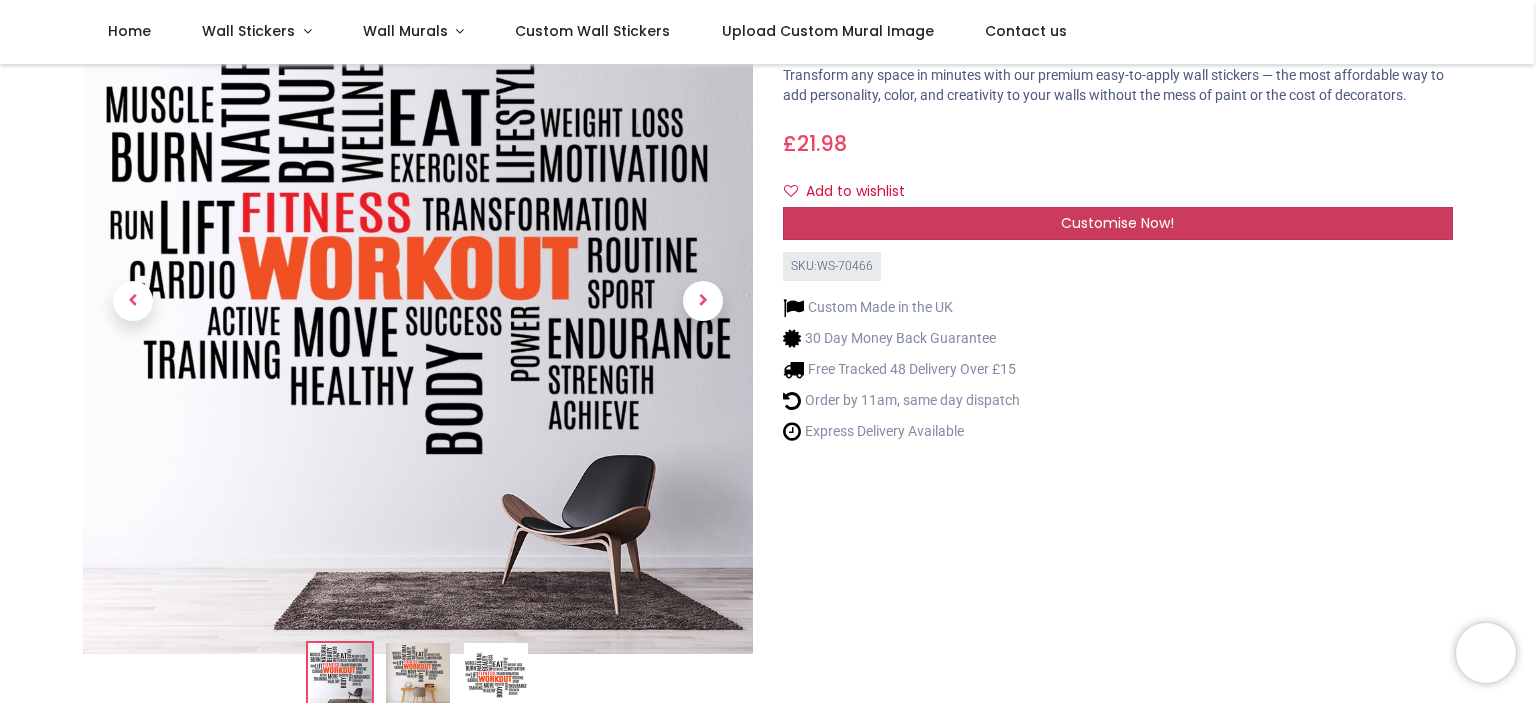 click on "Customise Now!" at bounding box center (1118, 224) 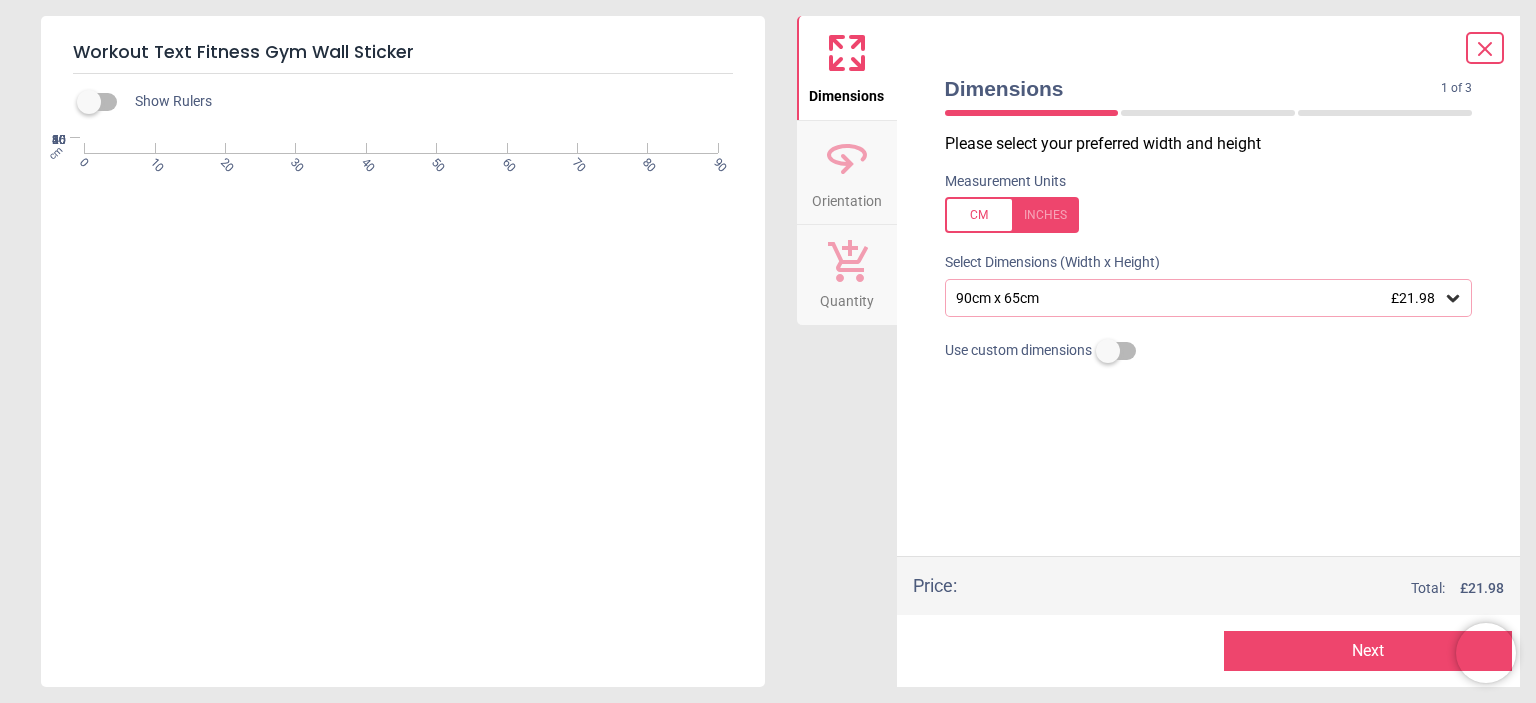 click on "90cm  x  65cm       £21.98" at bounding box center [1209, 298] 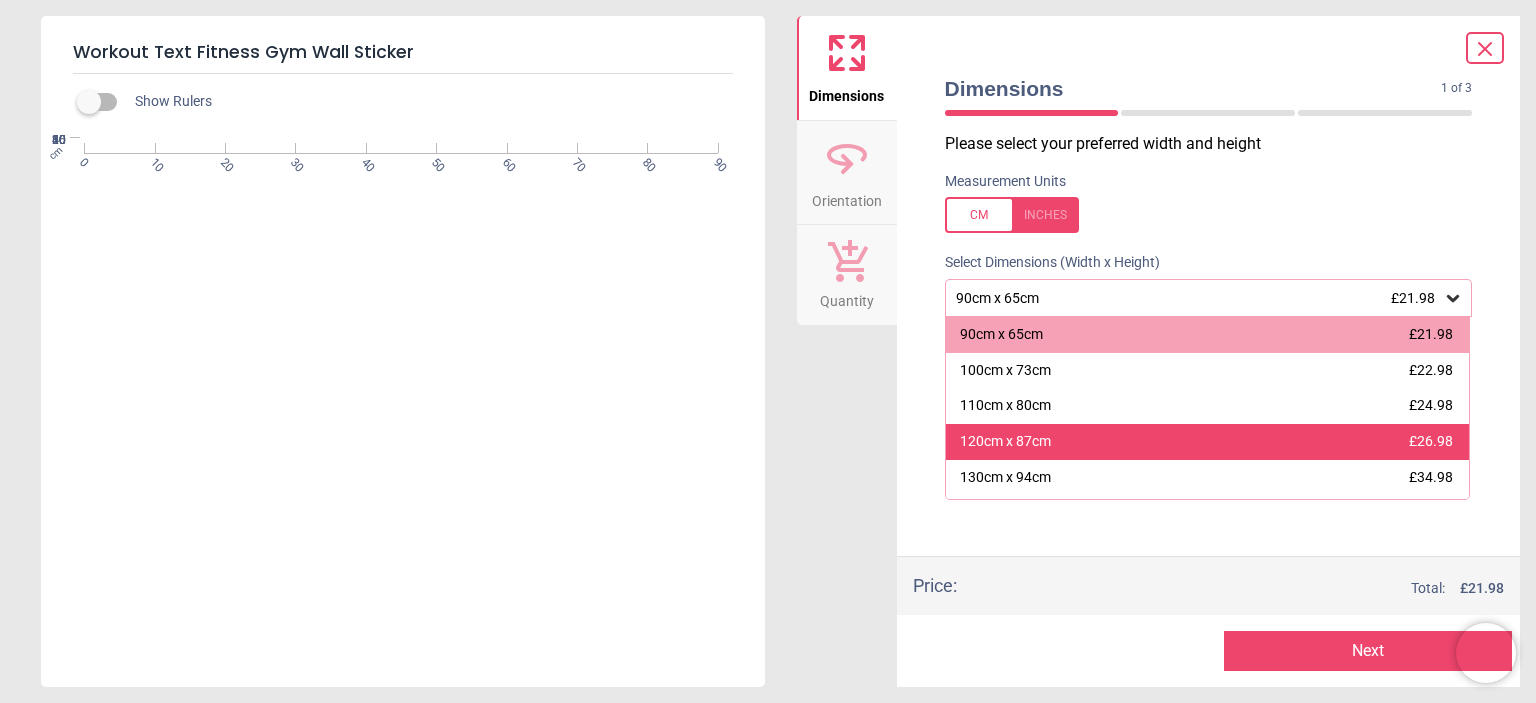 click on "120cm  x  87cm       £26.98" at bounding box center [1208, 442] 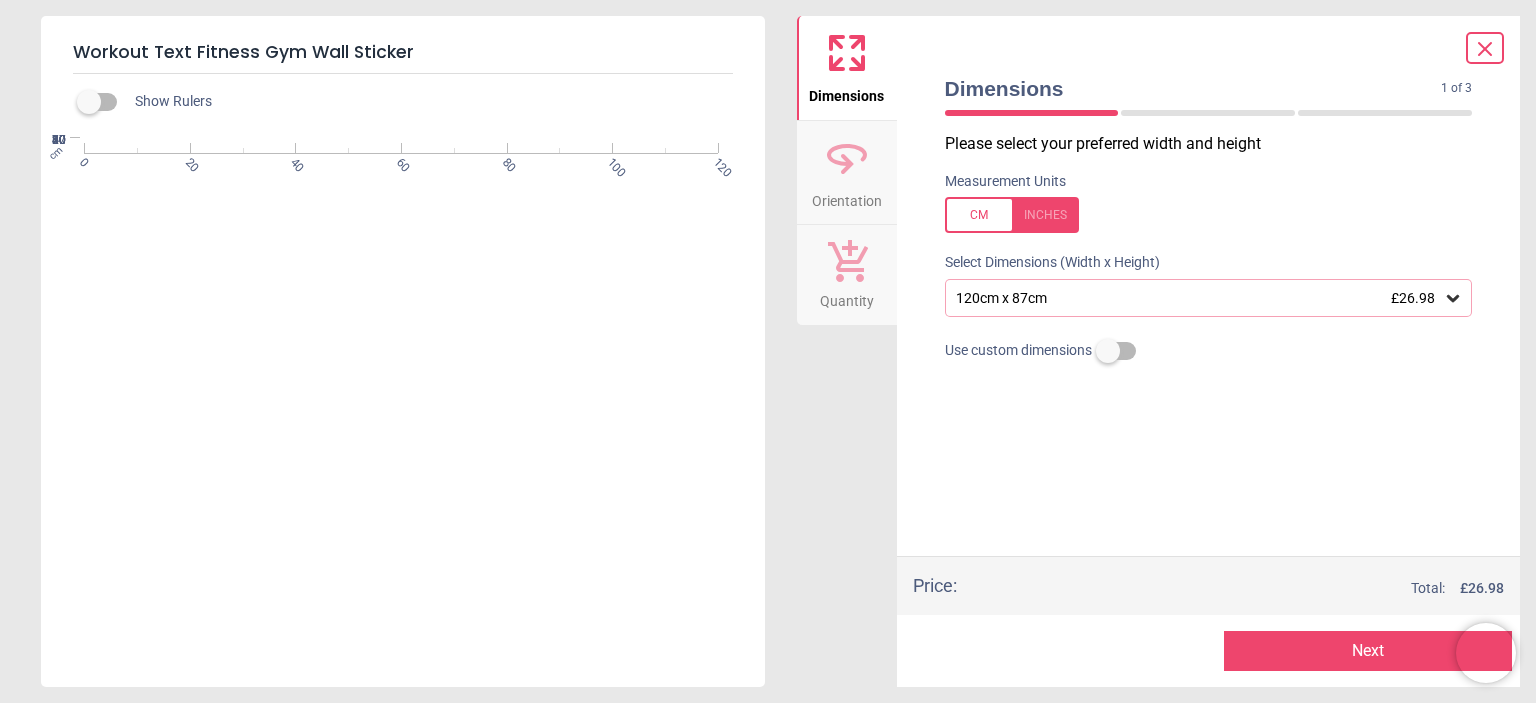click on "Next" at bounding box center (1368, 651) 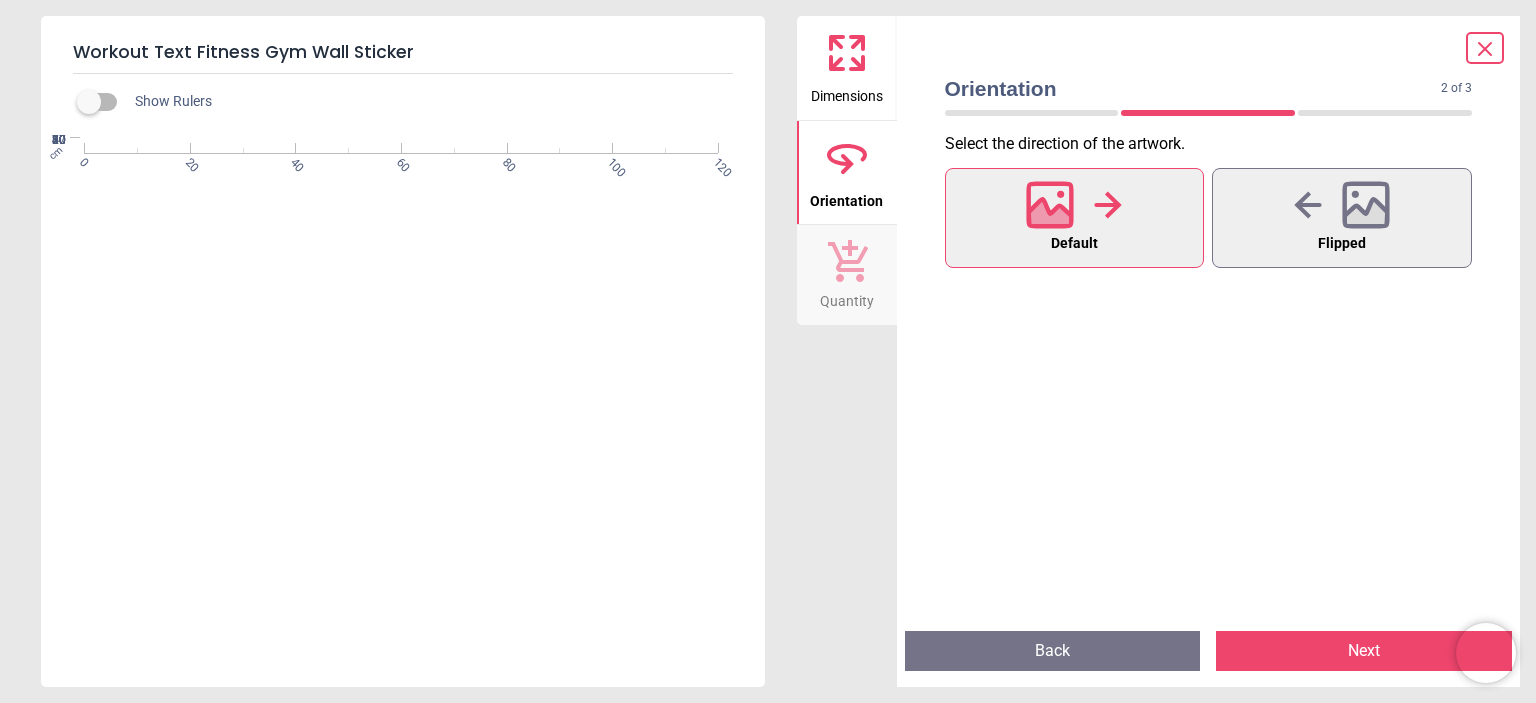 click on "Next" at bounding box center (1364, 651) 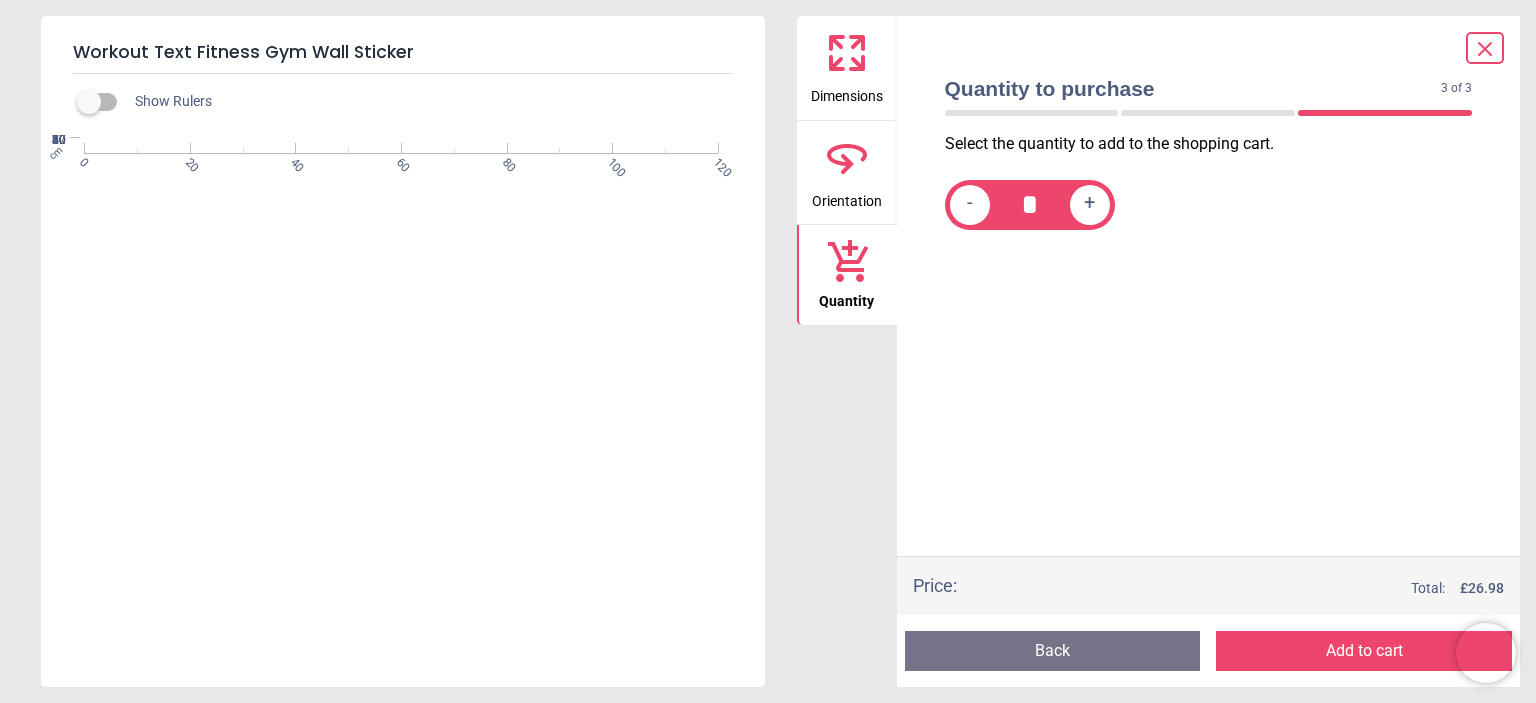 click on "Add to cart" at bounding box center (1364, 651) 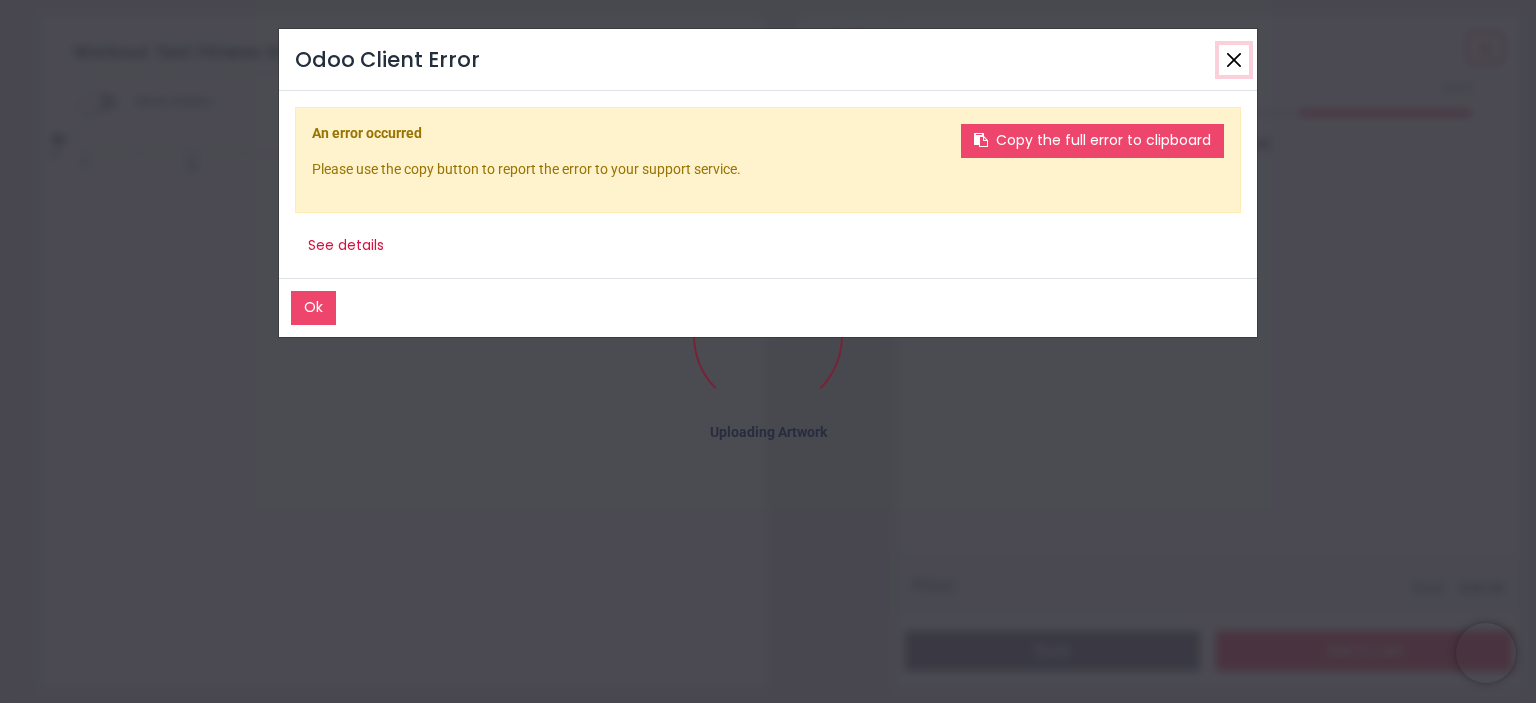 click 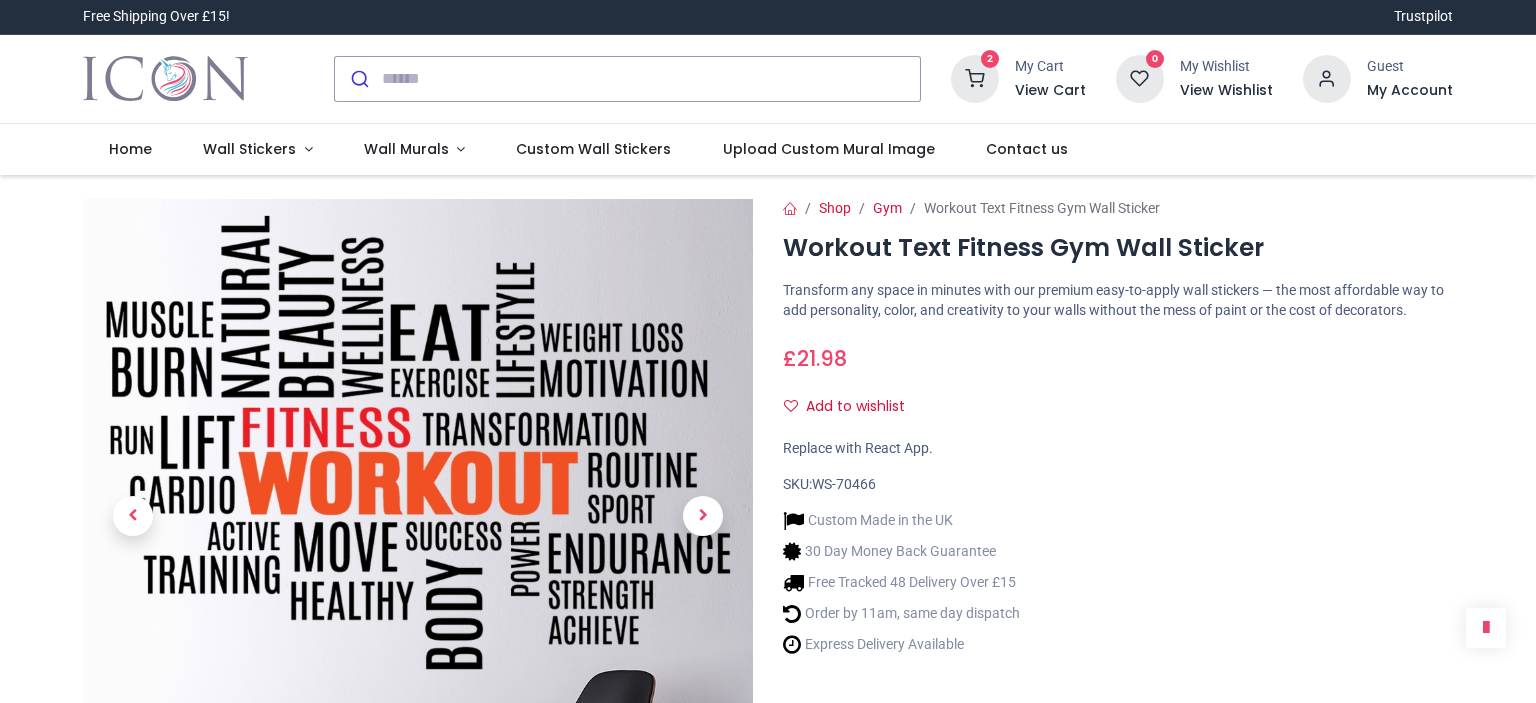 scroll, scrollTop: 0, scrollLeft: 0, axis: both 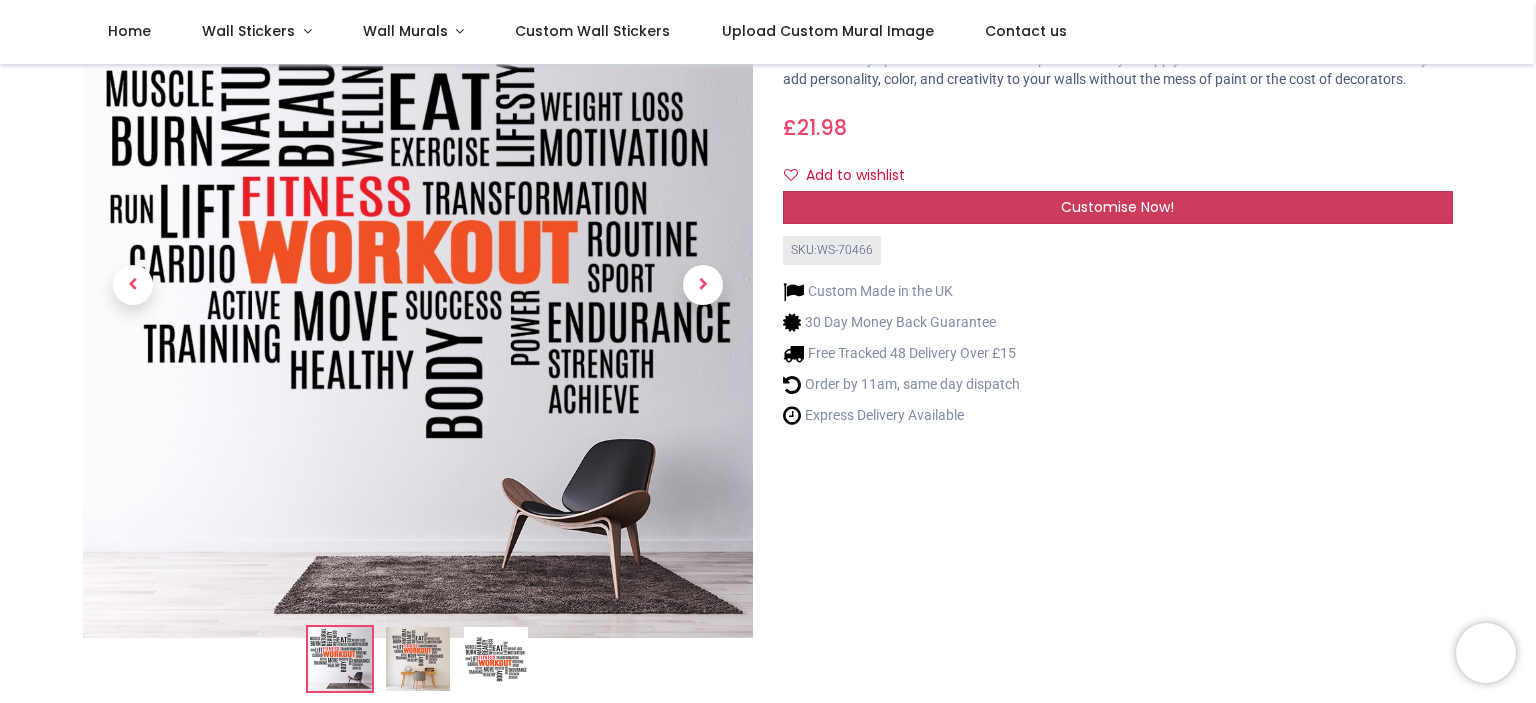 click on "Customise Now!" at bounding box center (1118, 208) 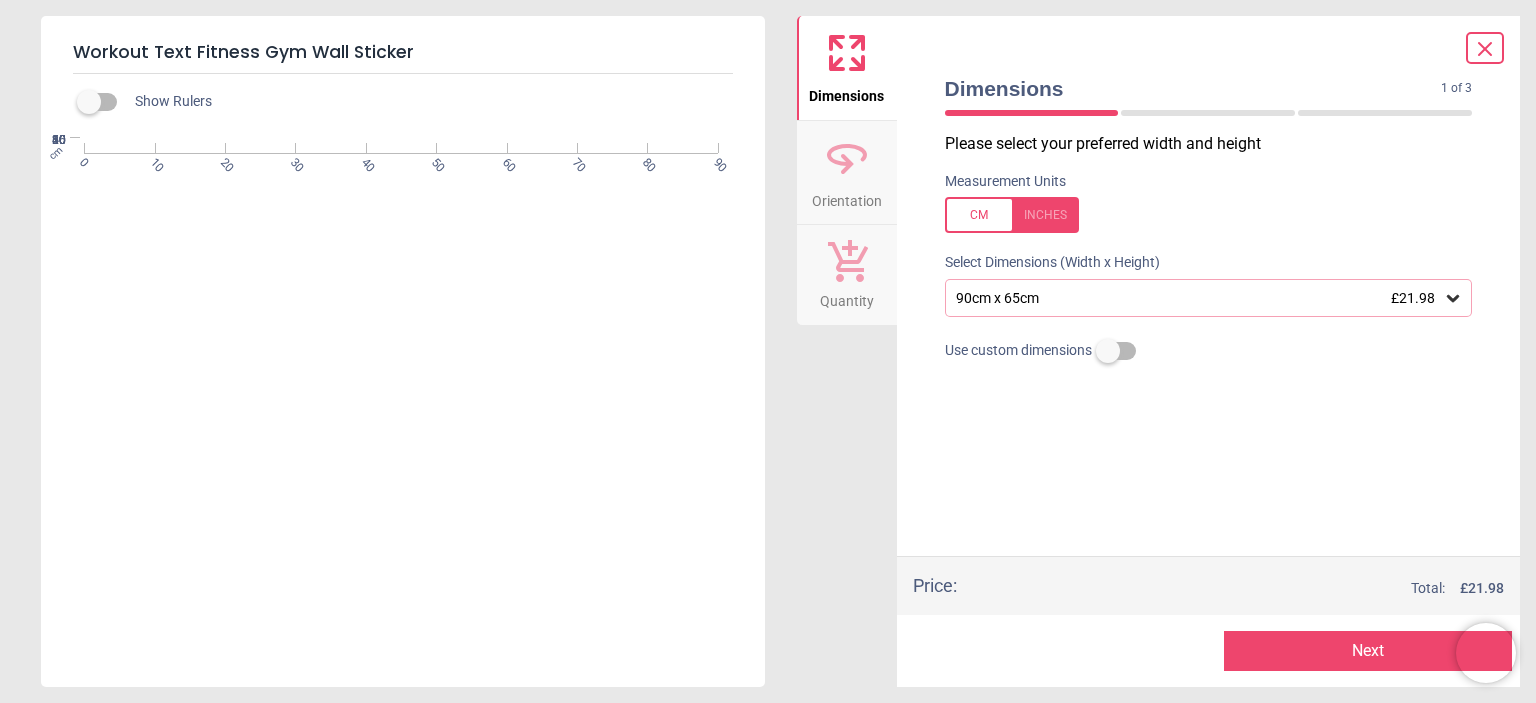 click on "90cm  x  65cm       £21.98" at bounding box center (1209, 298) 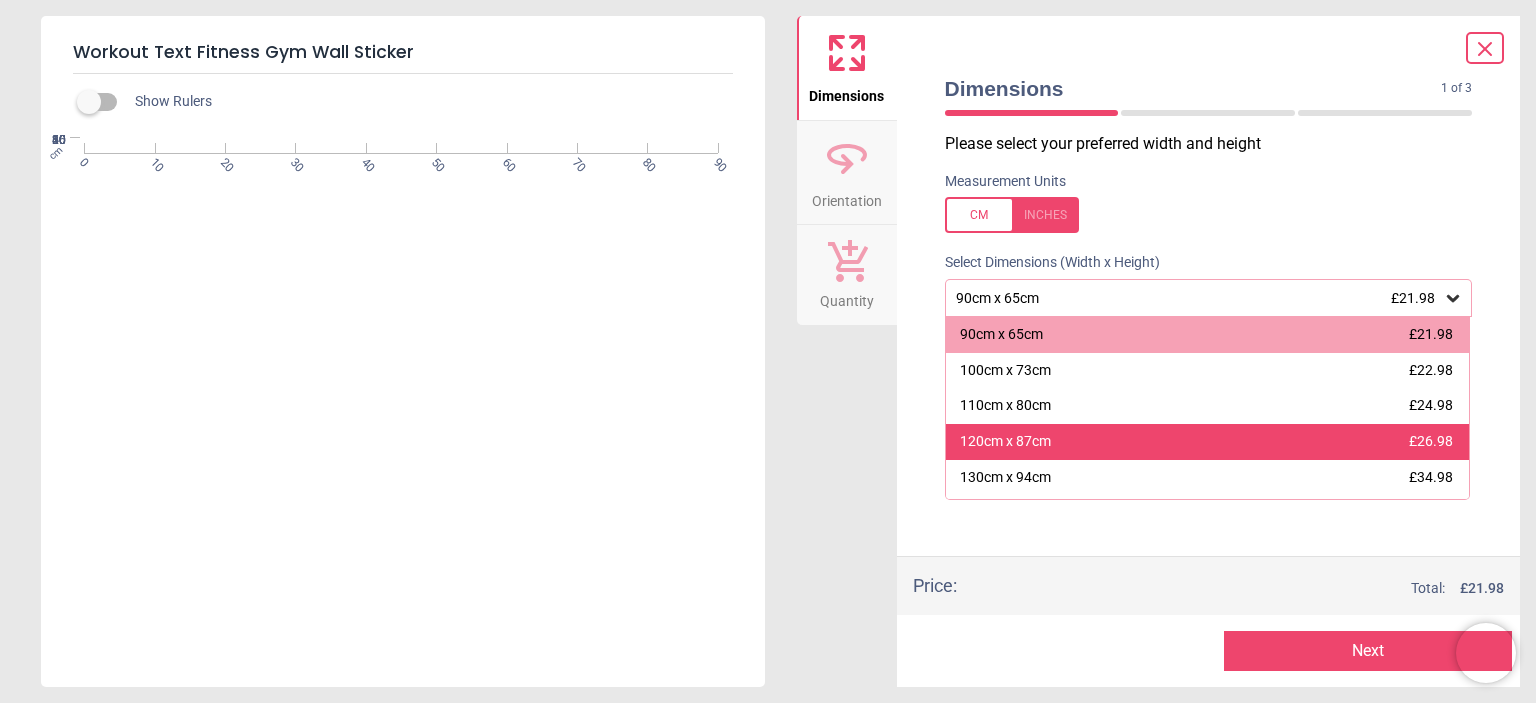 click on "120cm  x  87cm" at bounding box center [1005, 442] 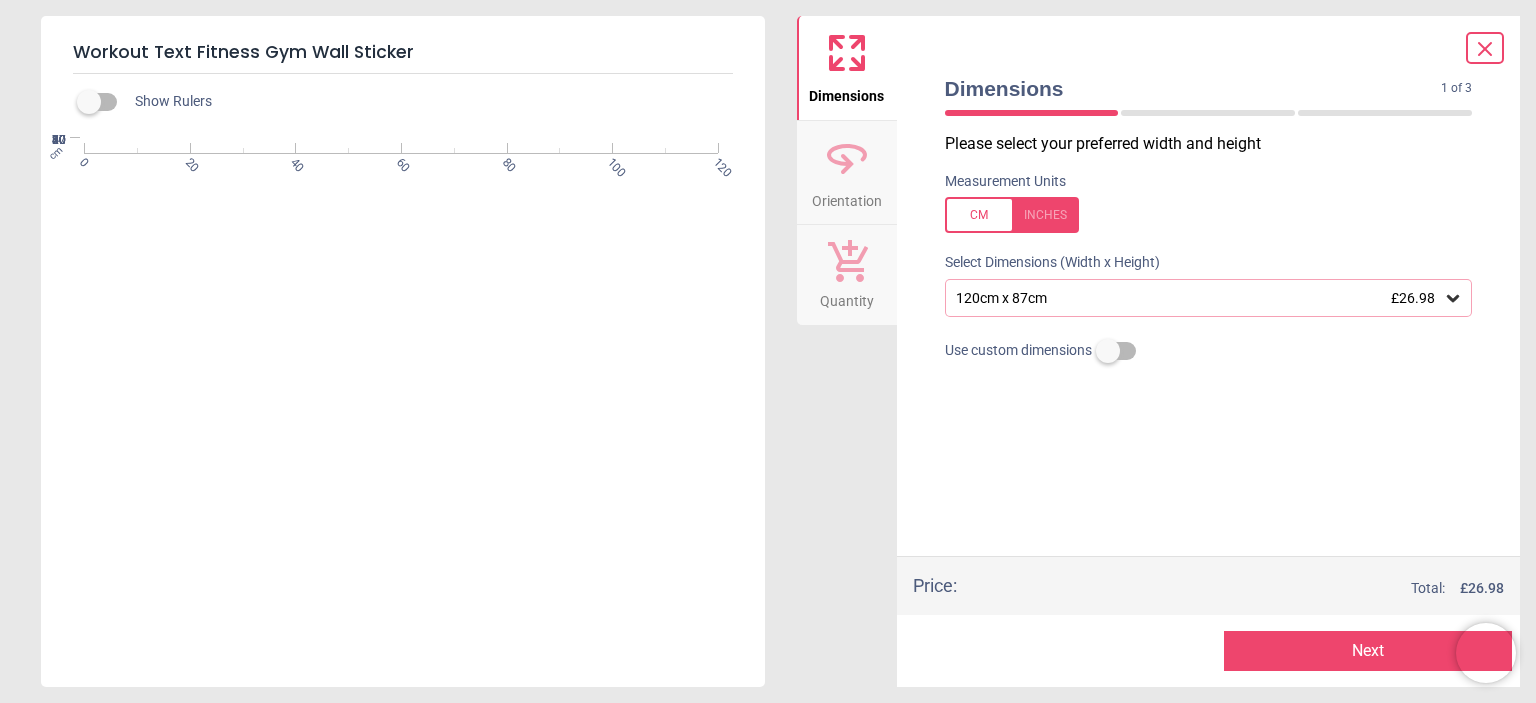 click at bounding box center (89, 102) 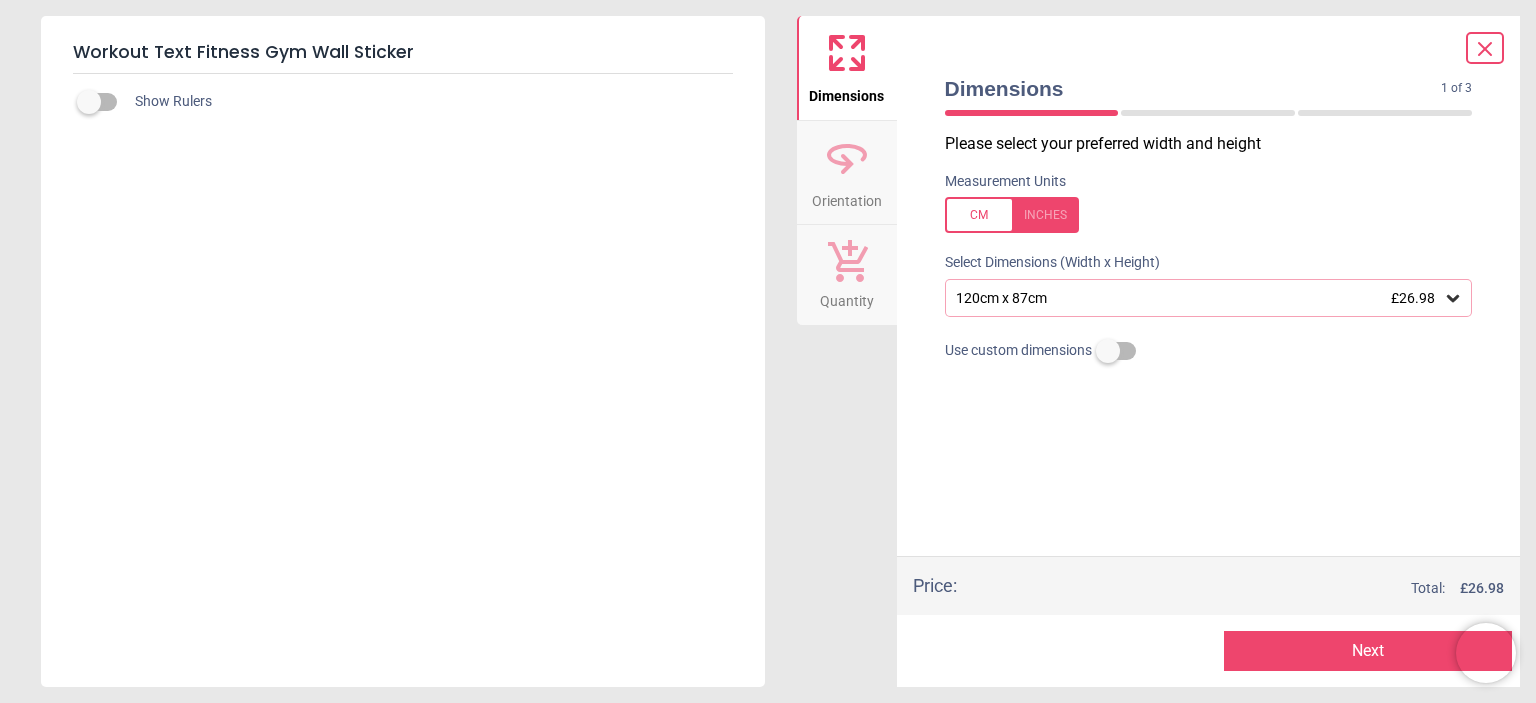 click at bounding box center [89, 102] 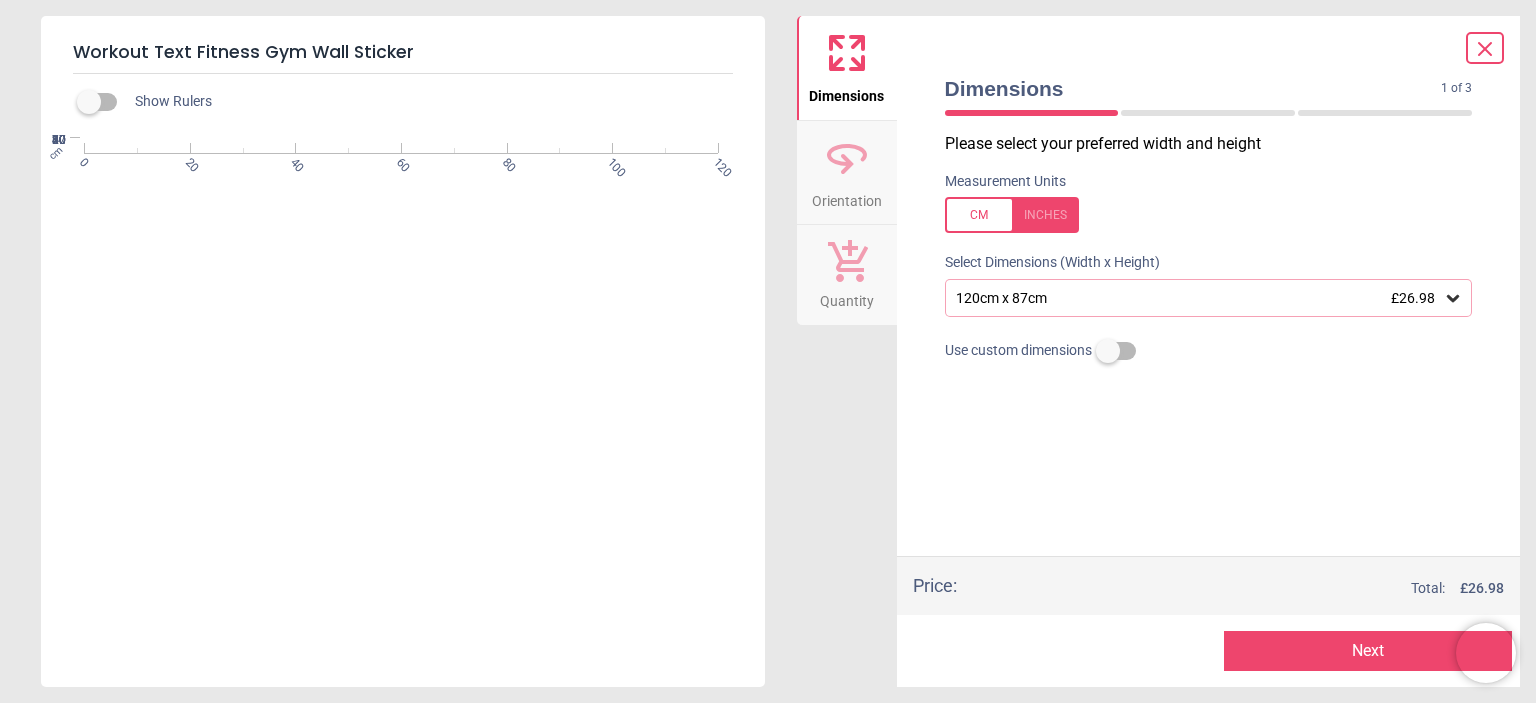 click on "Next" at bounding box center (1368, 651) 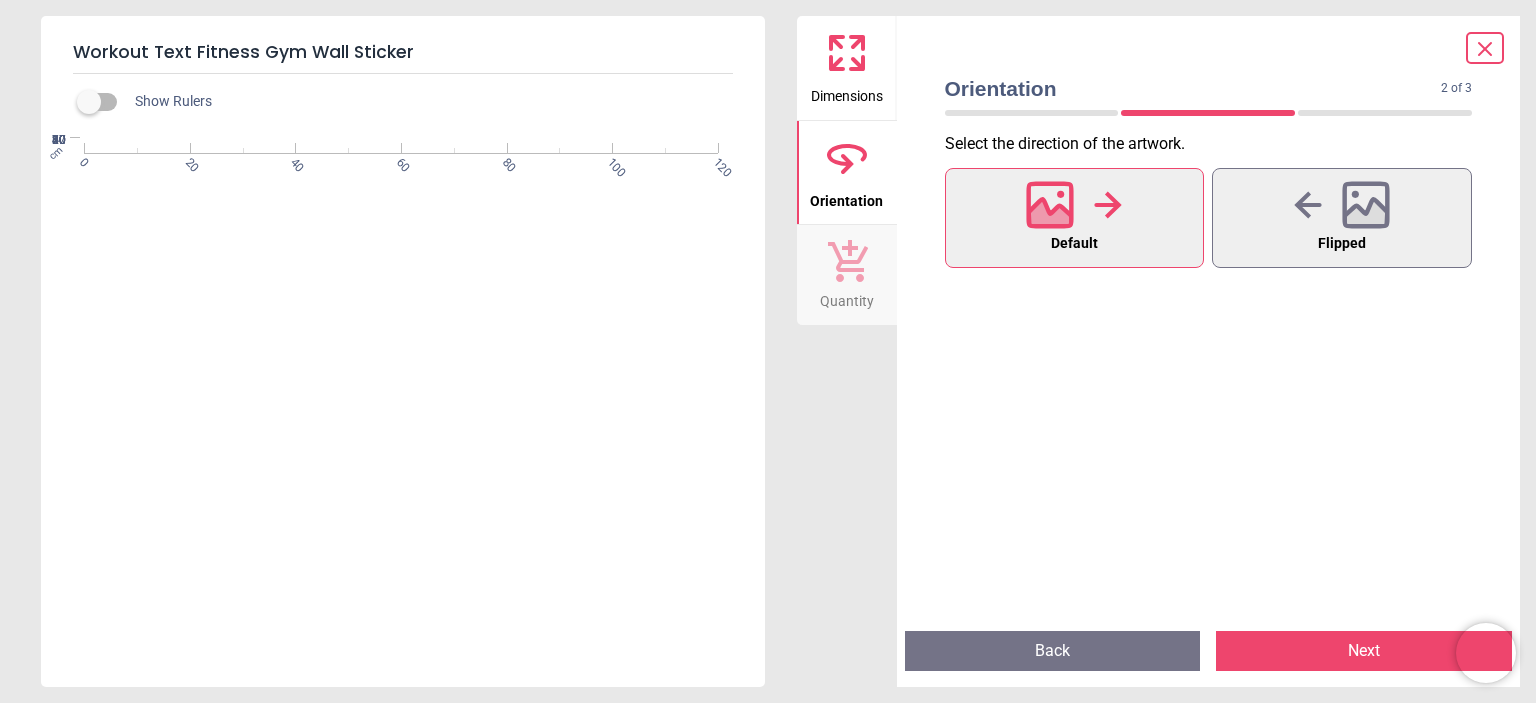 click on "Next" at bounding box center [1364, 651] 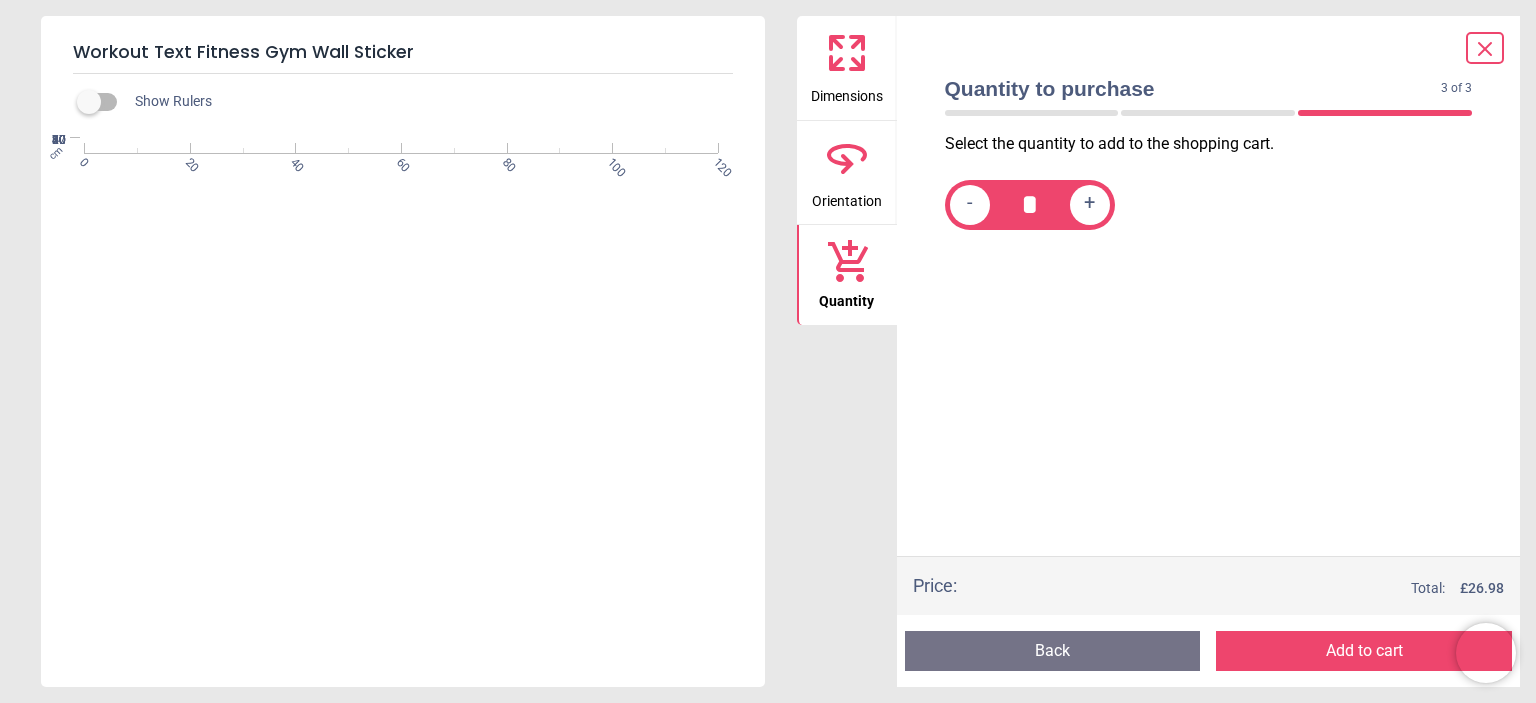 click on "Add to cart" at bounding box center [1364, 651] 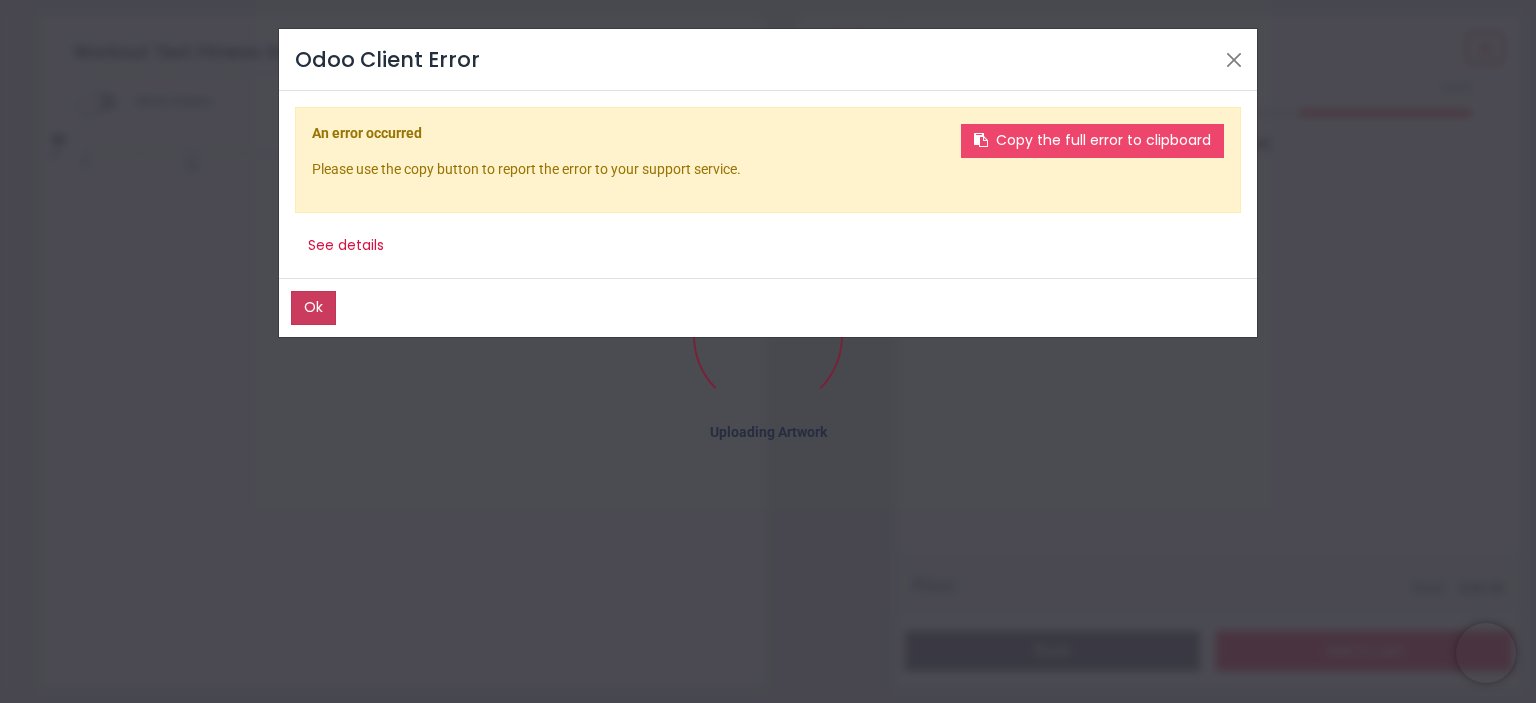 click on "Ok" 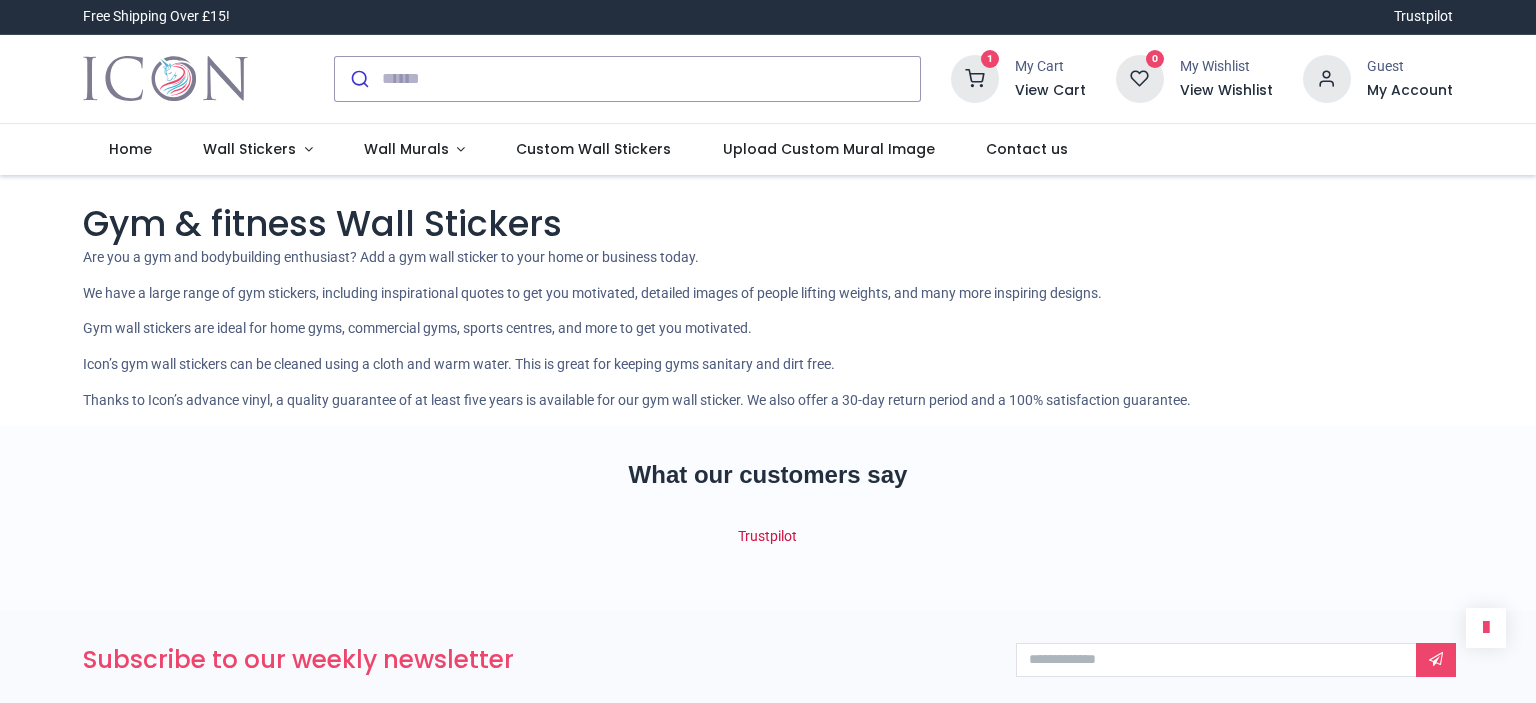 scroll, scrollTop: 0, scrollLeft: 0, axis: both 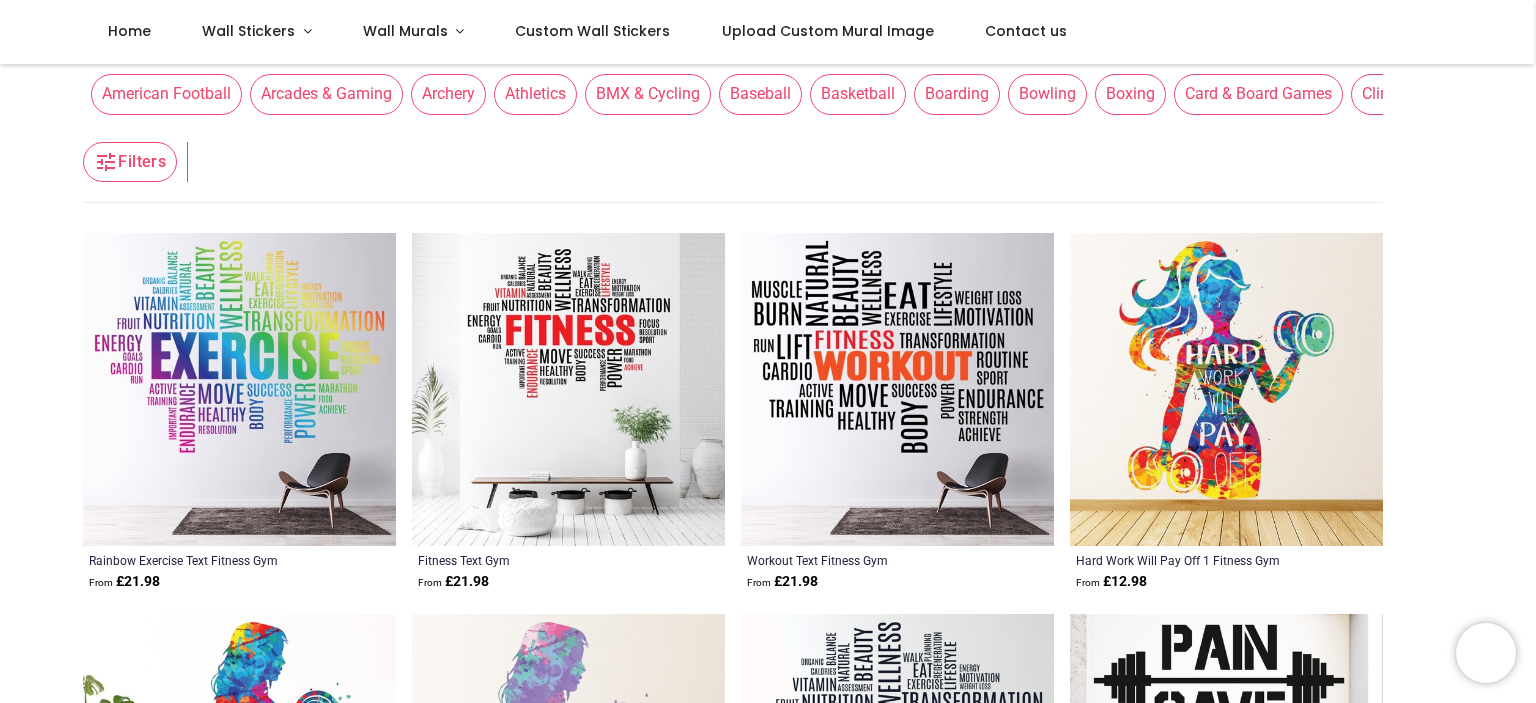 click at bounding box center (897, 389) 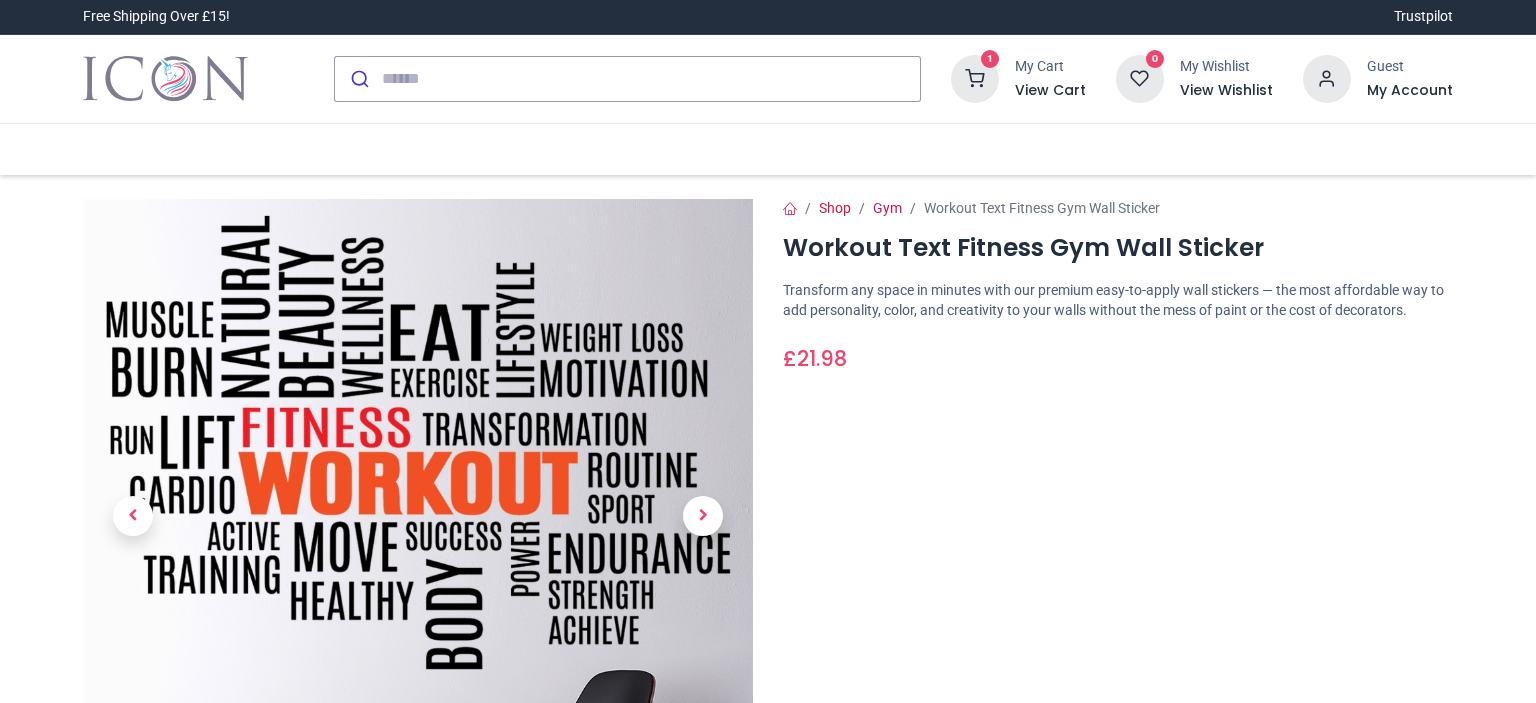 scroll, scrollTop: 0, scrollLeft: 0, axis: both 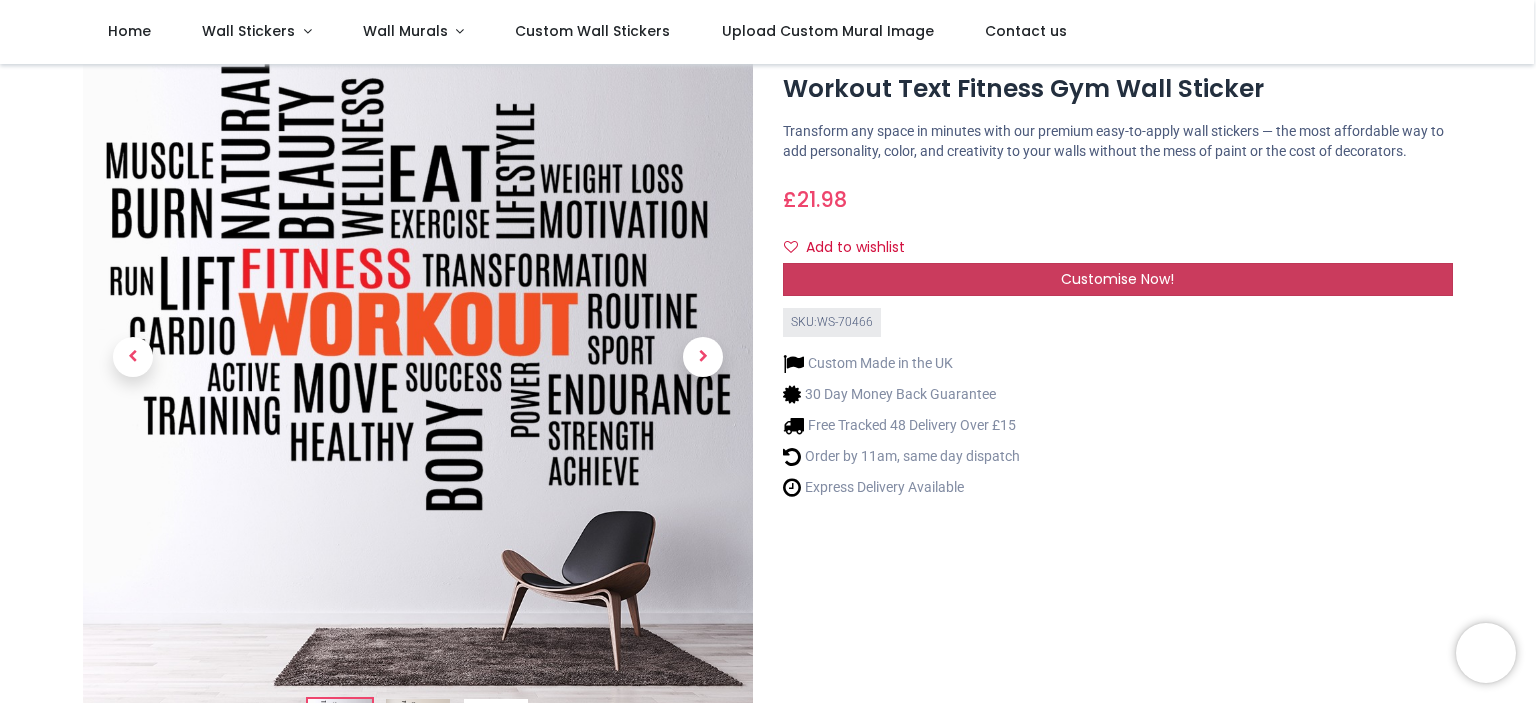 click on "Customise Now!" at bounding box center (1118, 280) 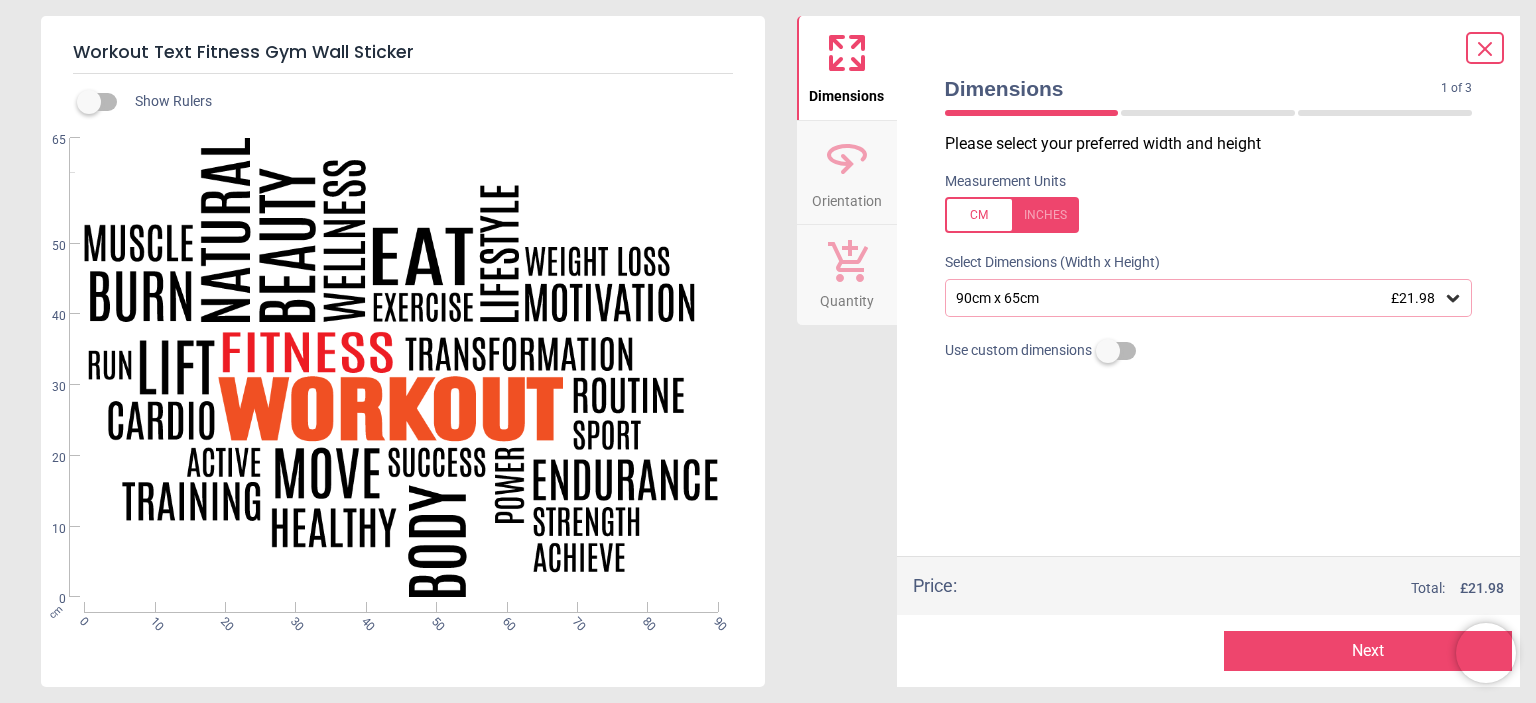 click on "90cm  x  65cm       £21.98" at bounding box center [1209, 298] 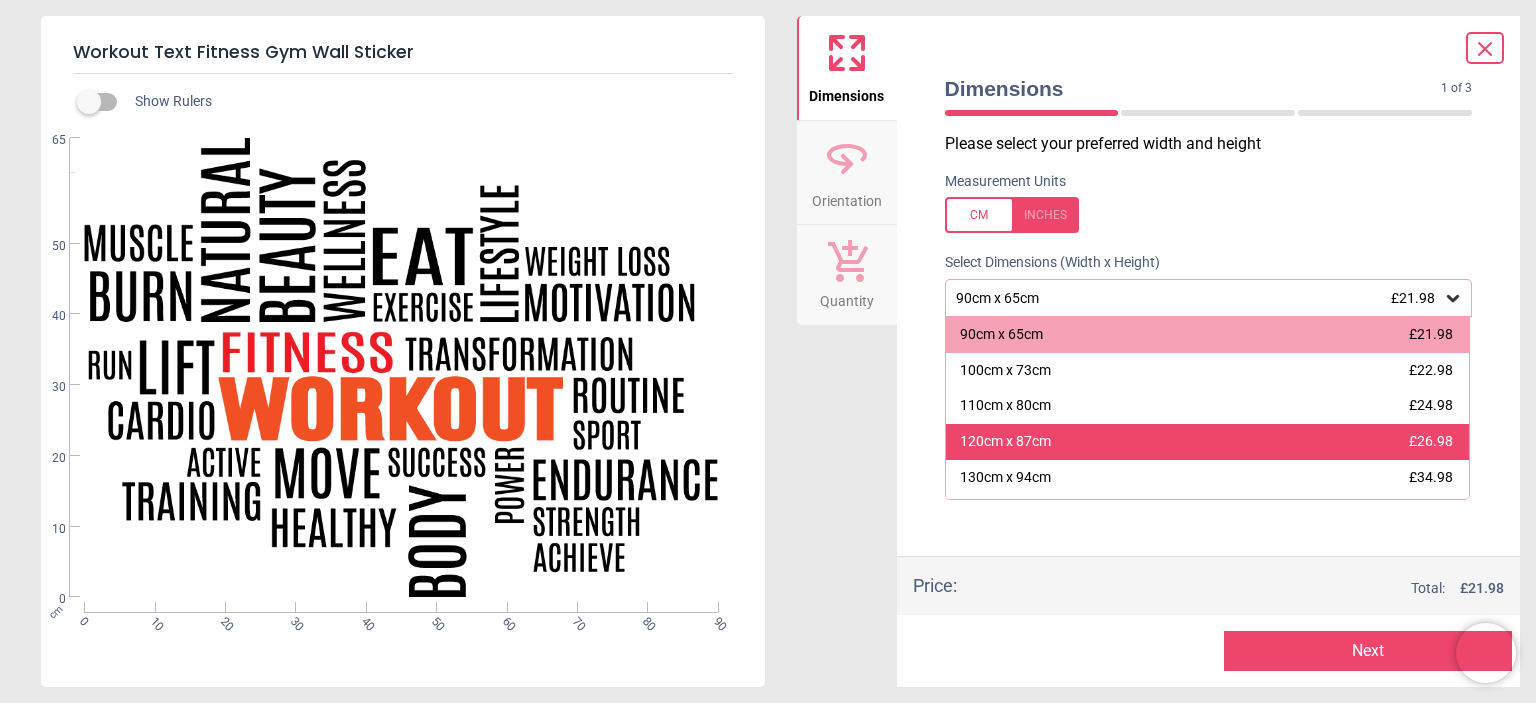 click on "120cm  x  87cm       £26.98" at bounding box center [1208, 442] 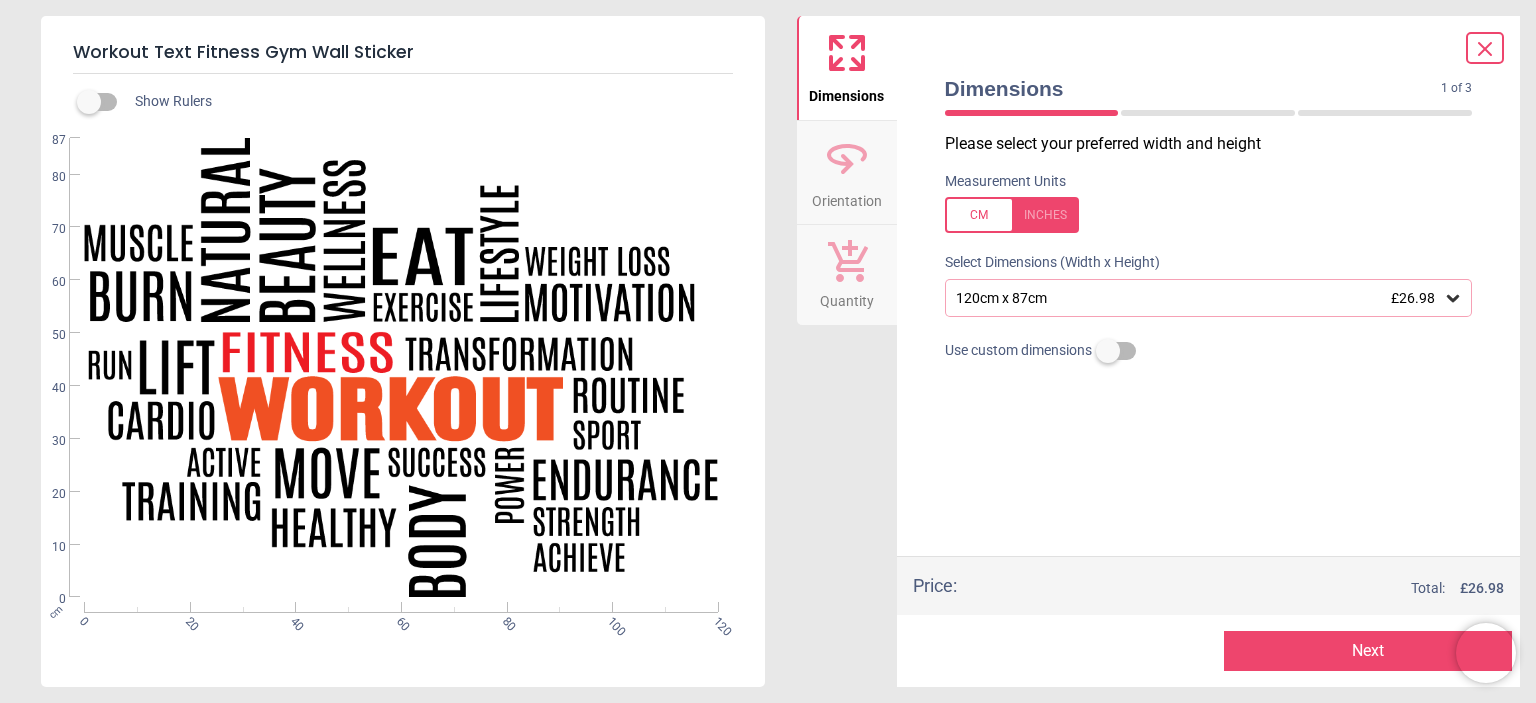 click on "Next" at bounding box center [1368, 651] 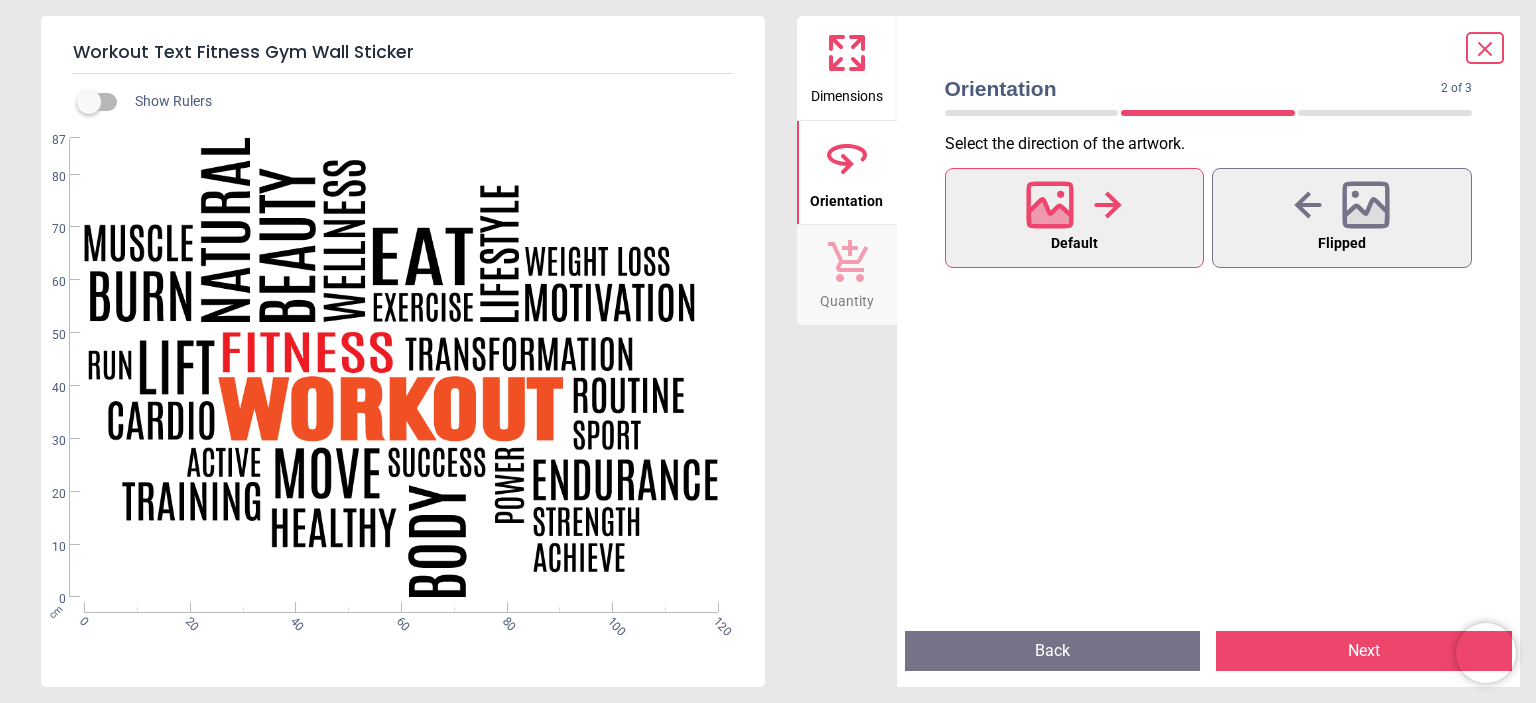 click on "Next" at bounding box center (1364, 651) 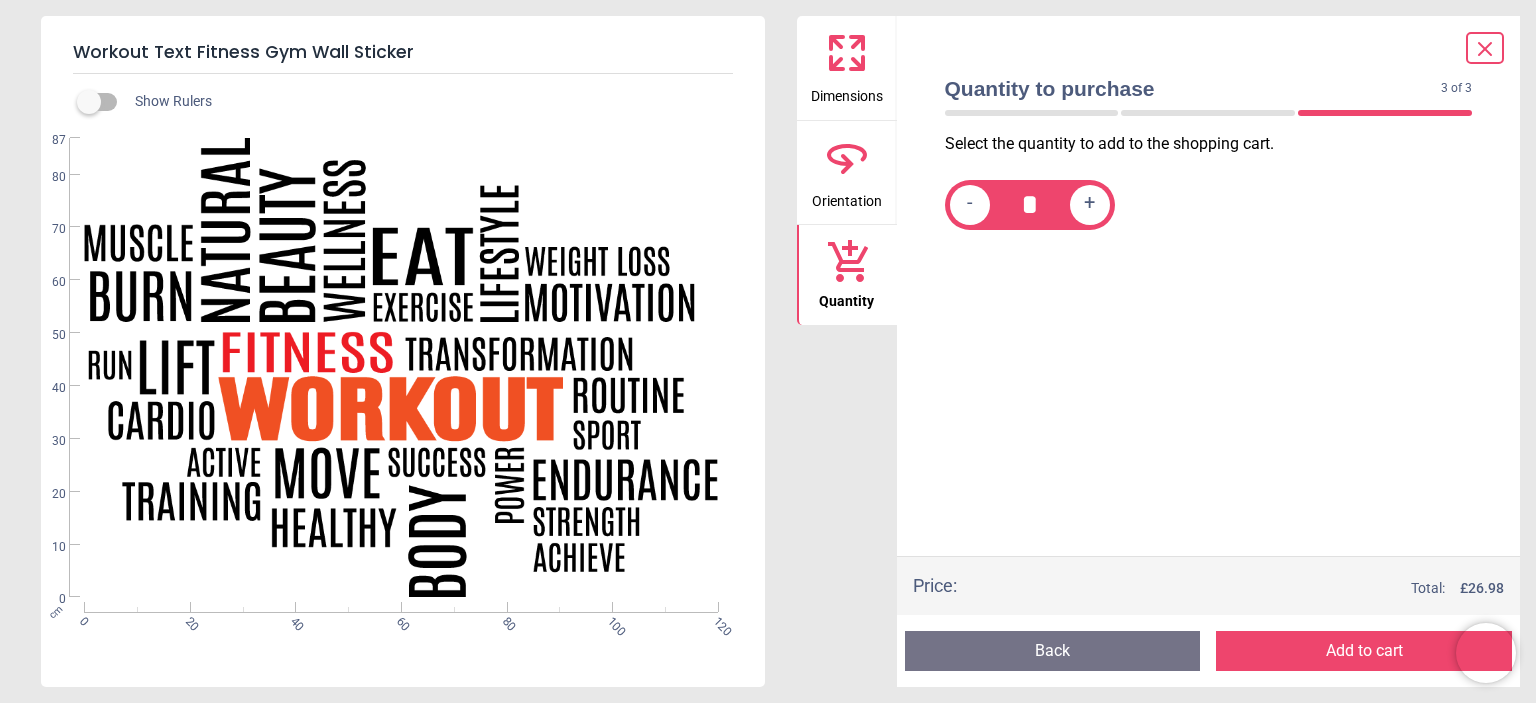 click on "Add to cart" at bounding box center (1364, 651) 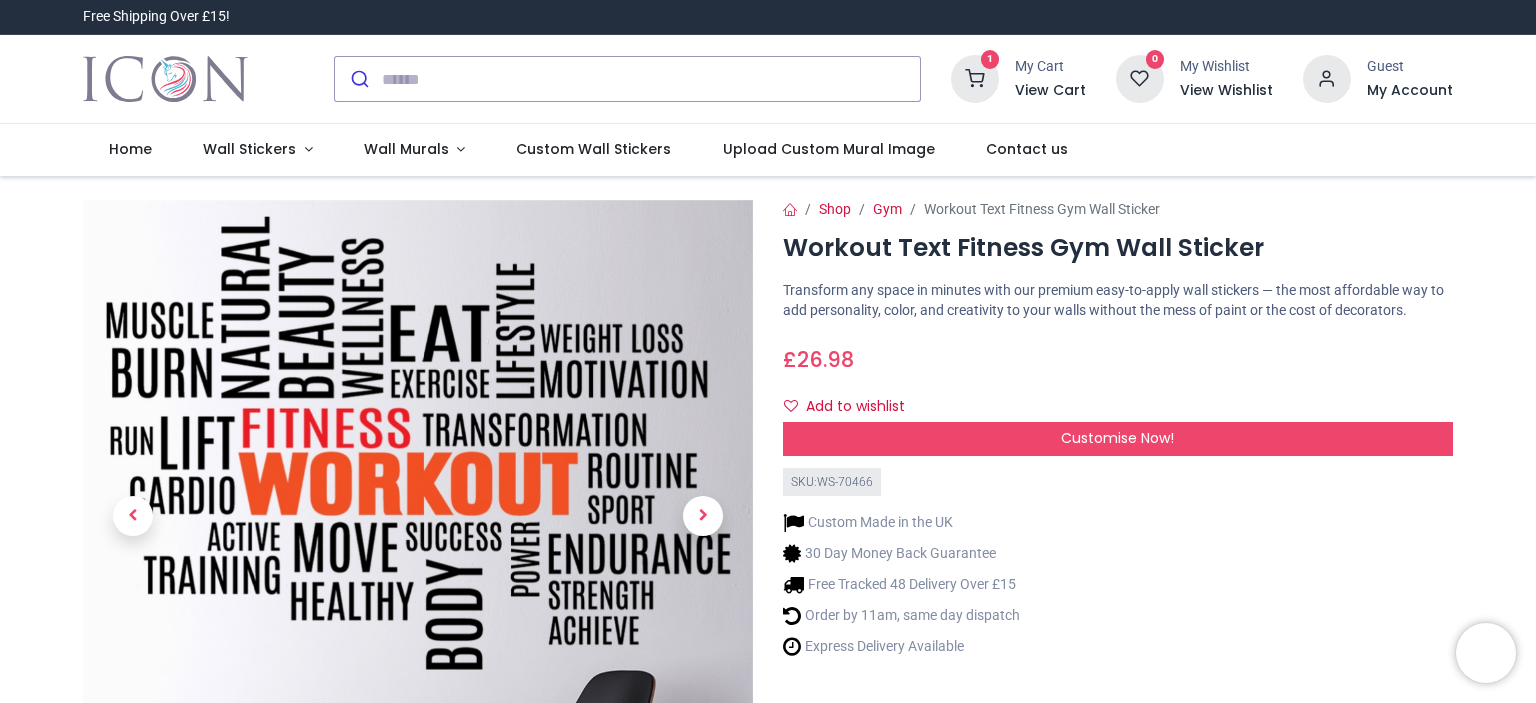 scroll, scrollTop: 492, scrollLeft: 0, axis: vertical 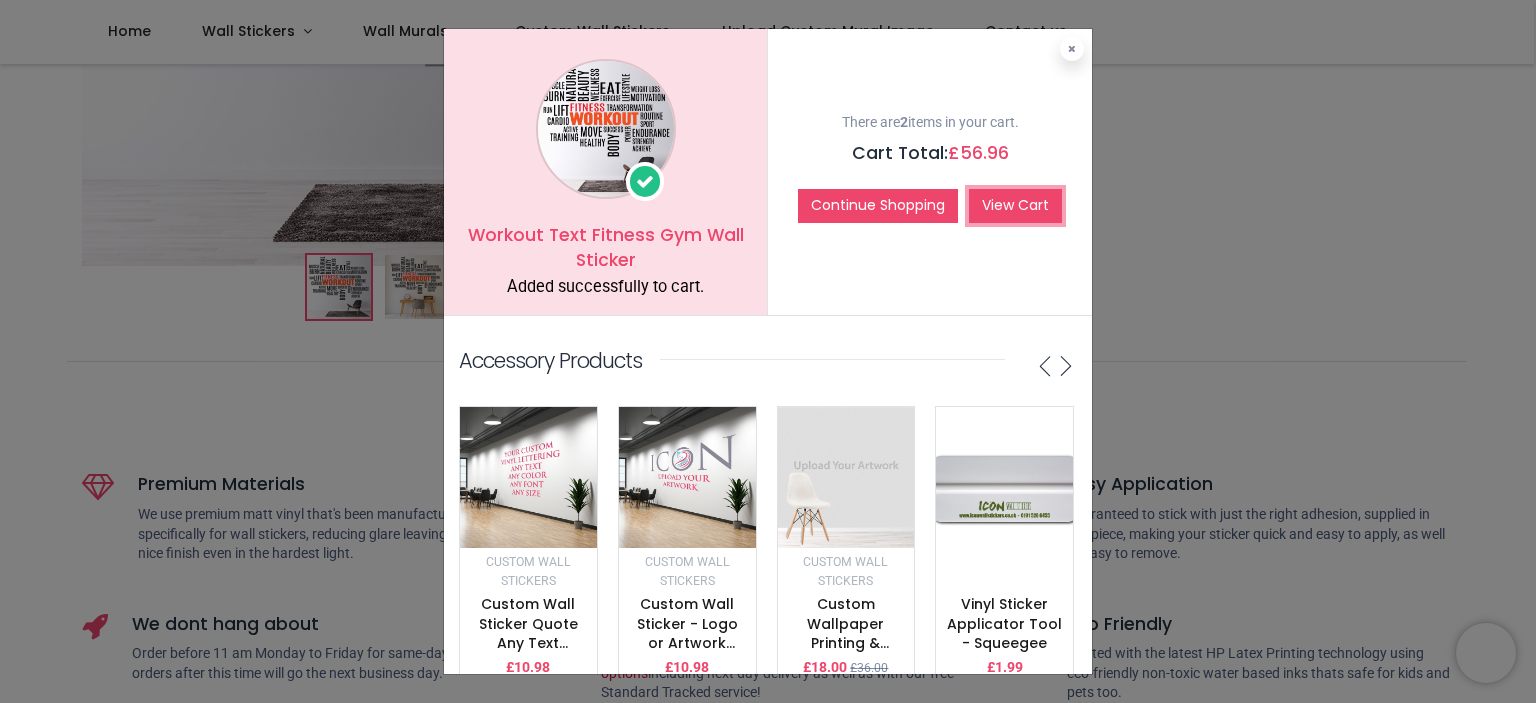 click on "View Cart" at bounding box center [1015, 206] 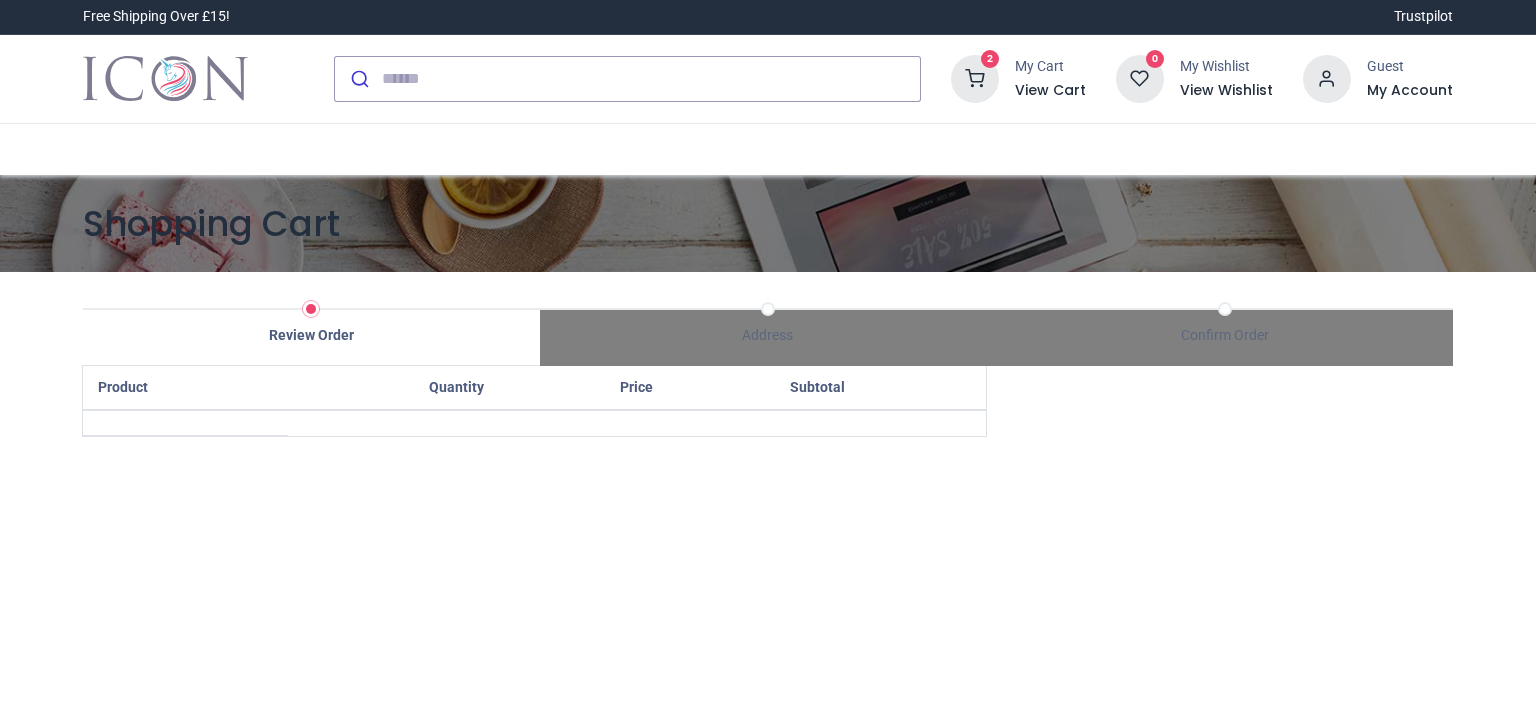 scroll, scrollTop: 0, scrollLeft: 0, axis: both 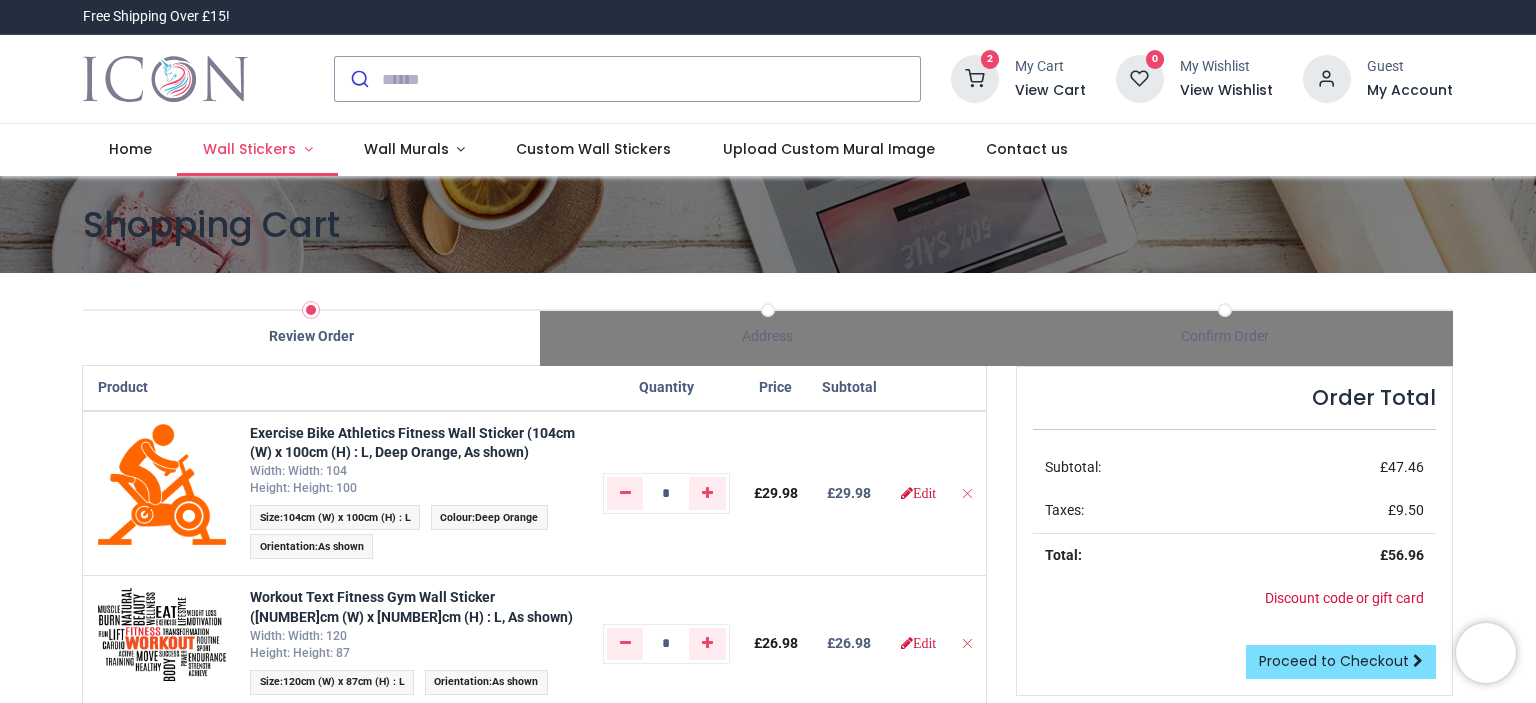 click on "Wall Stickers" at bounding box center (249, 149) 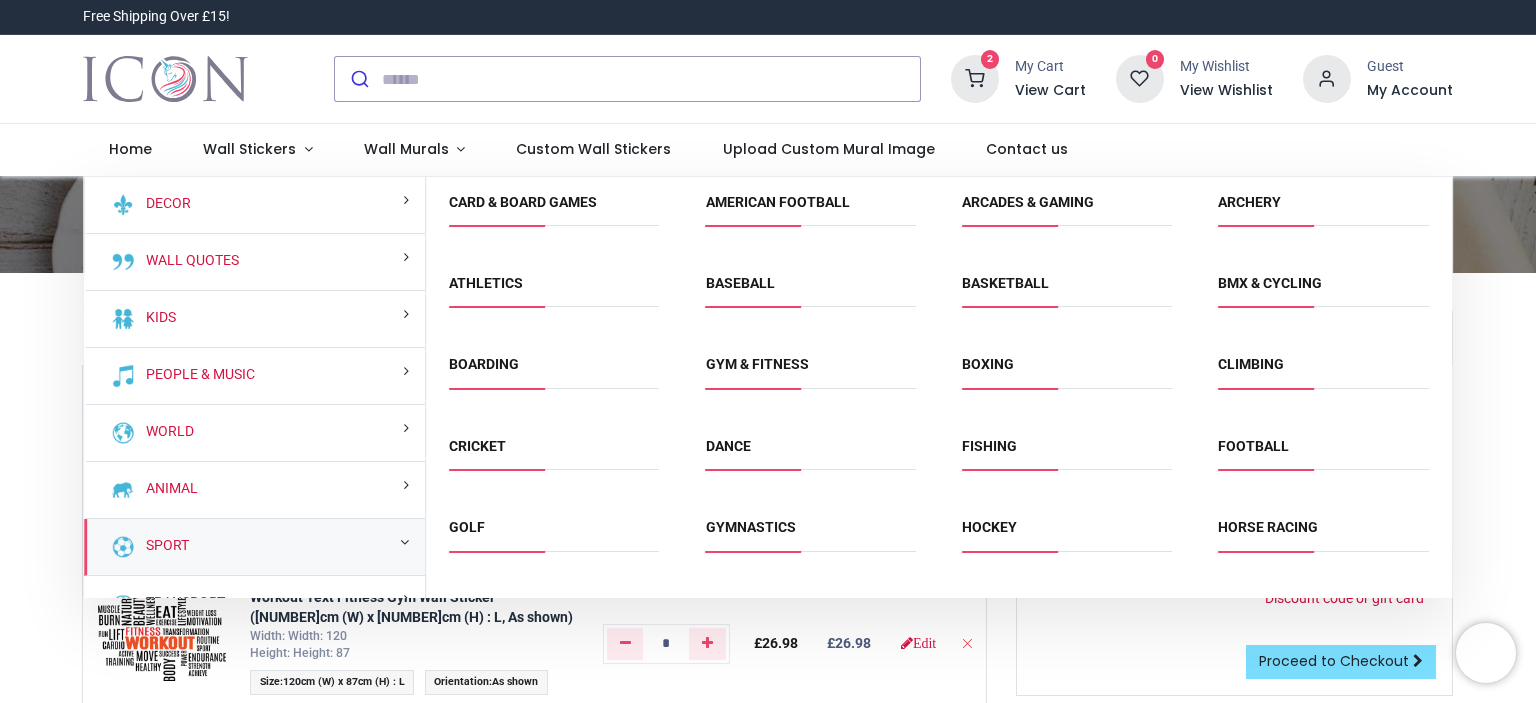 scroll, scrollTop: 0, scrollLeft: 0, axis: both 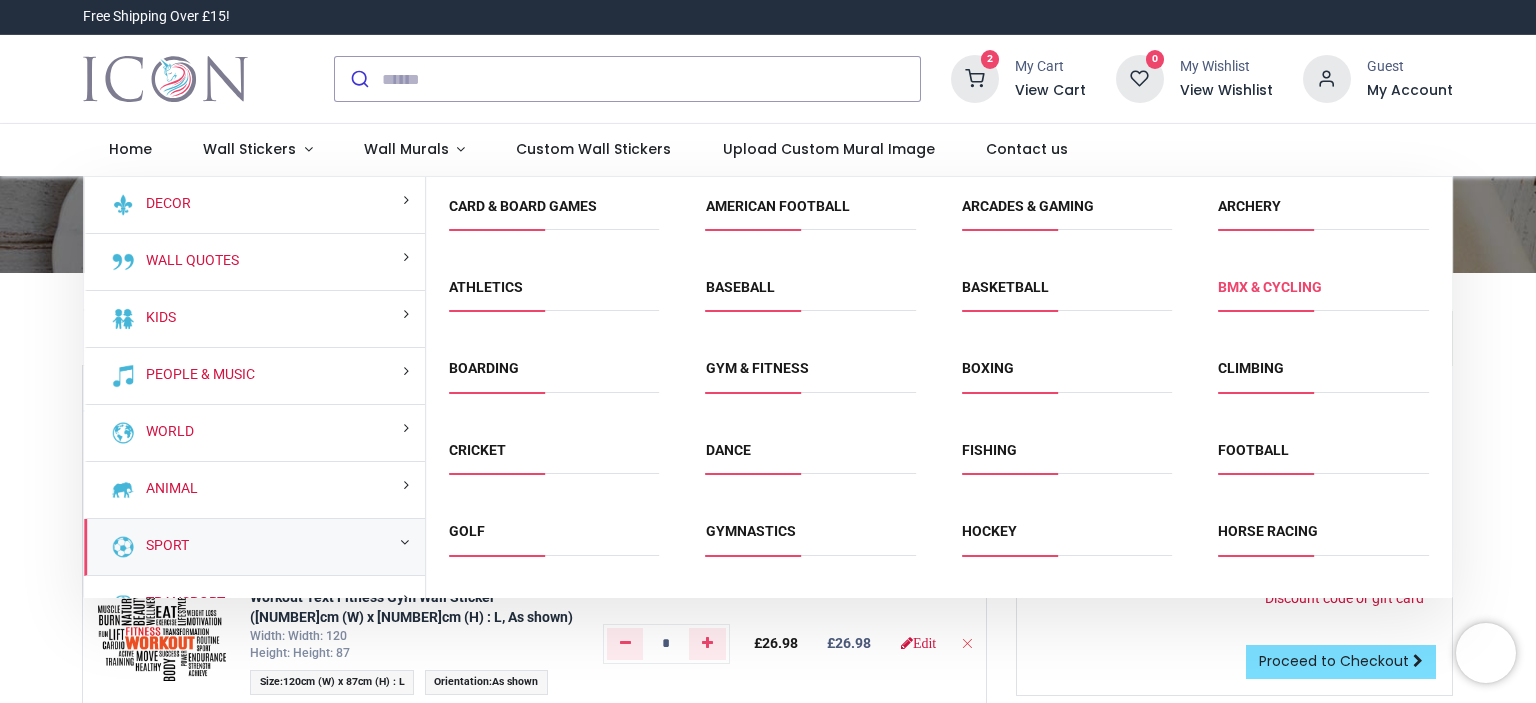 click on "BMX & Cycling" at bounding box center [1270, 287] 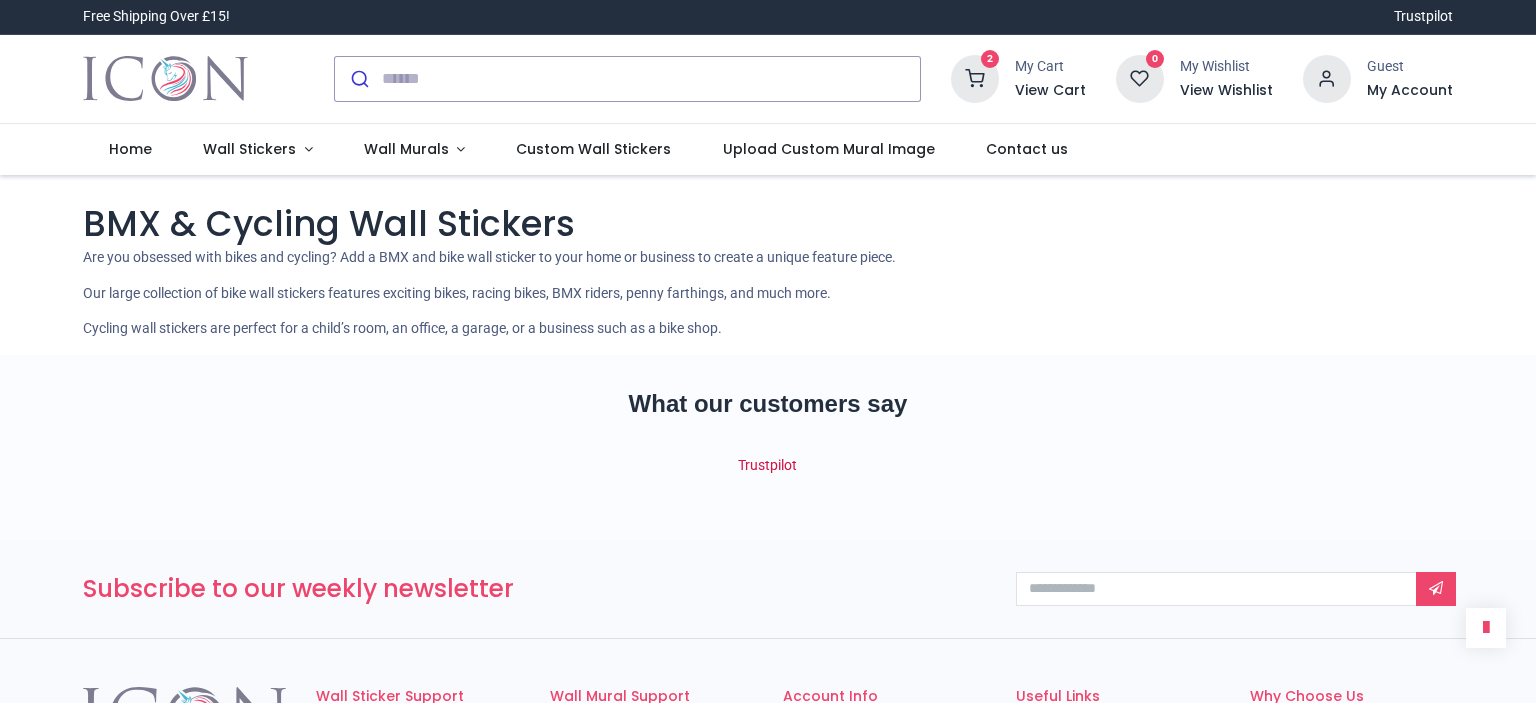scroll, scrollTop: 0, scrollLeft: 0, axis: both 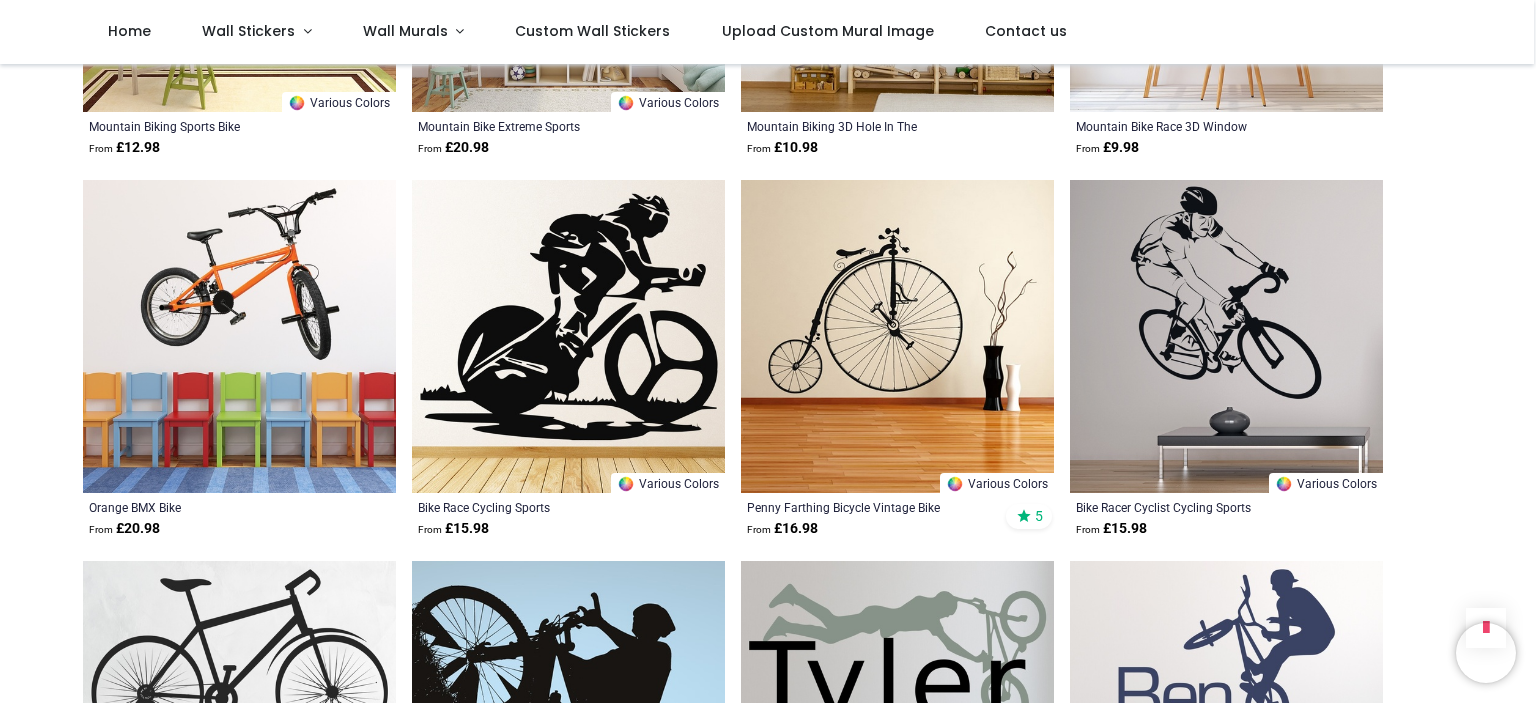 click at bounding box center (568, 336) 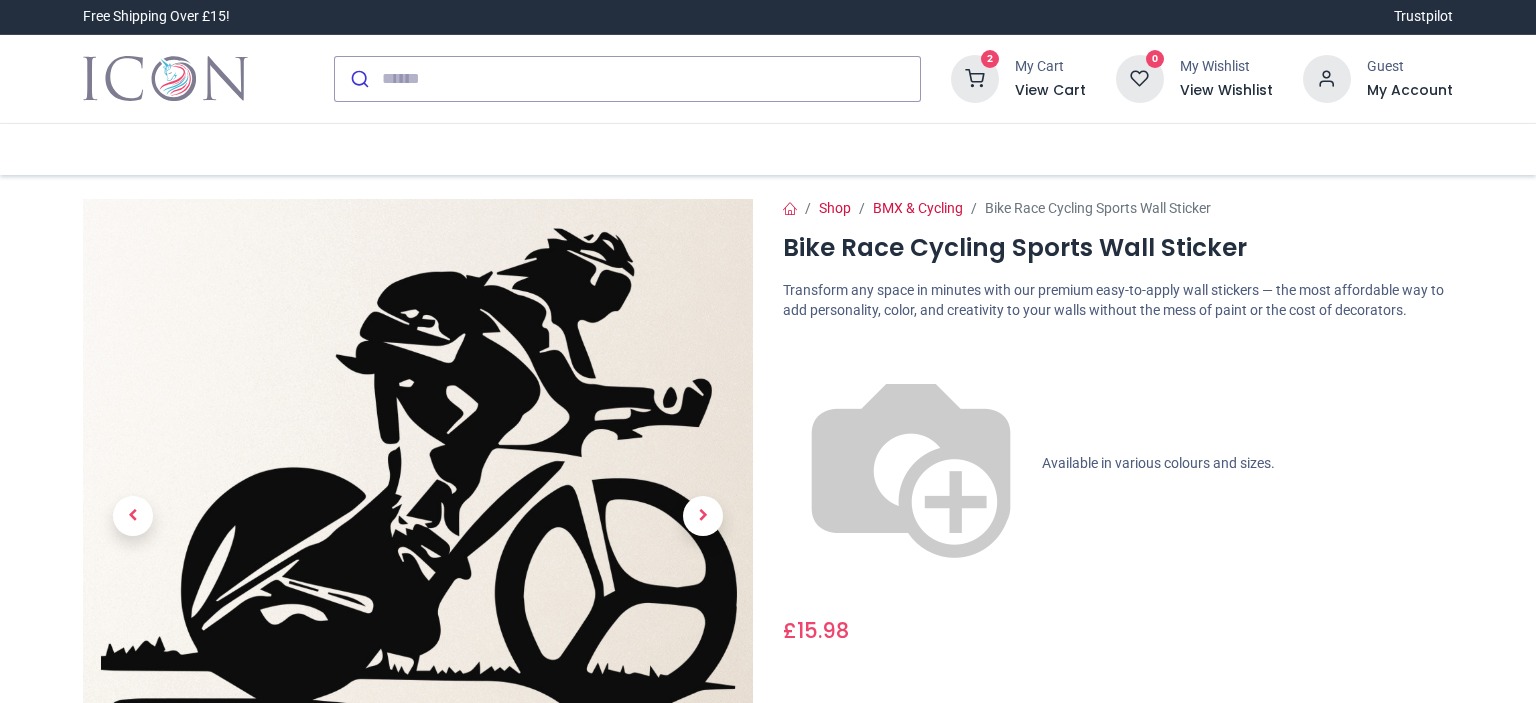 scroll, scrollTop: 0, scrollLeft: 0, axis: both 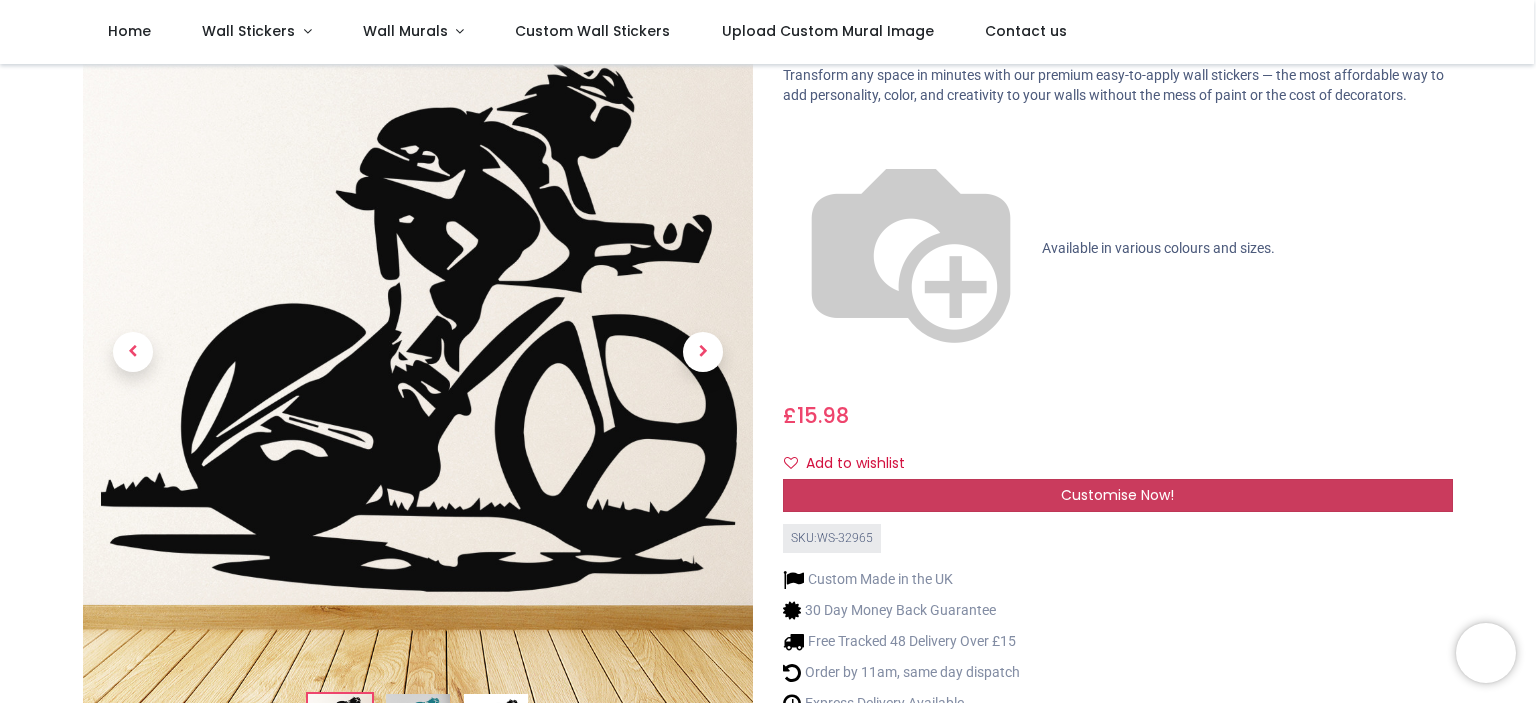 click on "Customise Now!" at bounding box center (1117, 495) 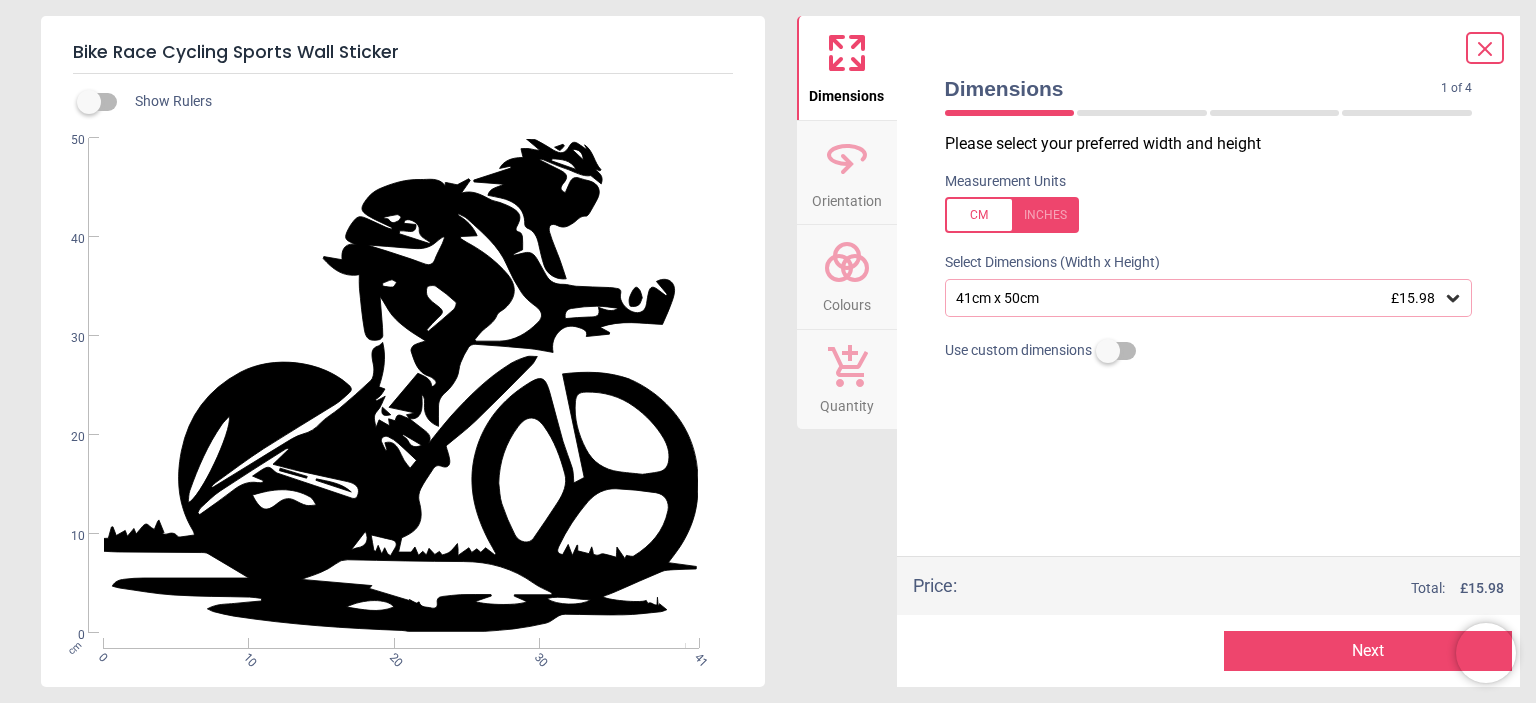 click on "41cm  x  50cm       £15.98" at bounding box center [1199, 298] 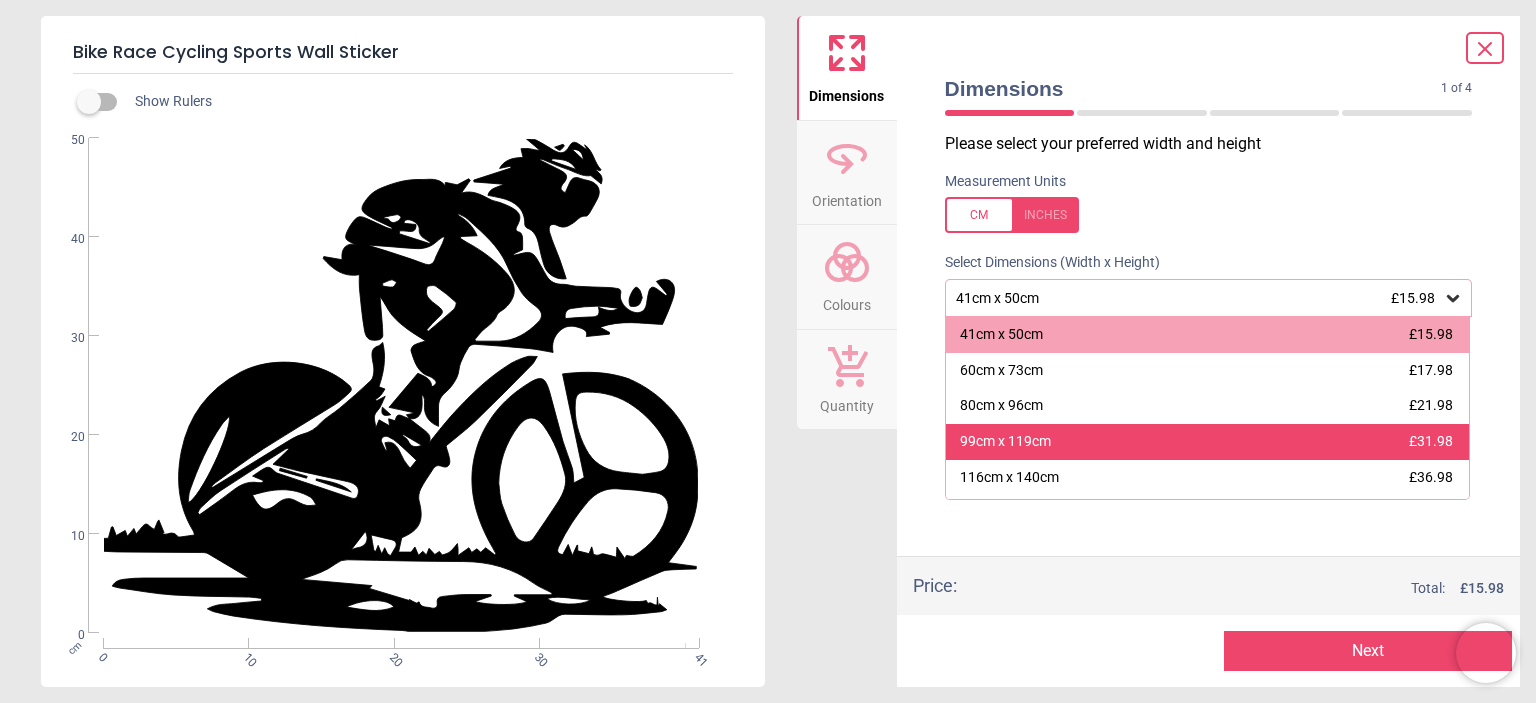 click on "99cm  x  119cm" at bounding box center (1005, 442) 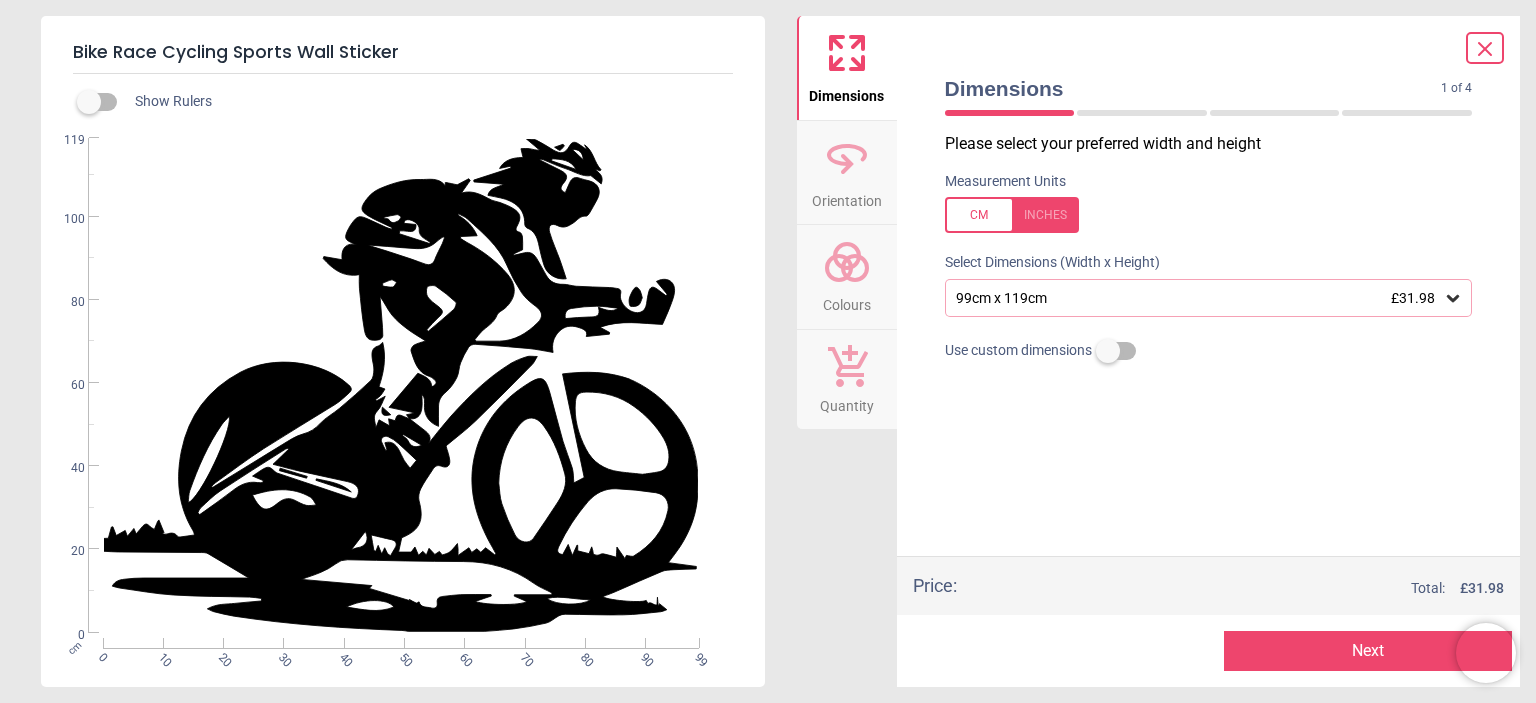 click on "Next" at bounding box center [1368, 651] 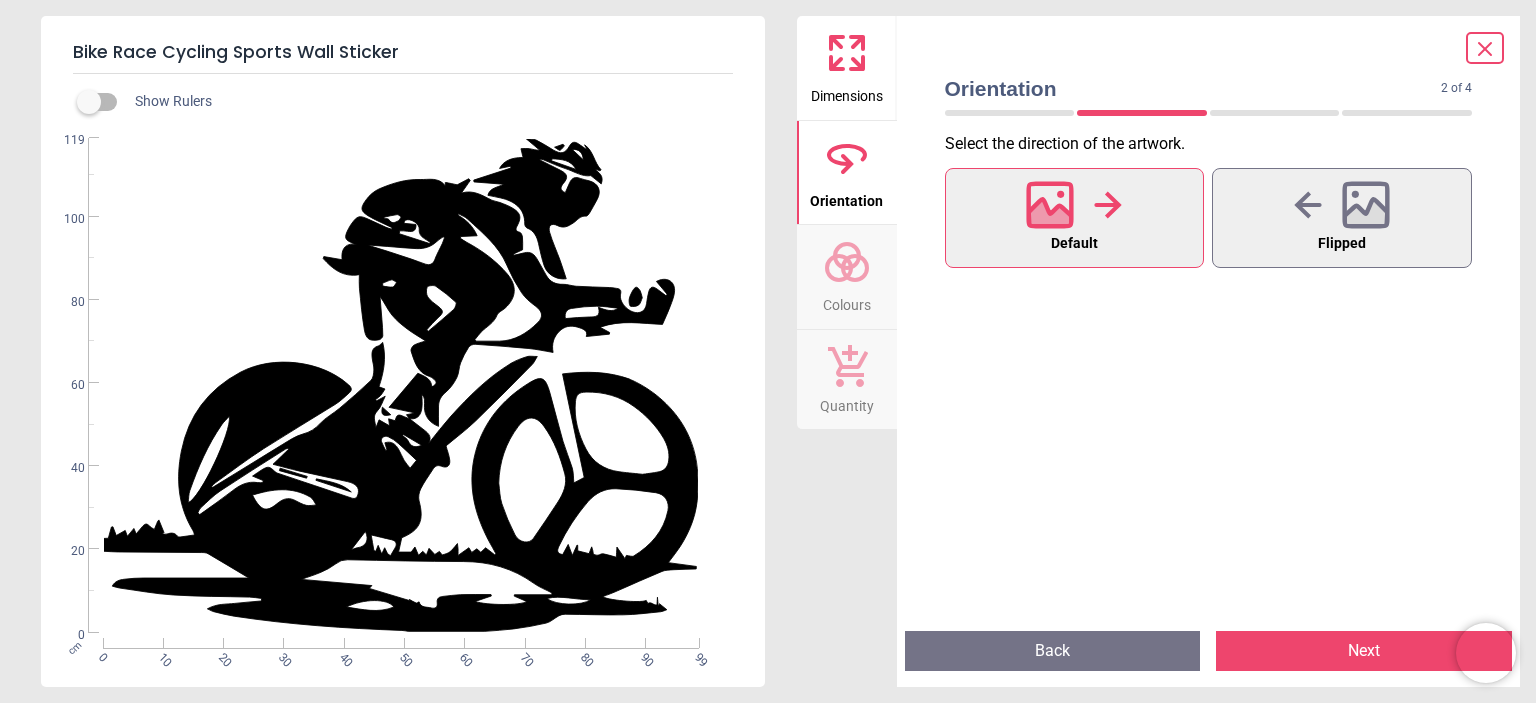 click on "Next" at bounding box center (1364, 651) 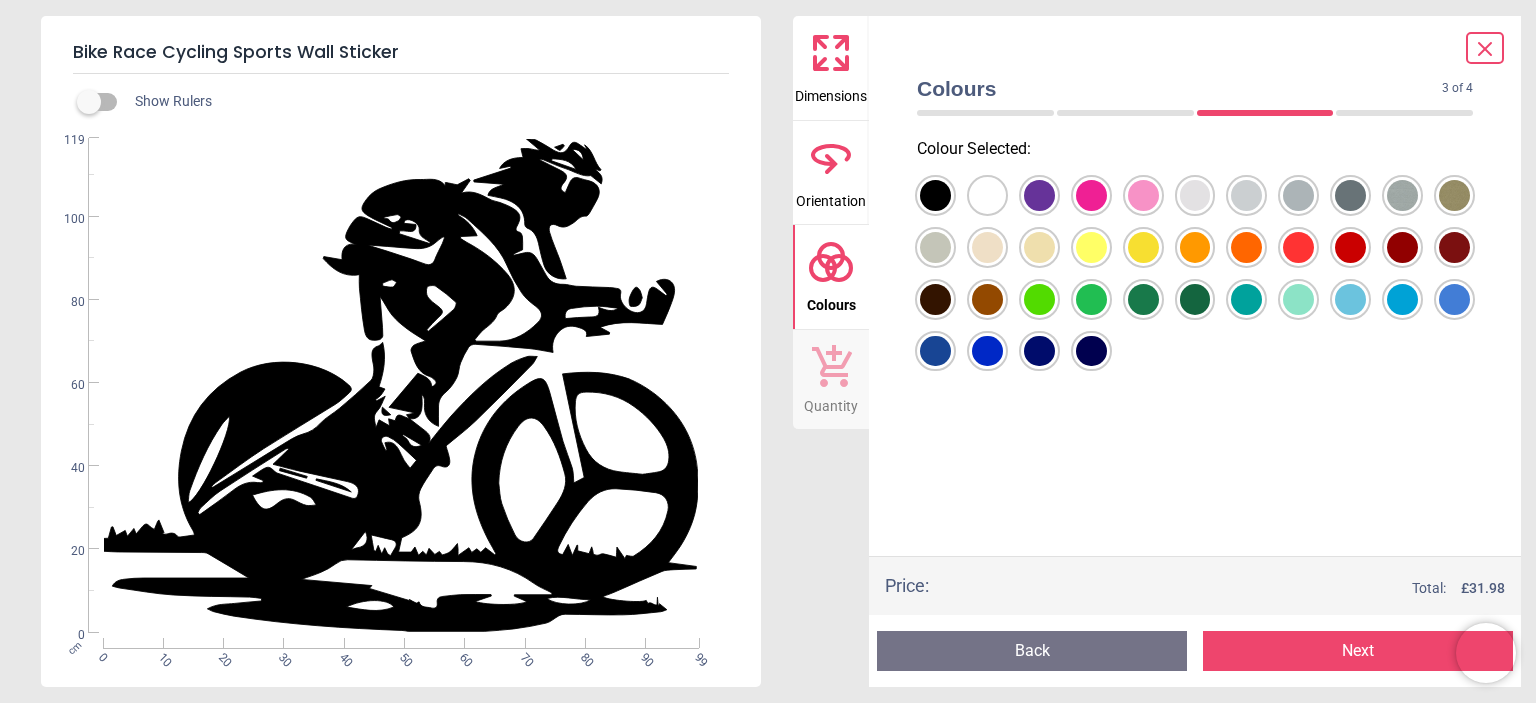 click at bounding box center [935, 195] 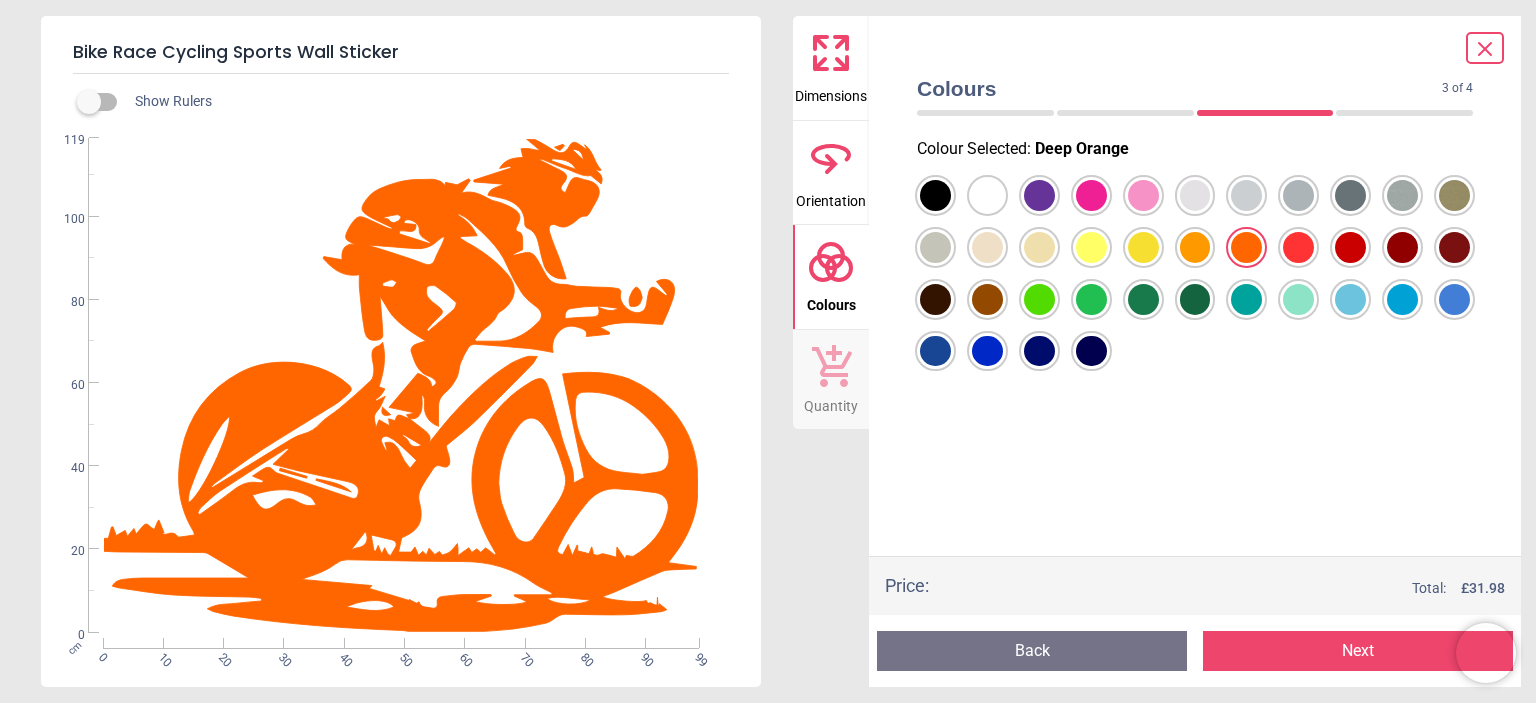 click on "Next" at bounding box center (1358, 651) 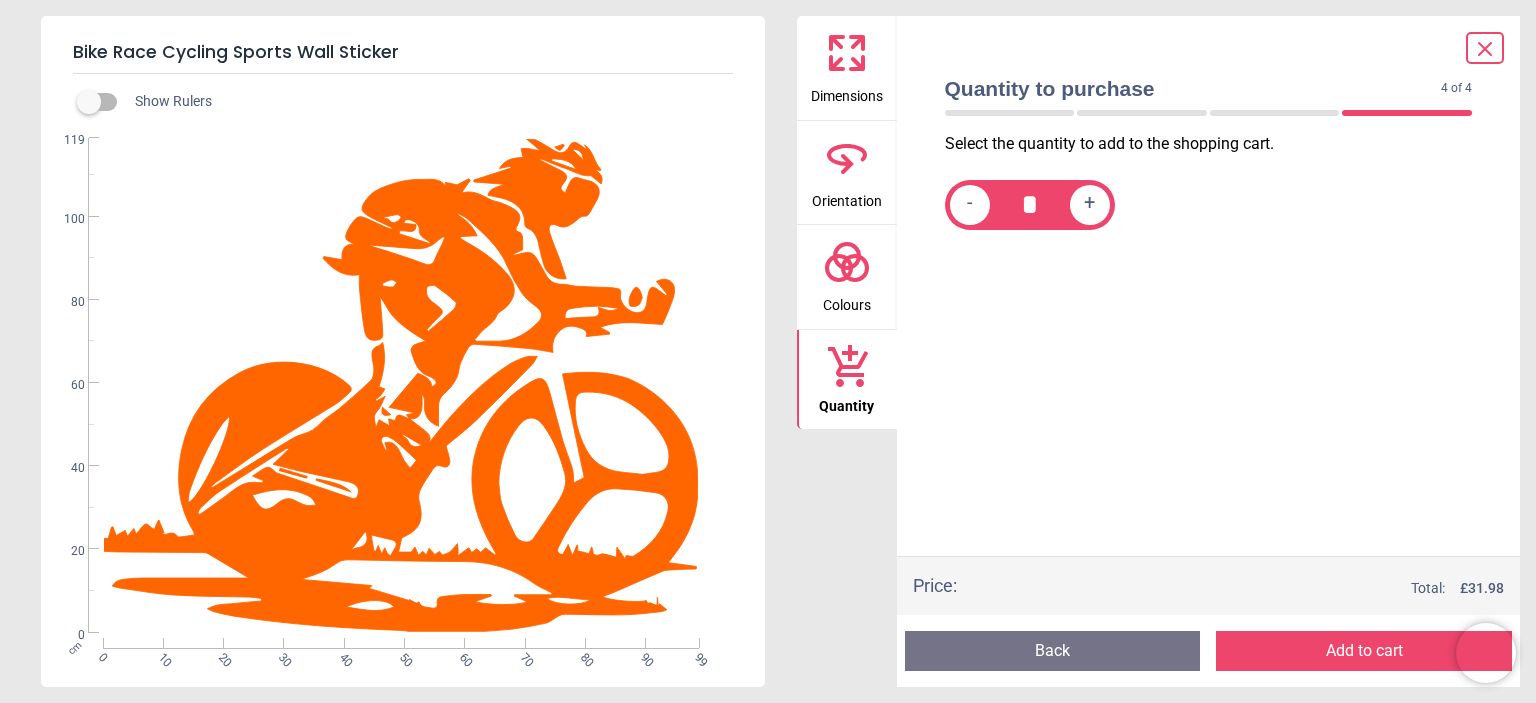 click on "Add to cart" at bounding box center [1364, 651] 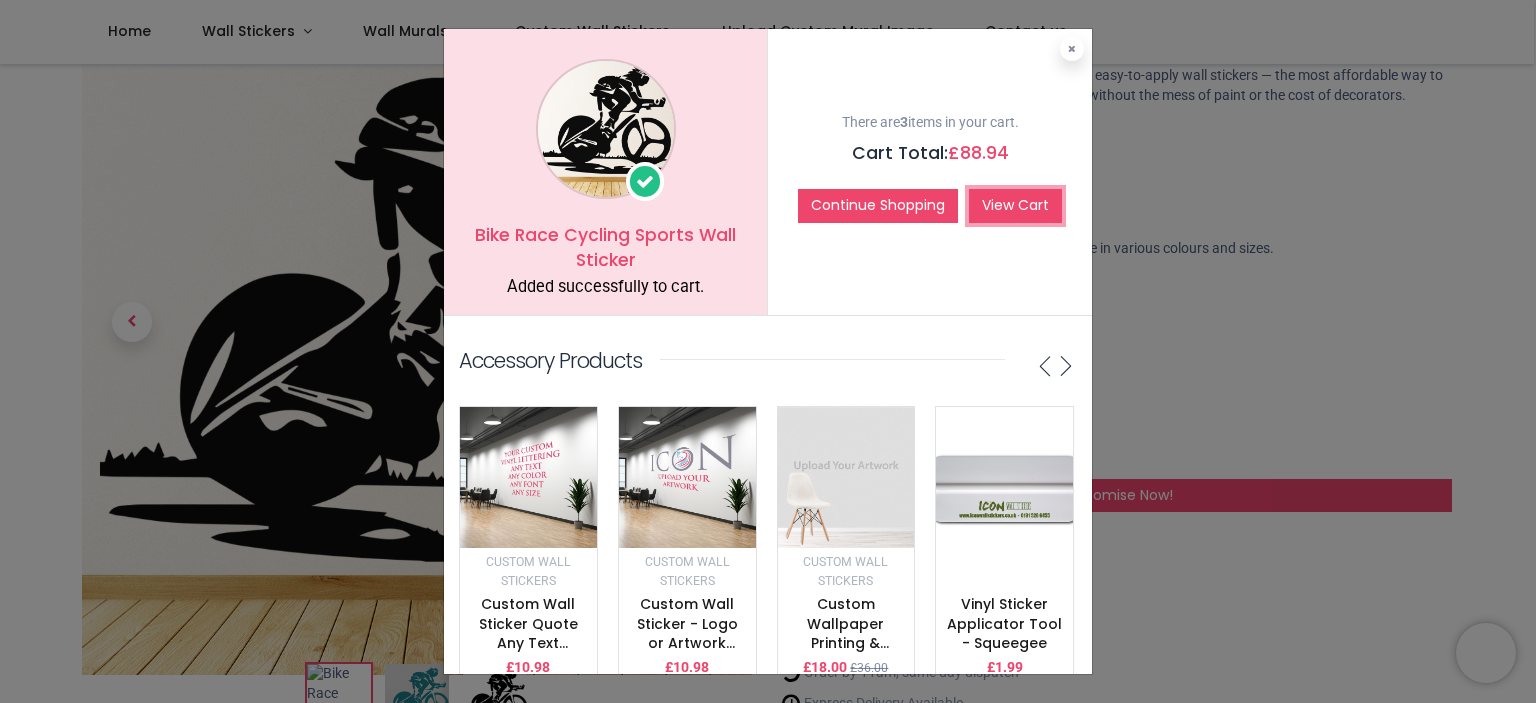 click on "View Cart" at bounding box center (1015, 206) 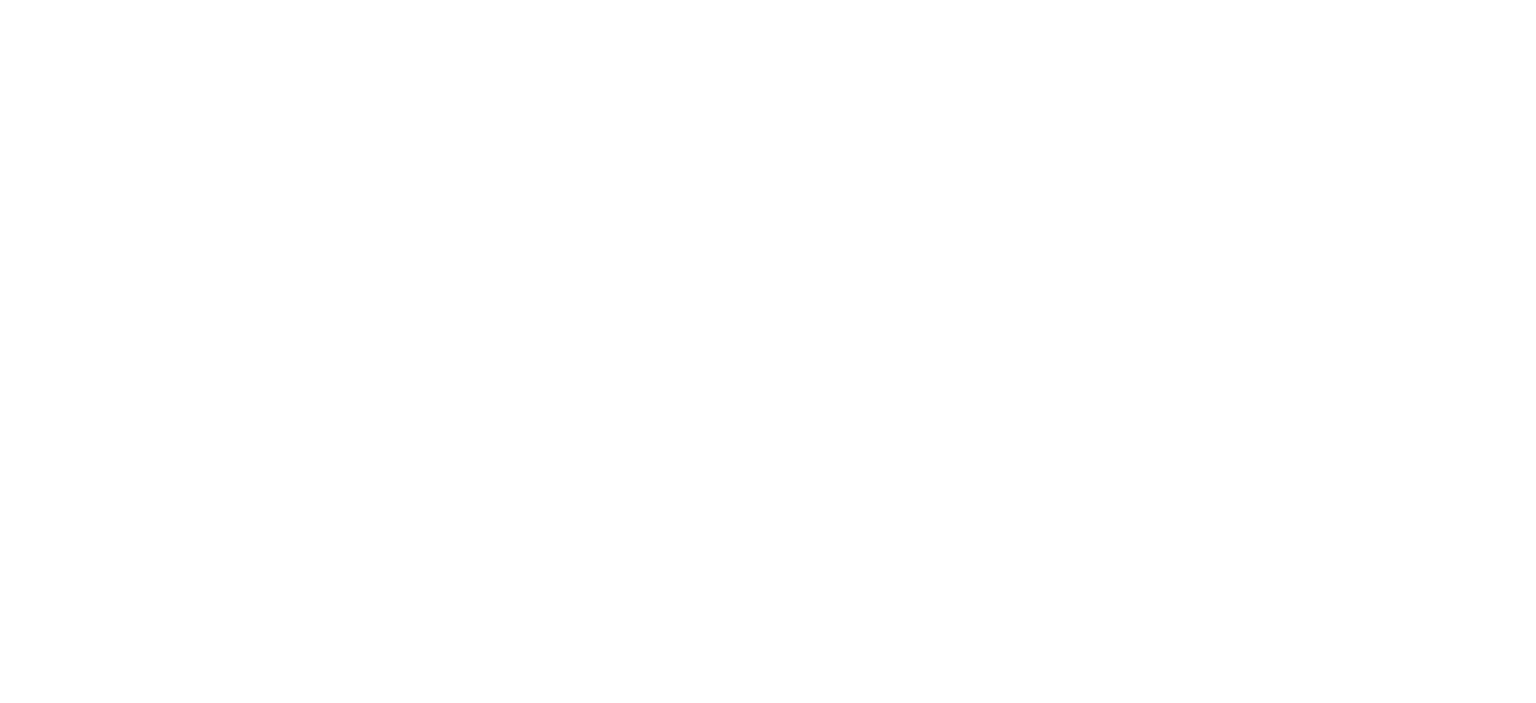 scroll, scrollTop: 0, scrollLeft: 0, axis: both 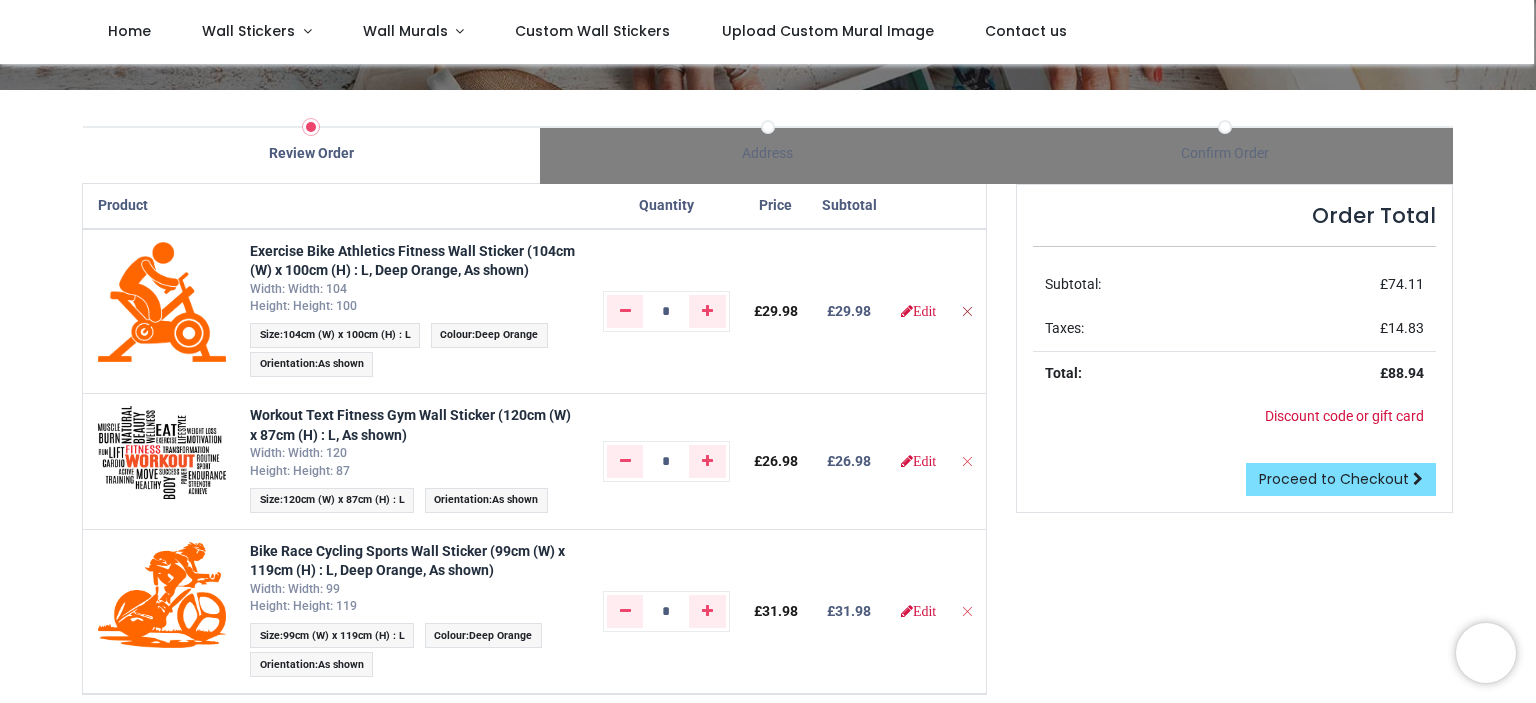 click at bounding box center (967, 311) 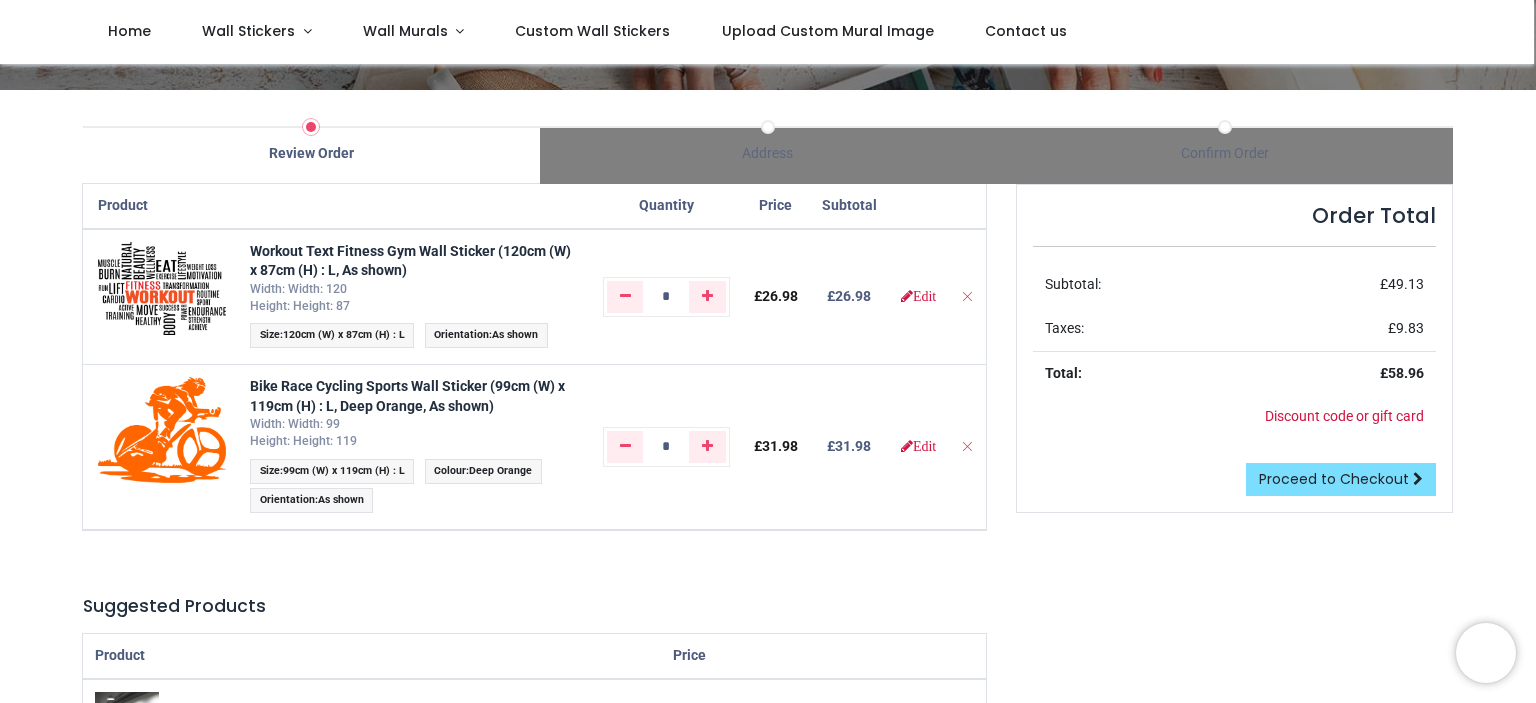 click at bounding box center (967, 297) 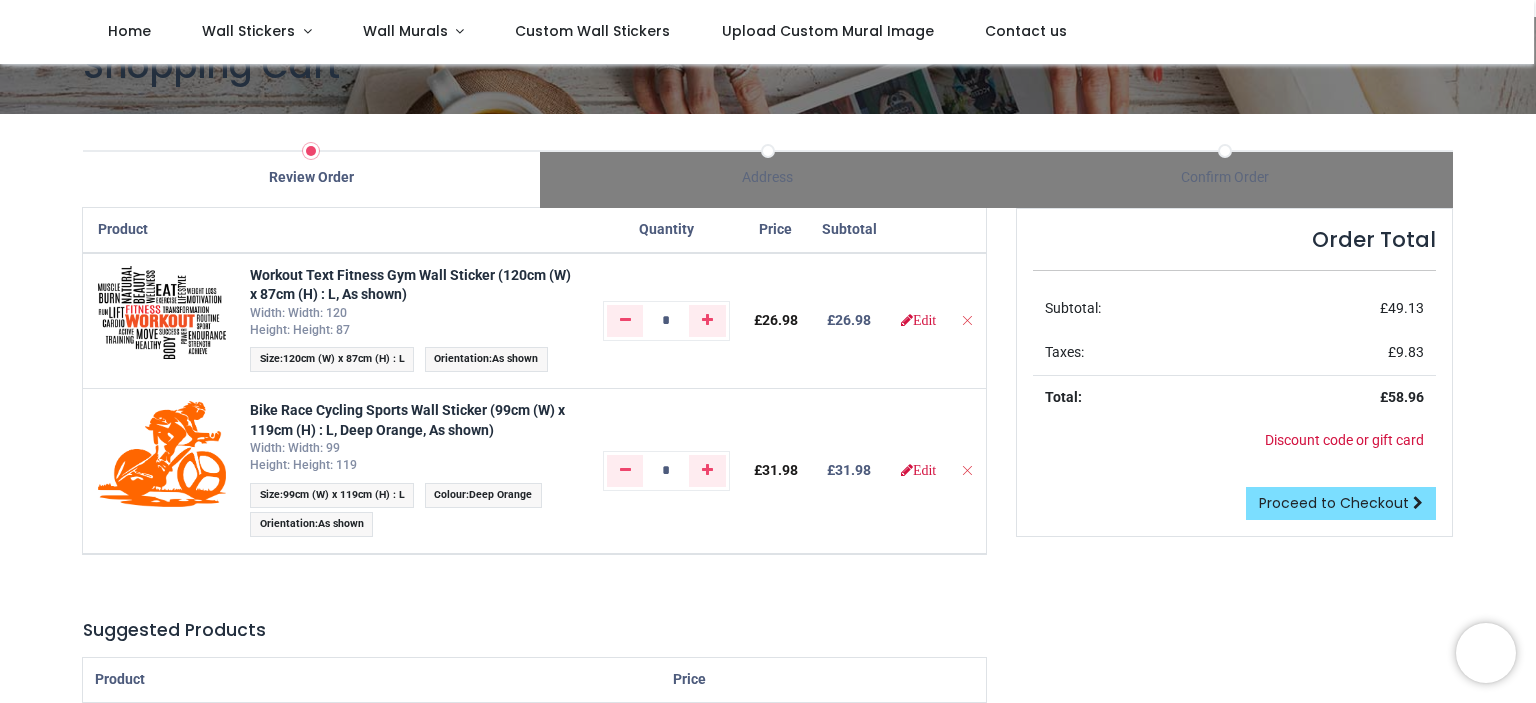 scroll, scrollTop: 48, scrollLeft: 0, axis: vertical 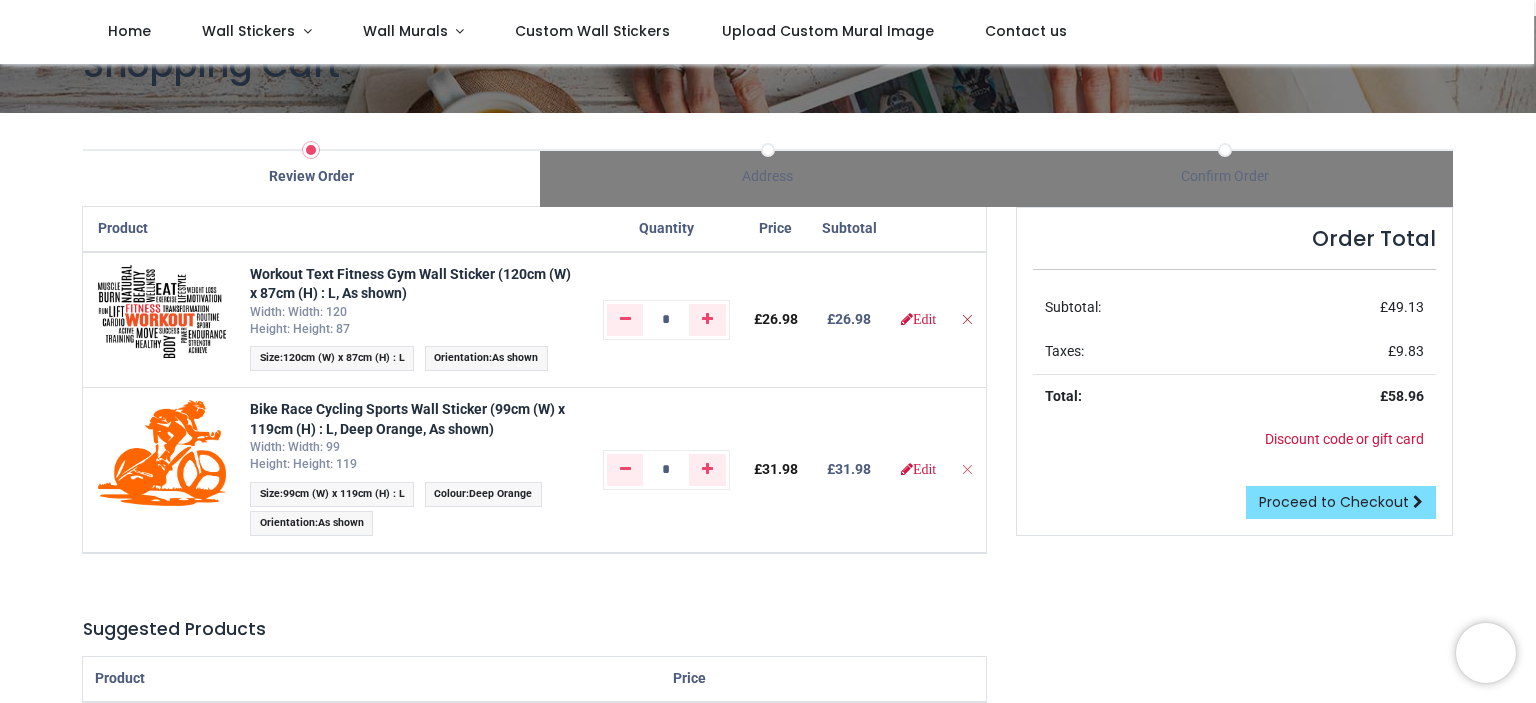 click at bounding box center (967, 319) 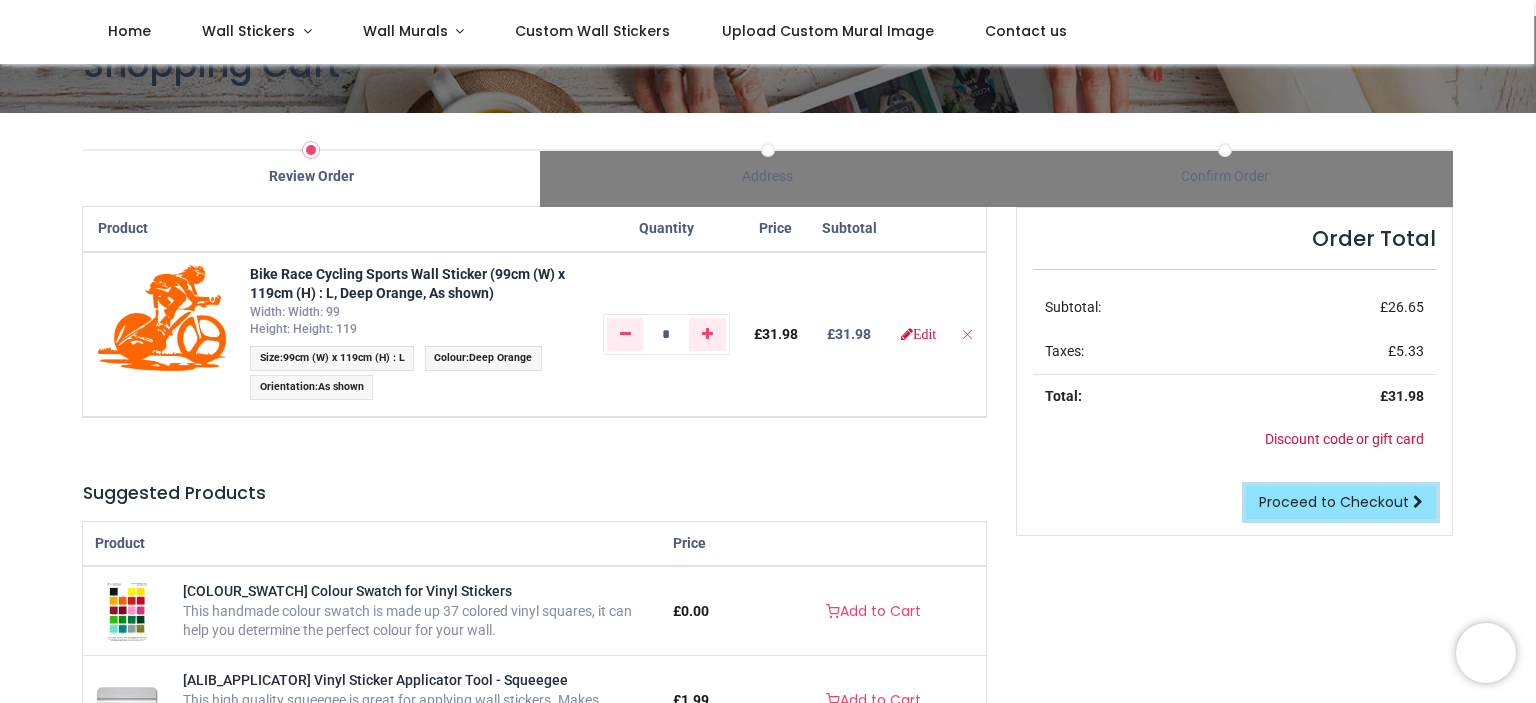 click on "Proceed to Checkout" at bounding box center [1334, 502] 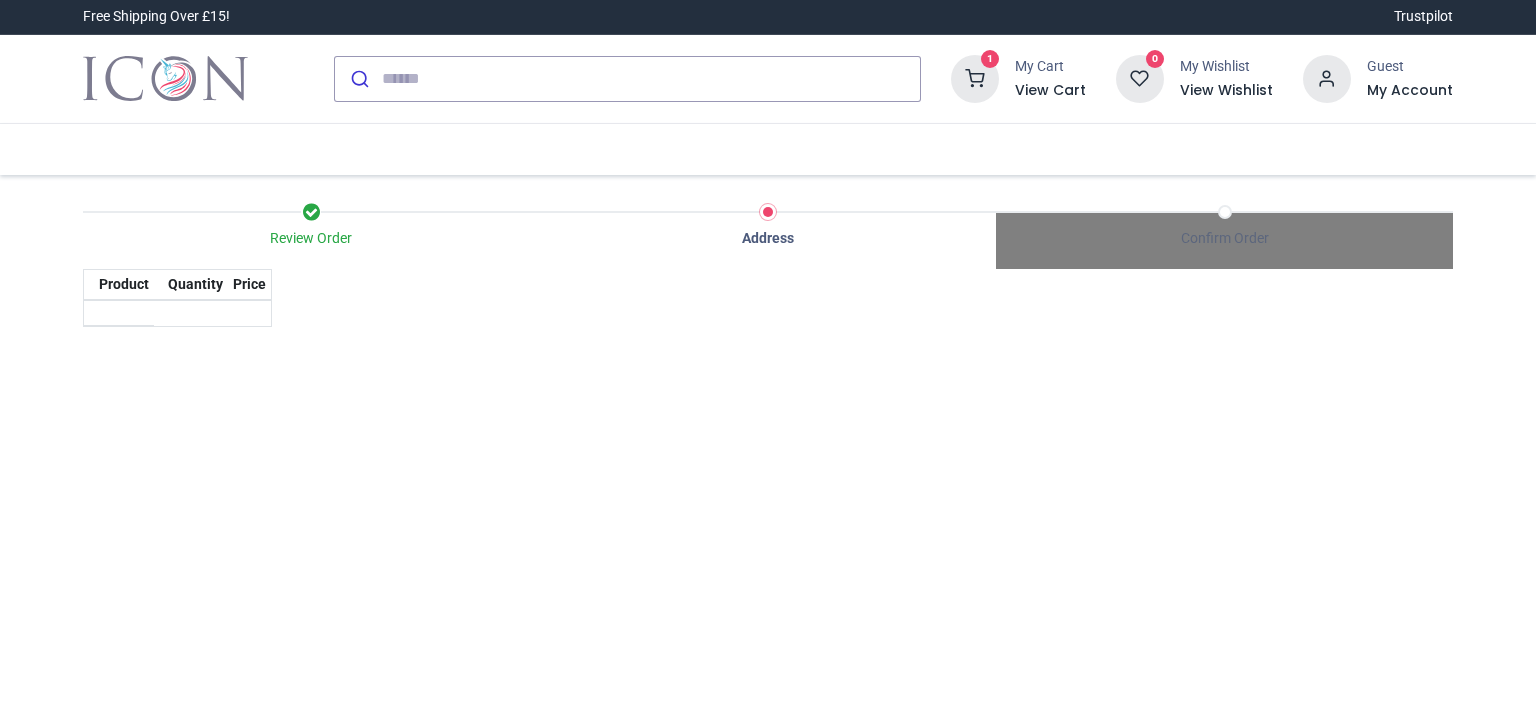 scroll, scrollTop: 0, scrollLeft: 0, axis: both 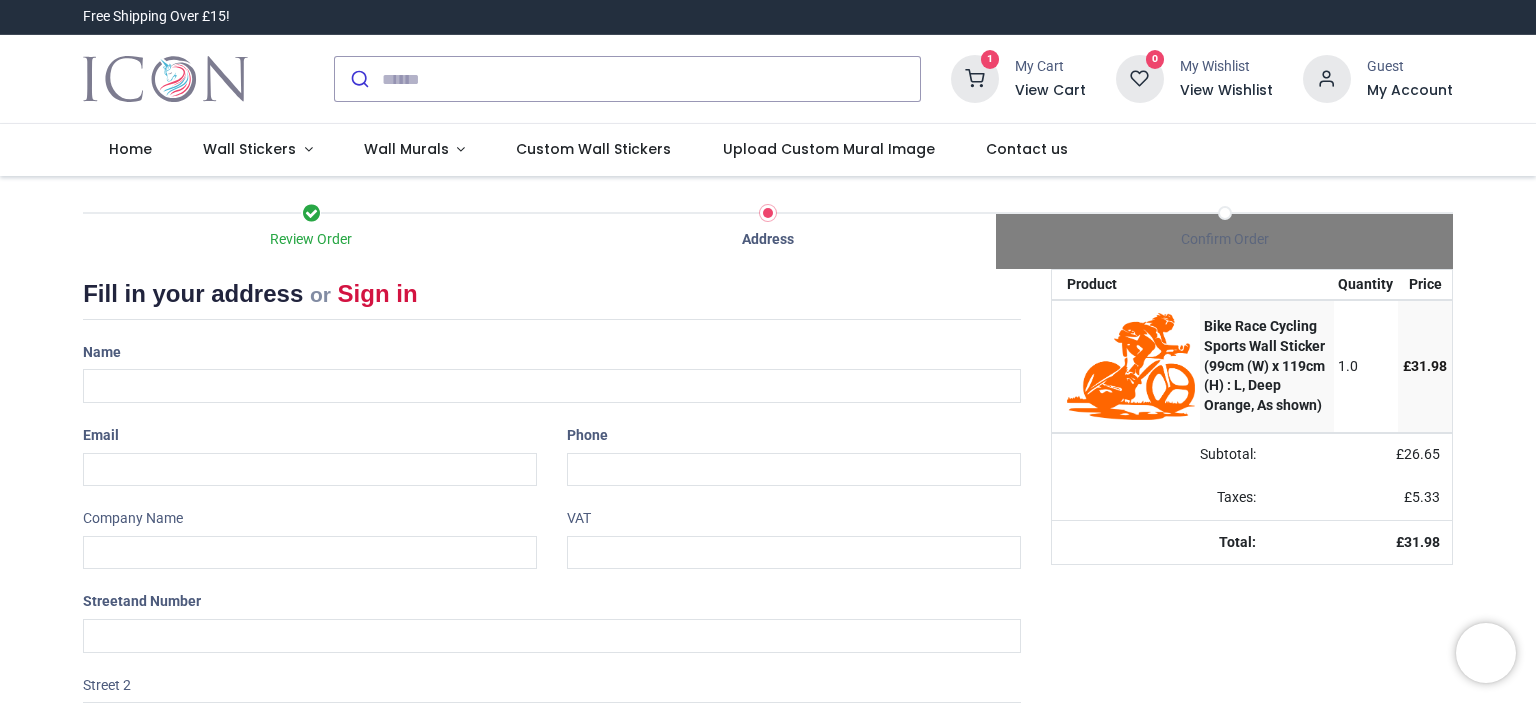 select on "***" 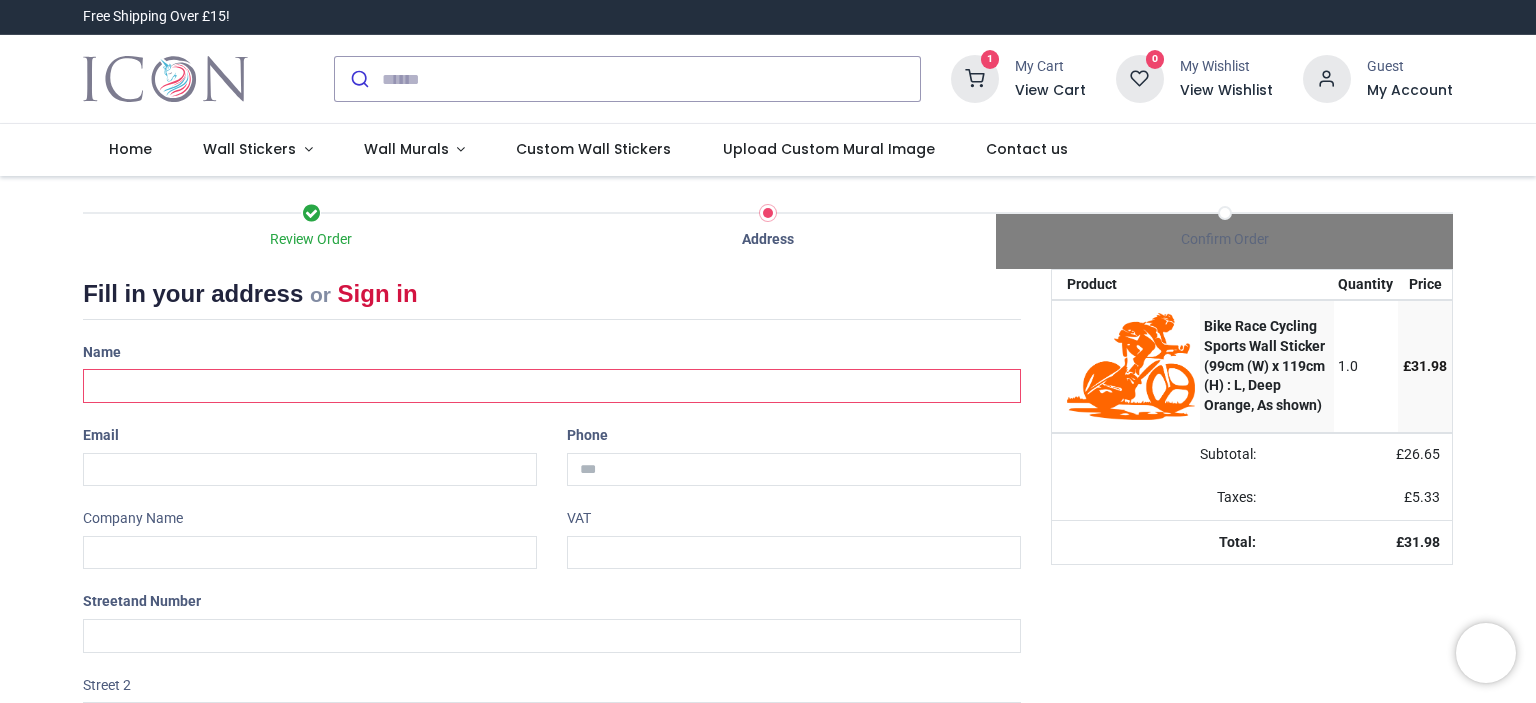 click at bounding box center (552, 386) 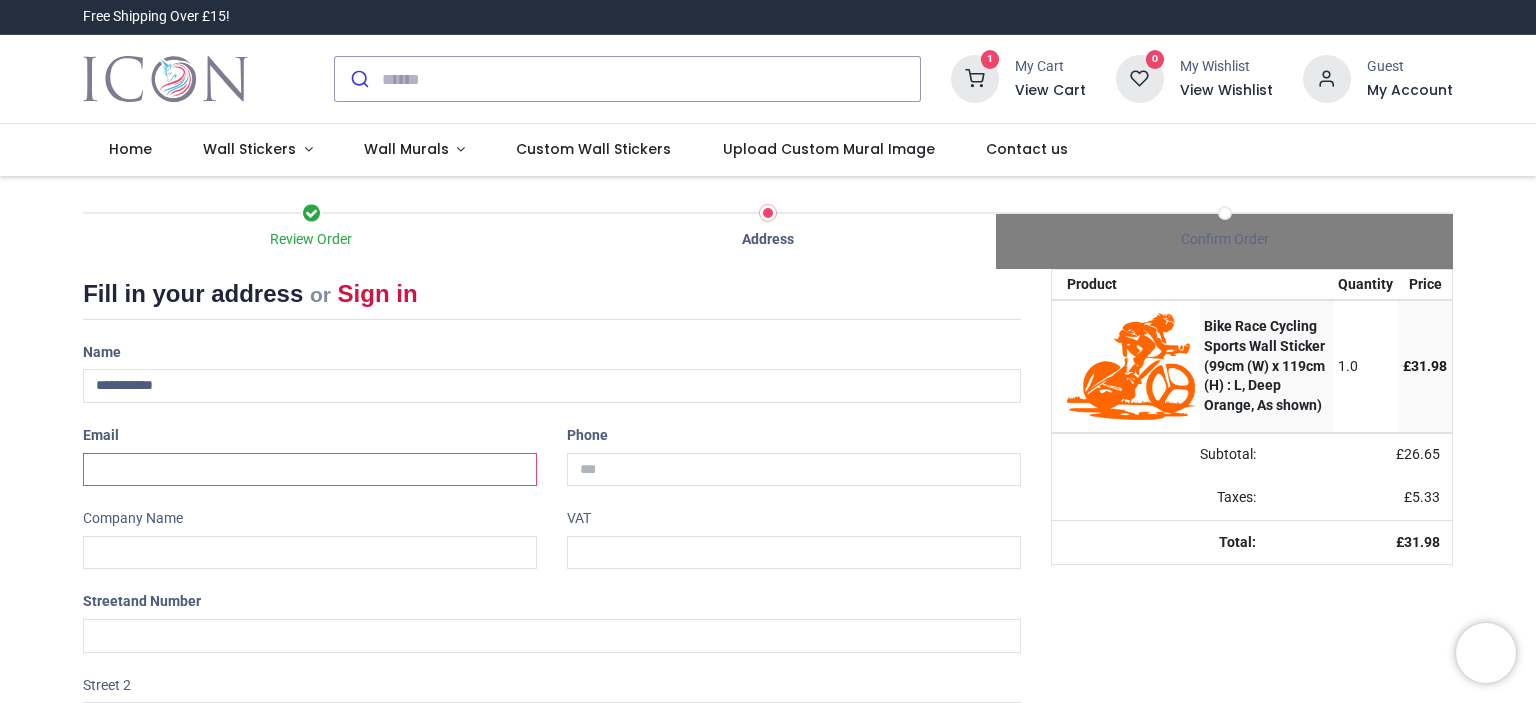 click at bounding box center [310, 470] 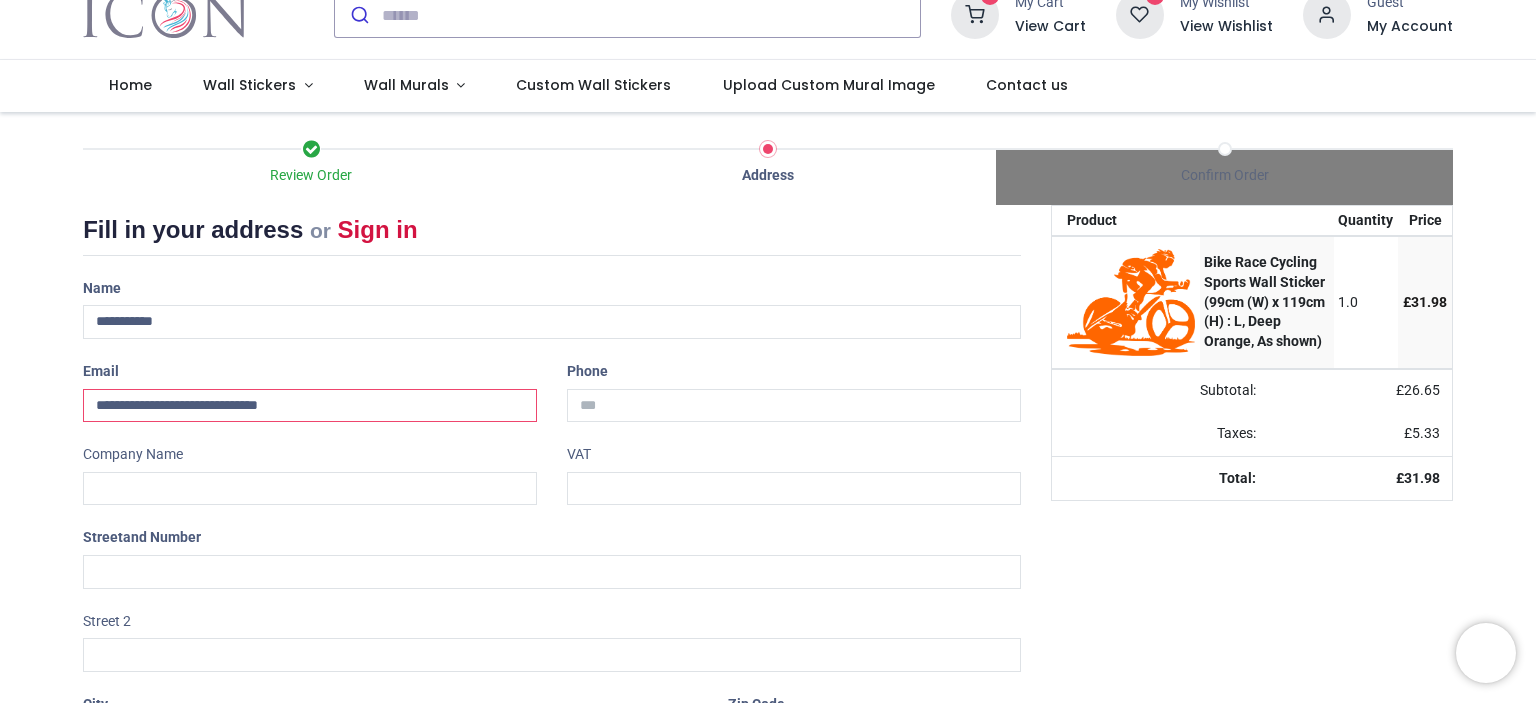 scroll, scrollTop: 64, scrollLeft: 0, axis: vertical 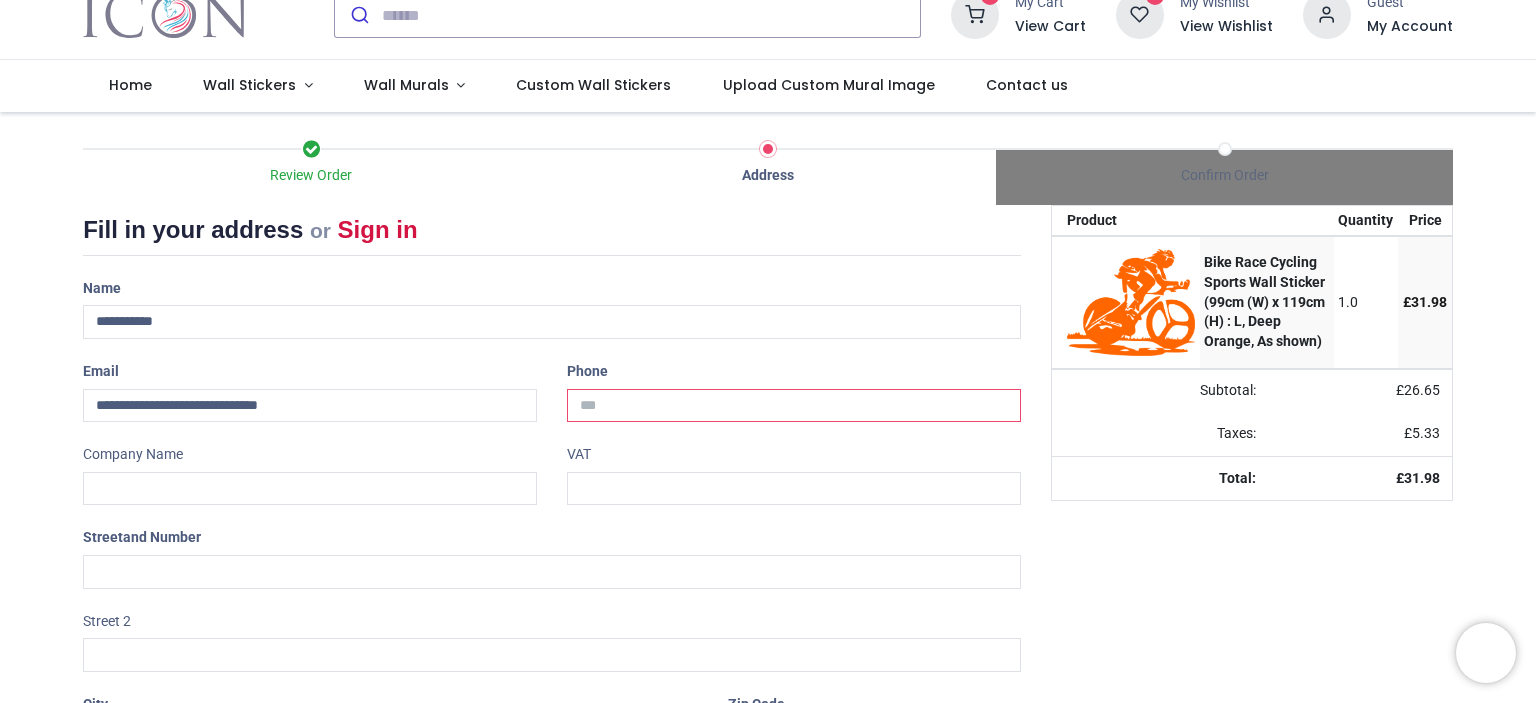 click at bounding box center (794, 406) 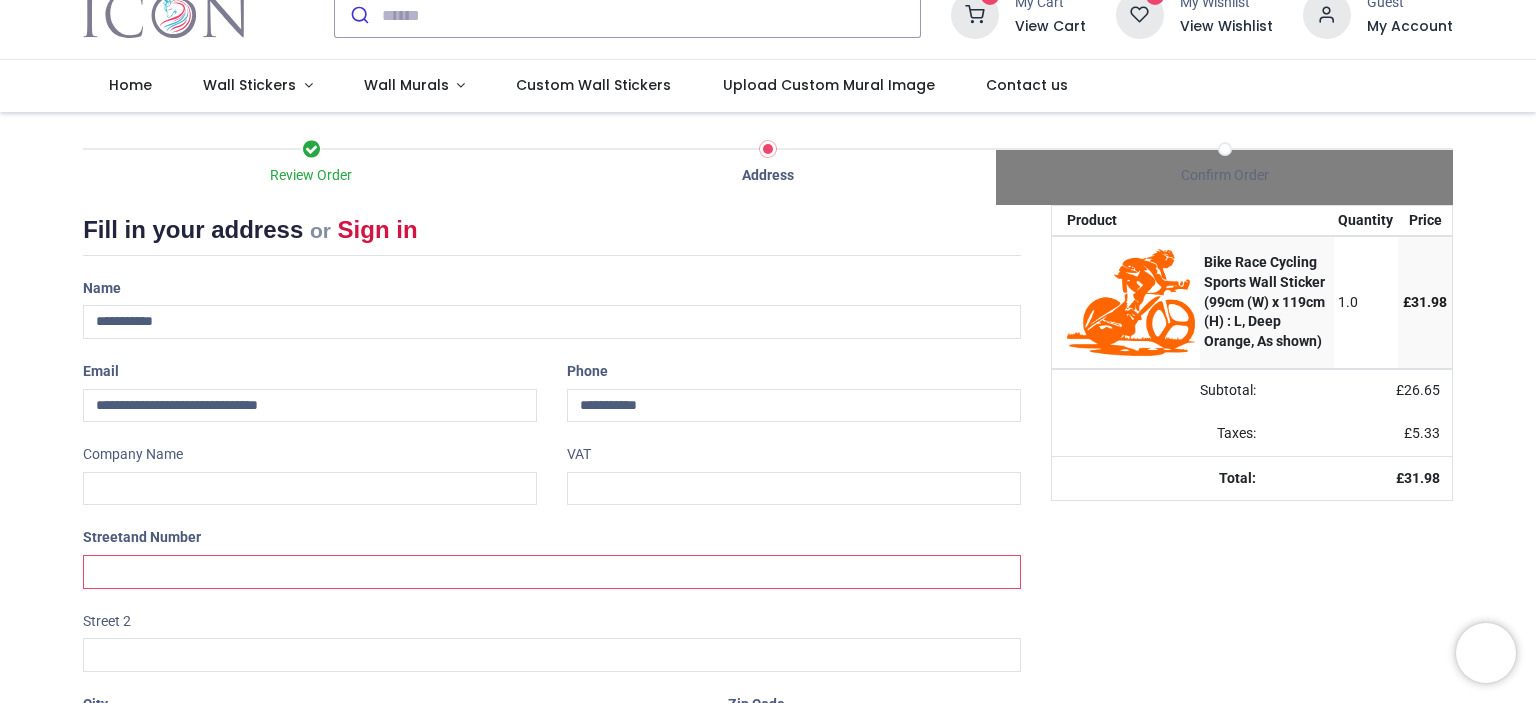 click at bounding box center (552, 572) 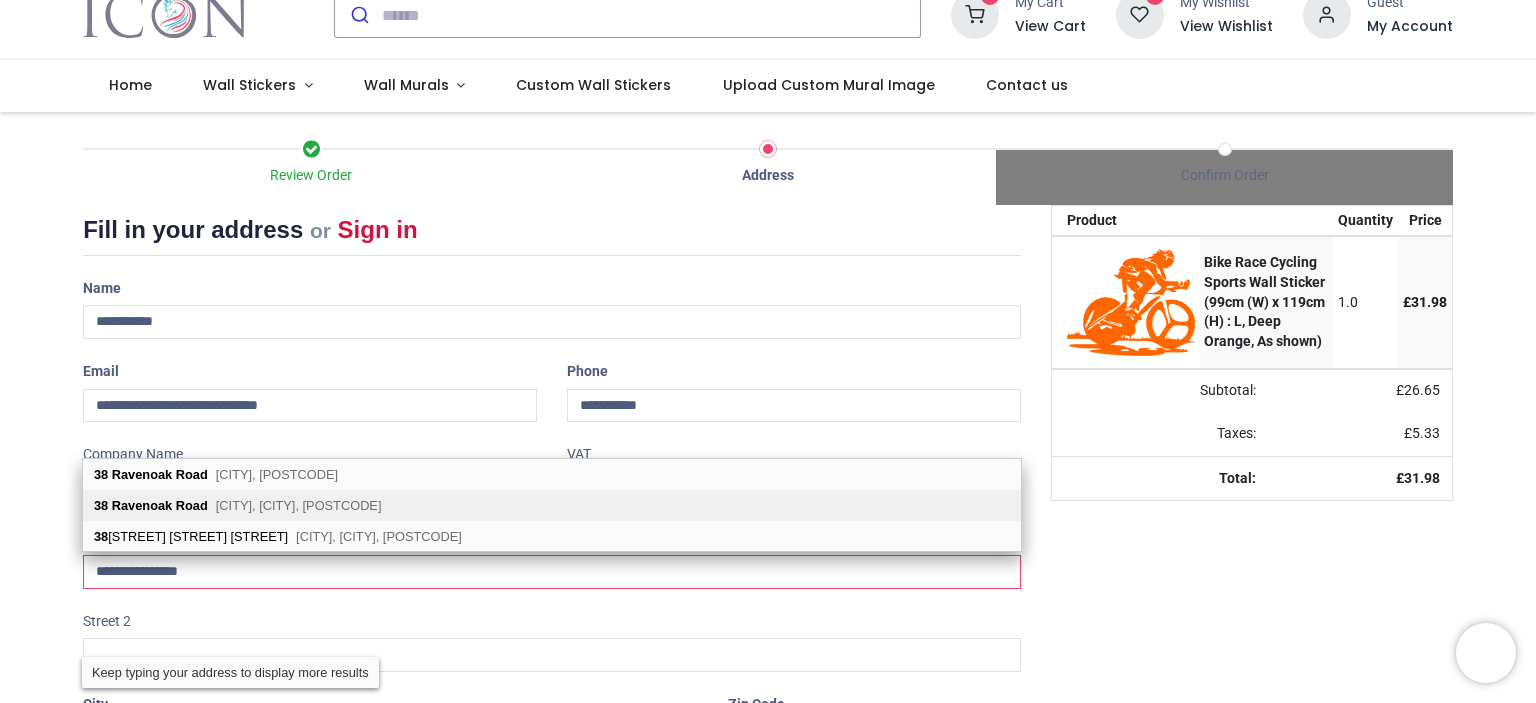 type on "**********" 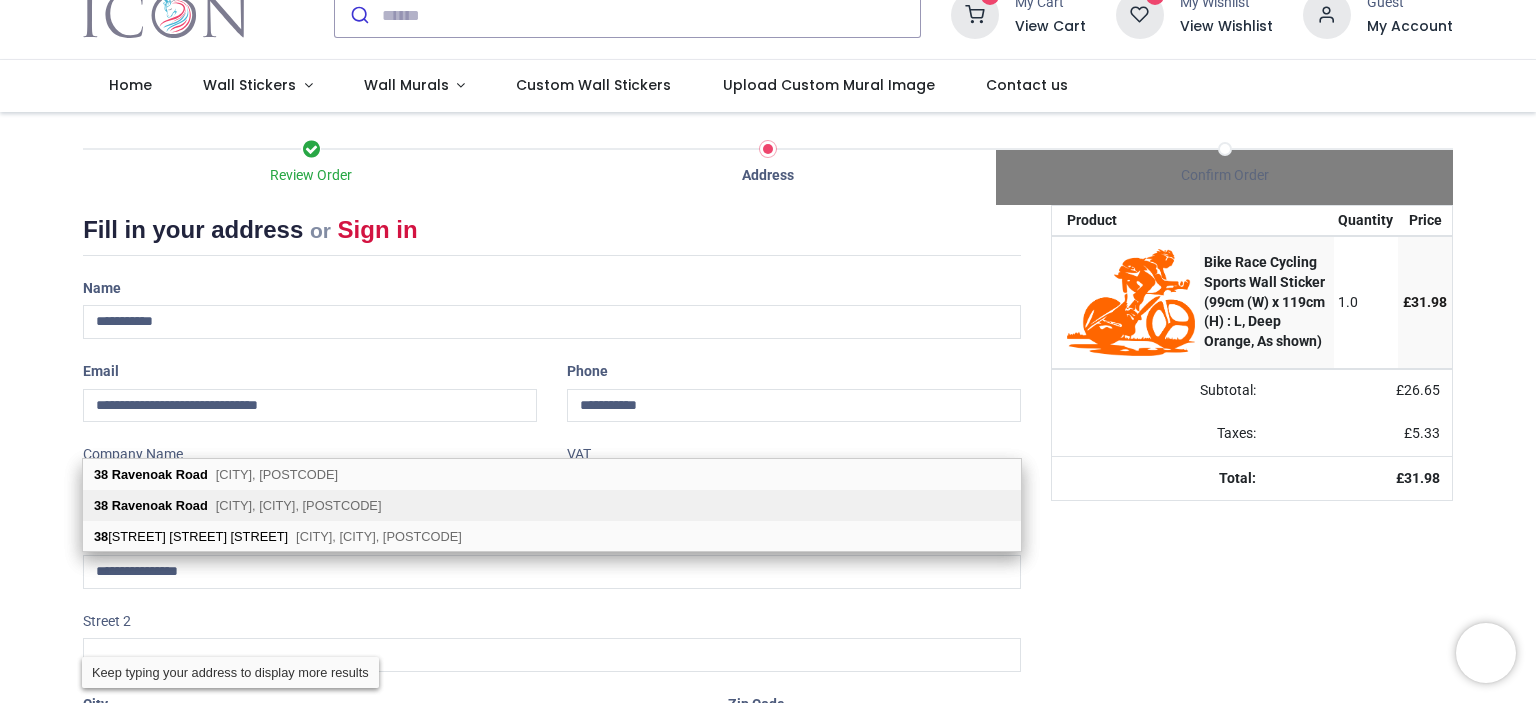 click on "Cheadle Hulme, Cheadle, SK8 7DL" at bounding box center (299, 505) 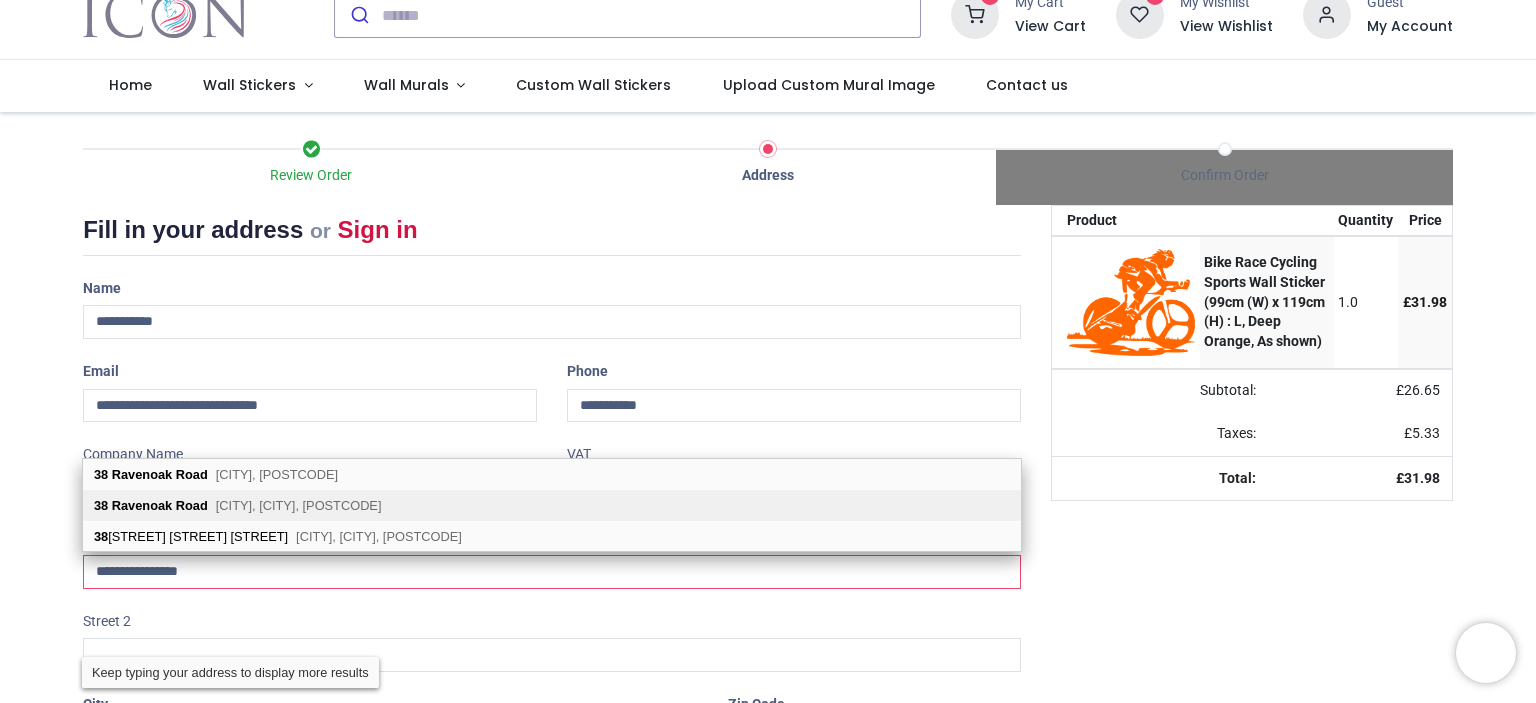 type on "**********" 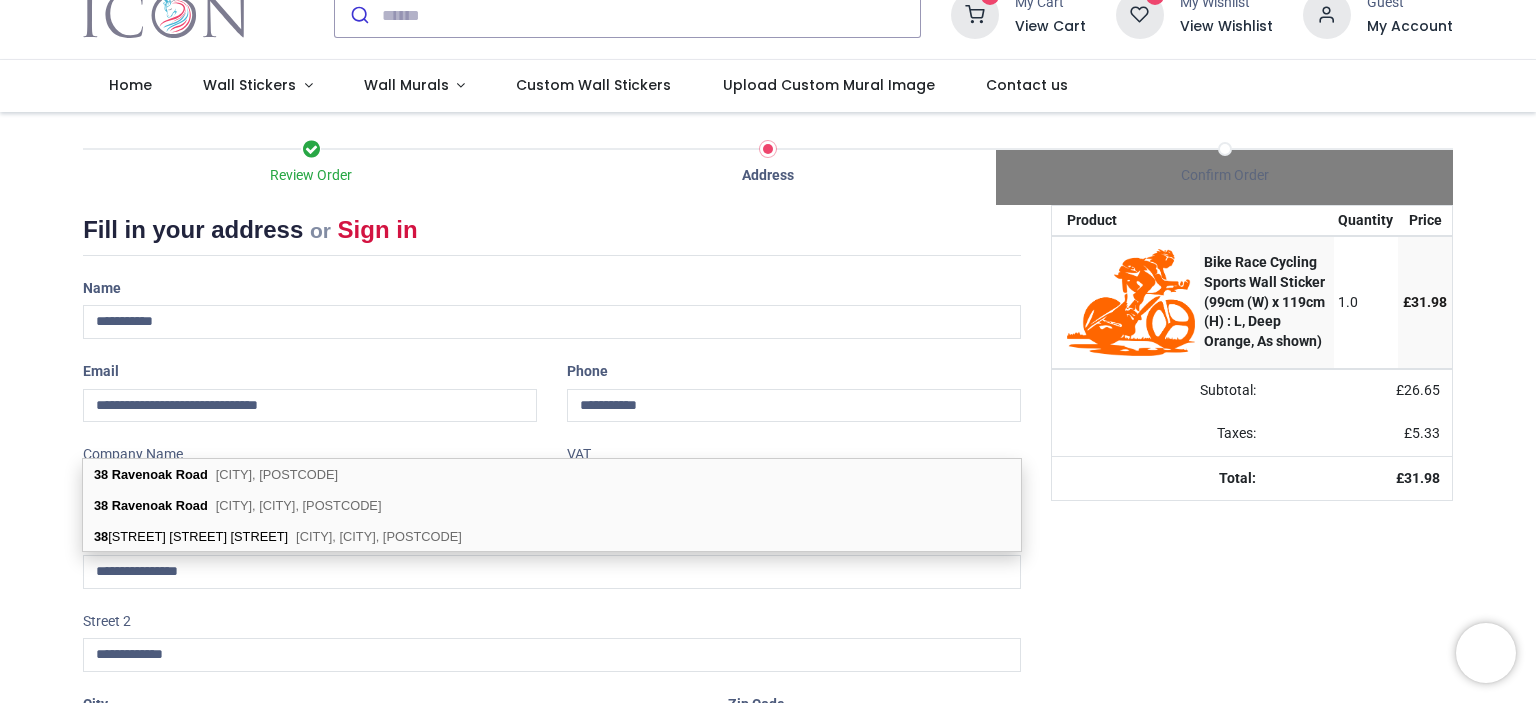 click on "Cheadle Hulme, Cheadle, SK8 7DL" at bounding box center (299, 505) 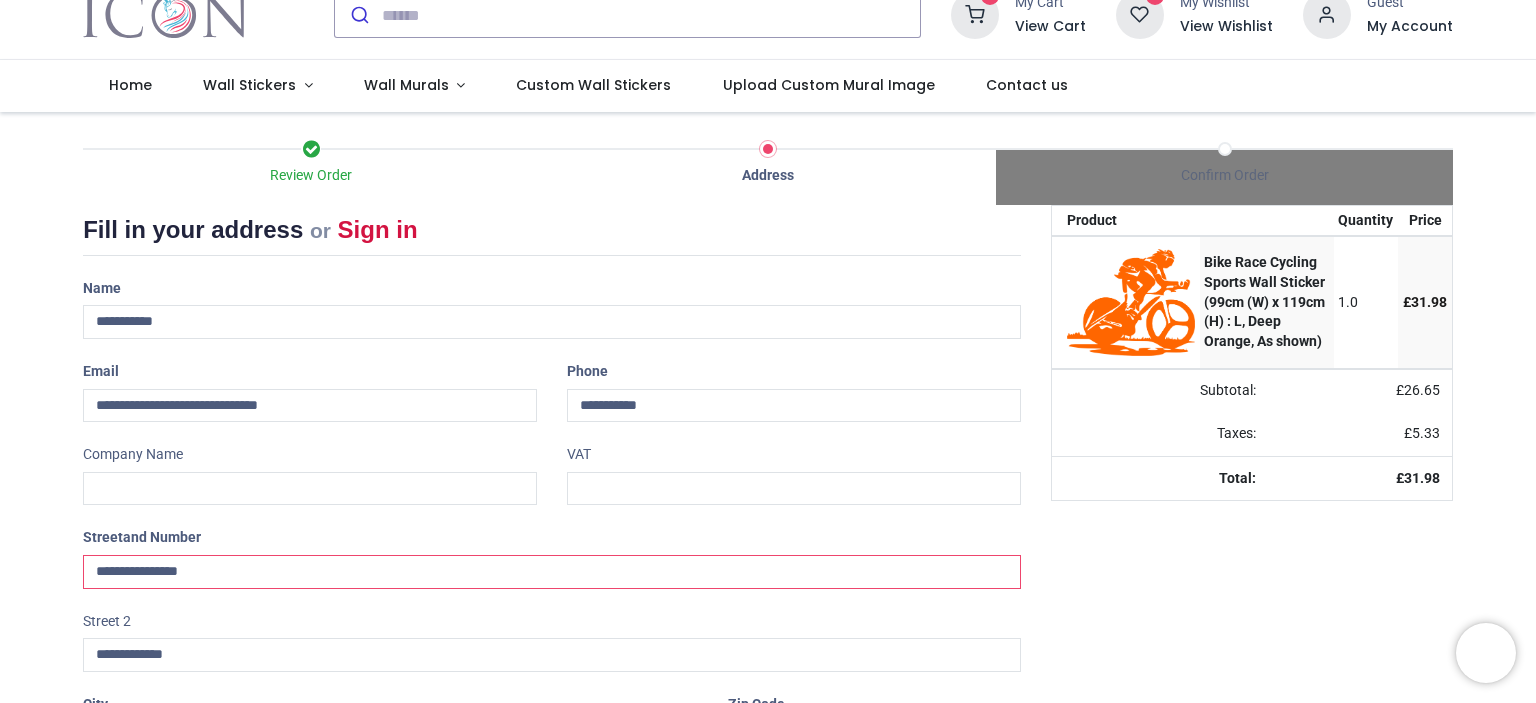 select on "***" 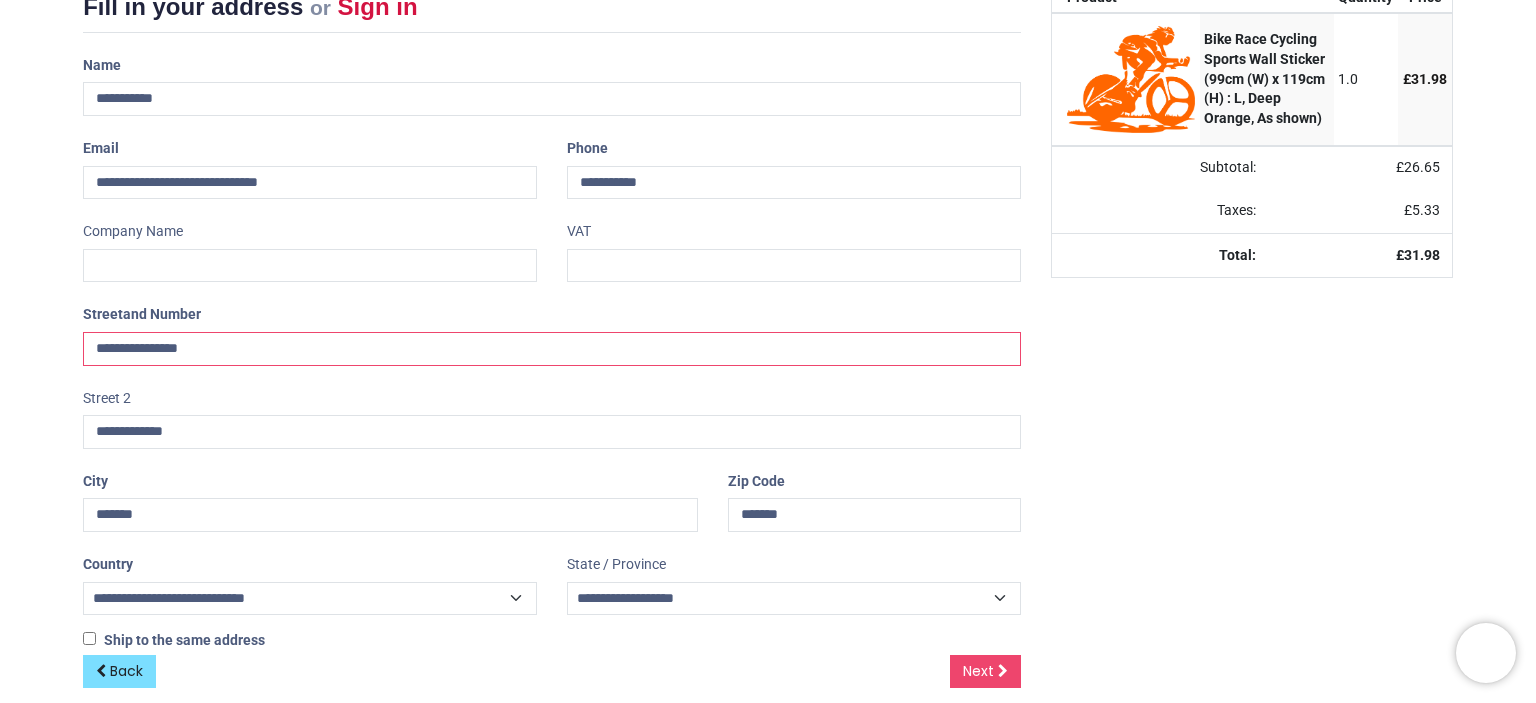 scroll, scrollTop: 308, scrollLeft: 0, axis: vertical 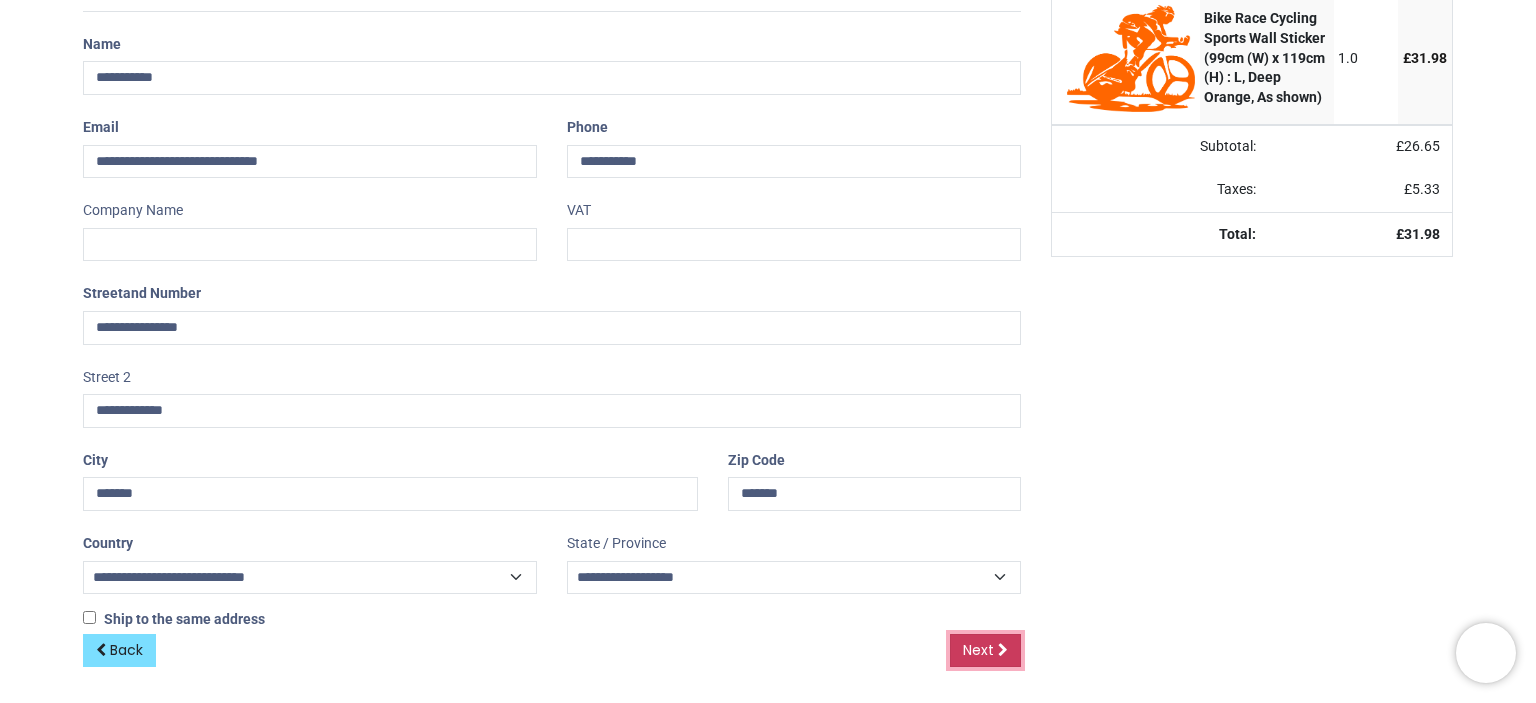 click on "Next" at bounding box center (978, 650) 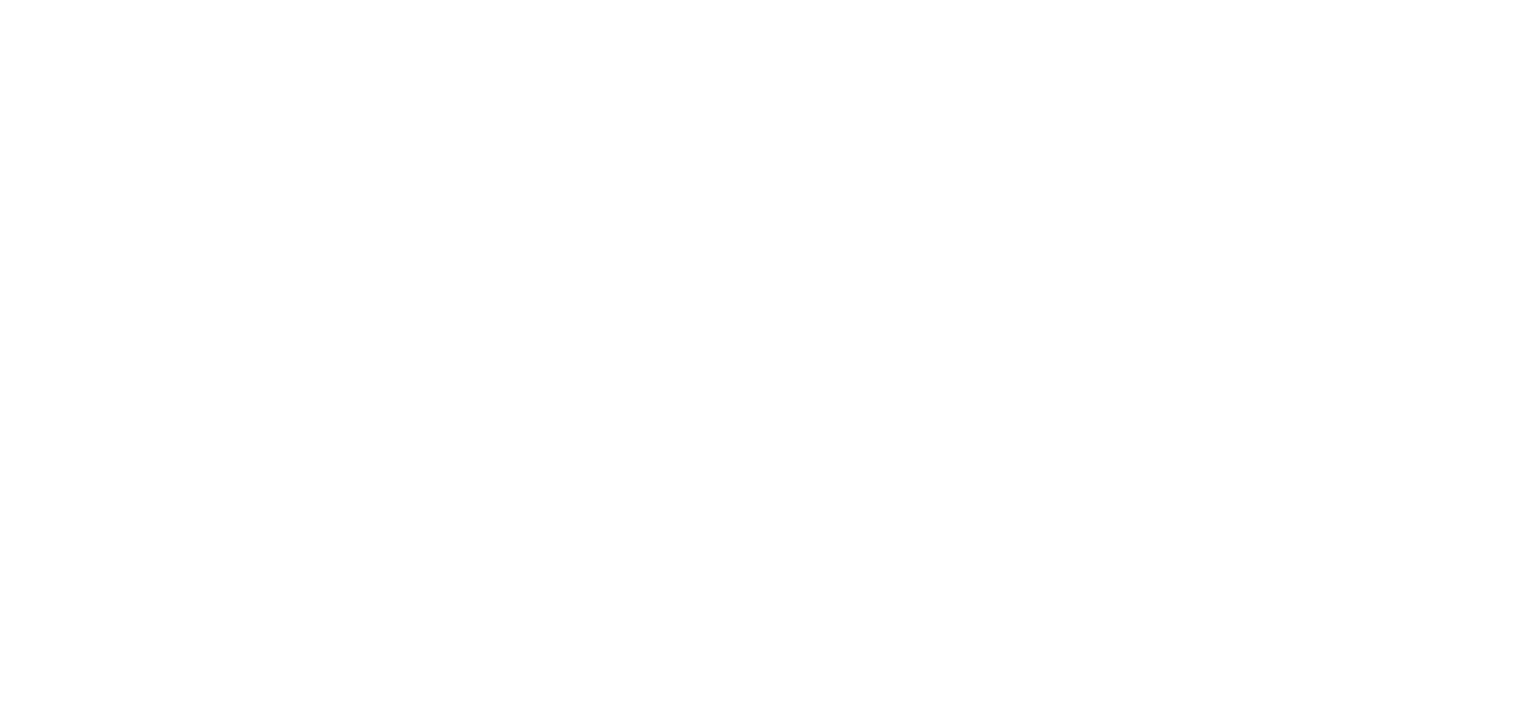scroll, scrollTop: 0, scrollLeft: 0, axis: both 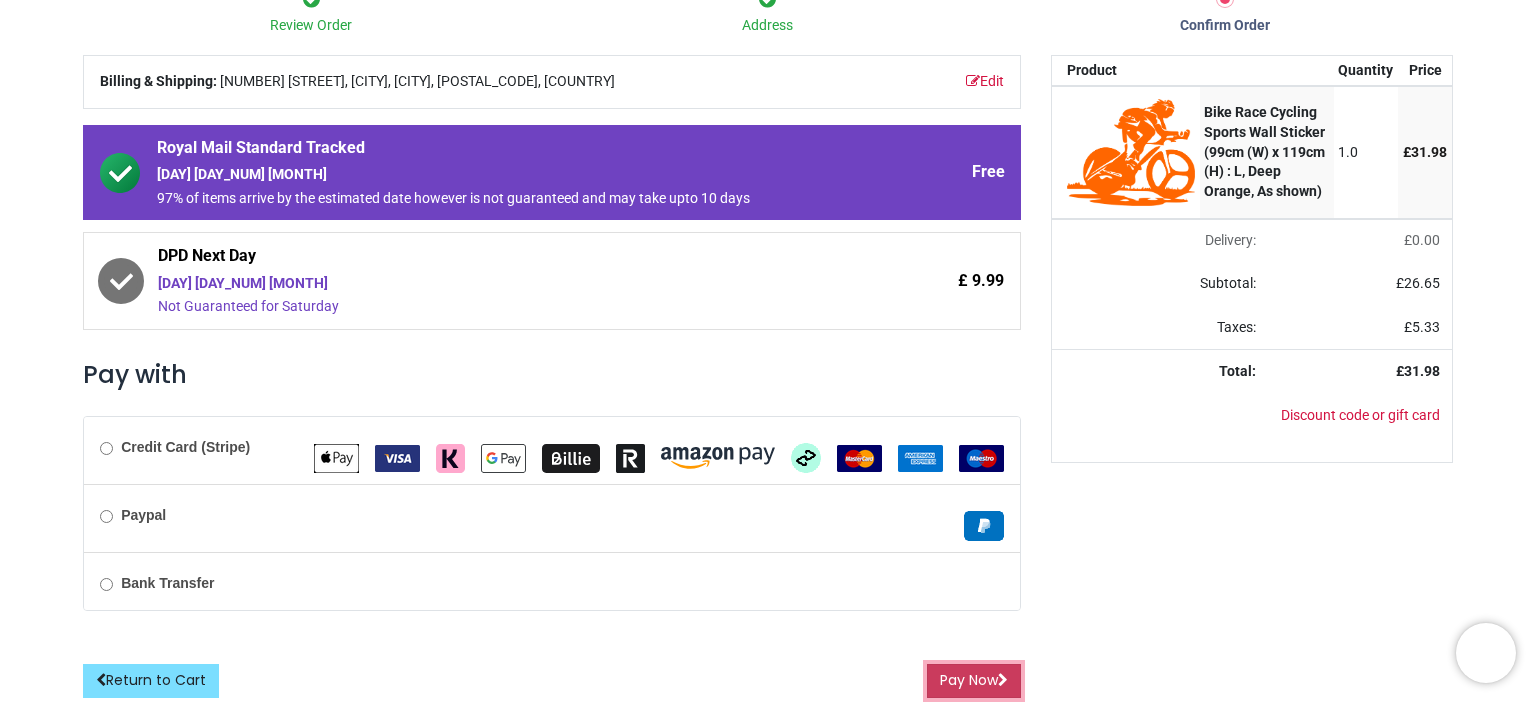 click on "Pay Now" at bounding box center [974, 681] 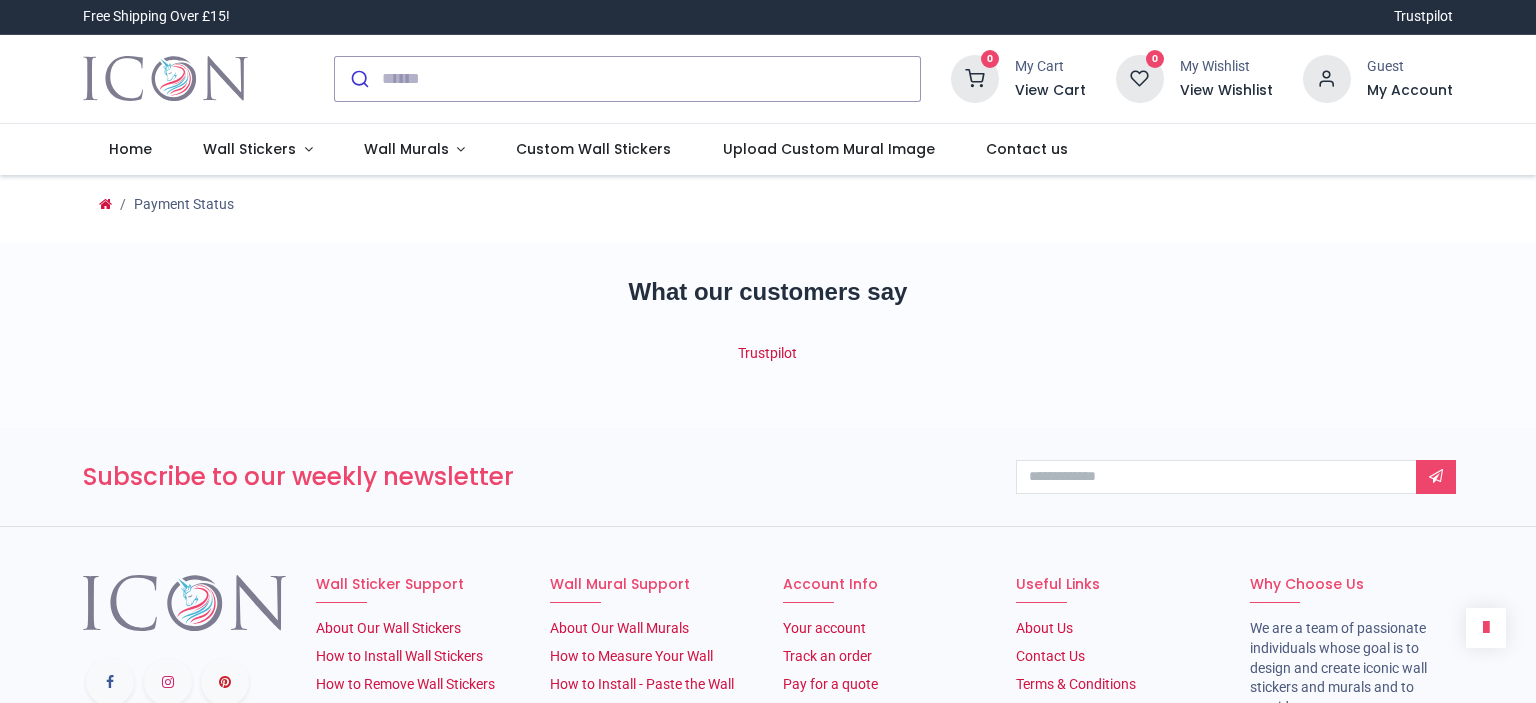 scroll, scrollTop: 0, scrollLeft: 0, axis: both 